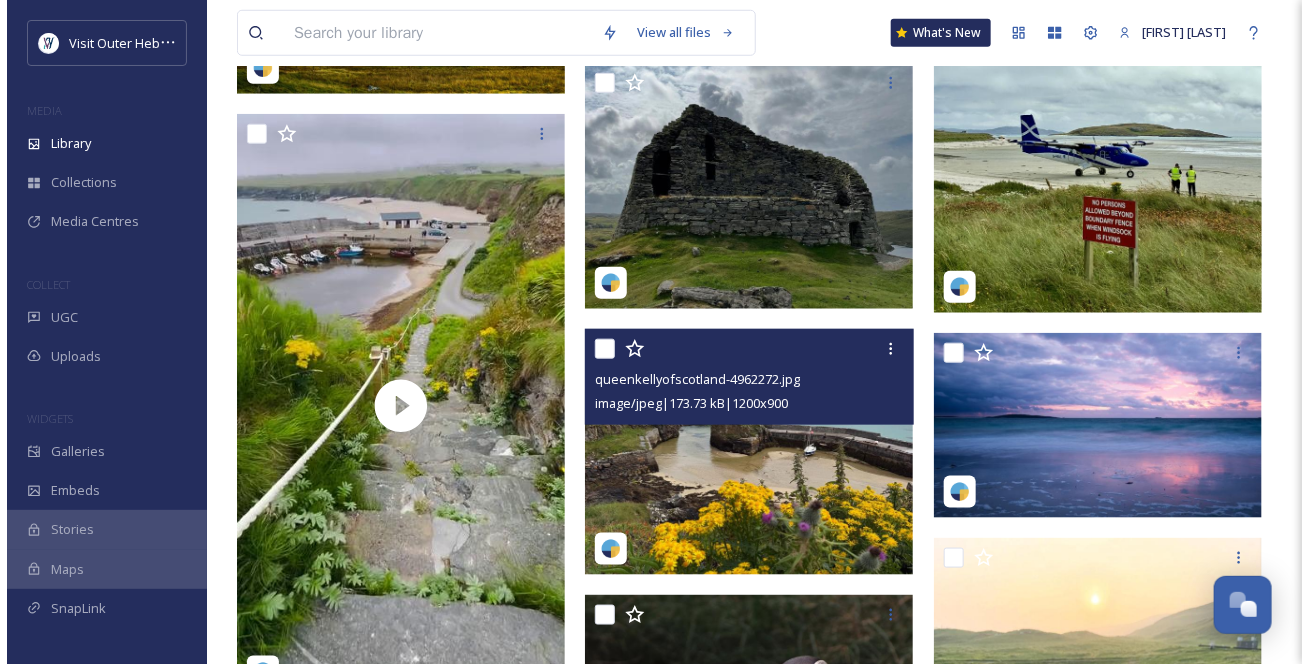 scroll, scrollTop: 727, scrollLeft: 0, axis: vertical 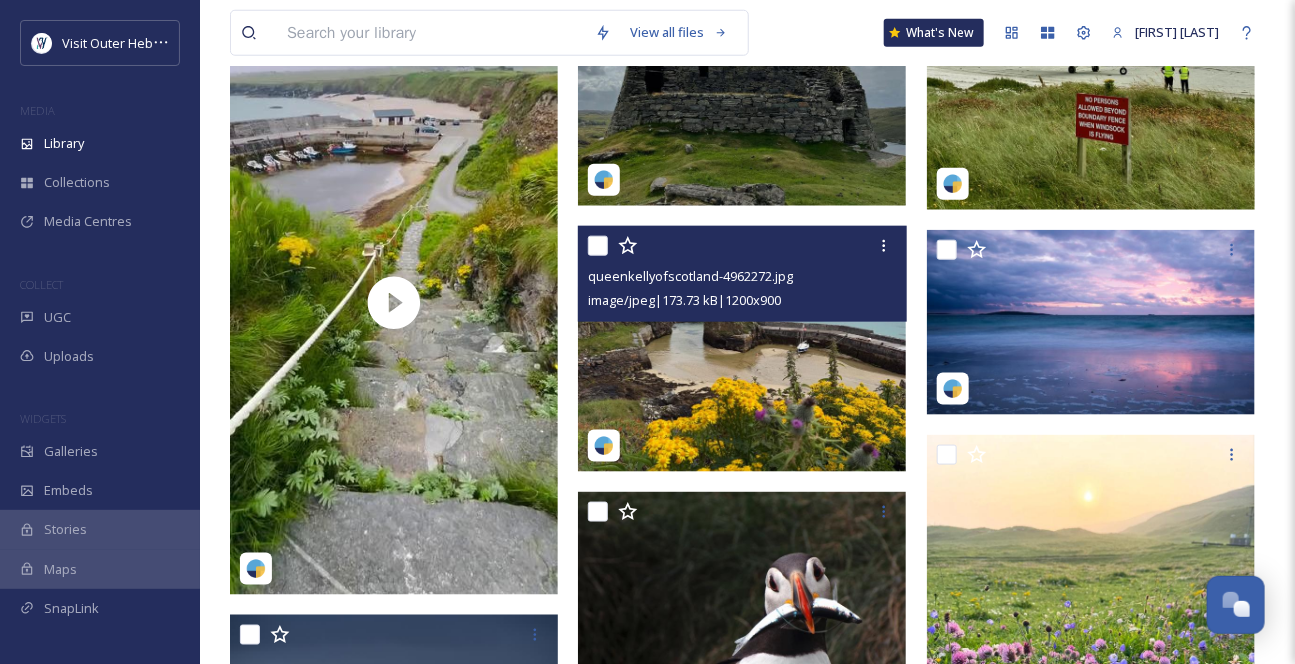 click at bounding box center [742, 349] 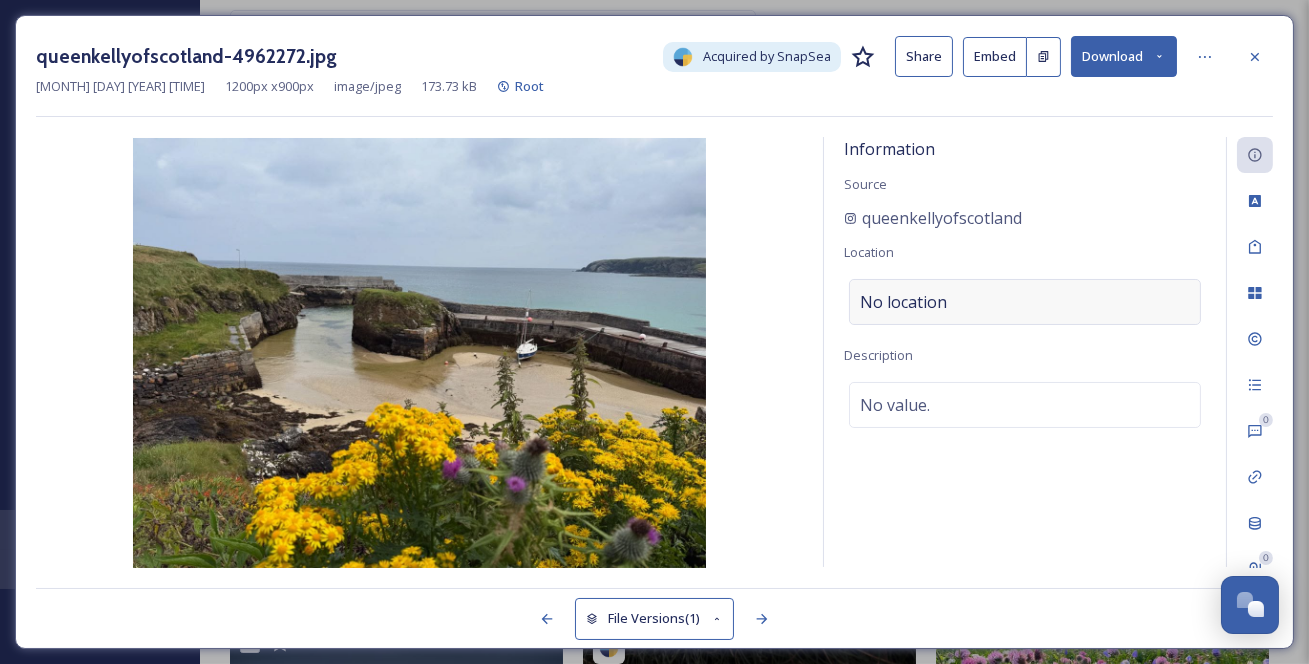 click on "No location" at bounding box center (1025, 302) 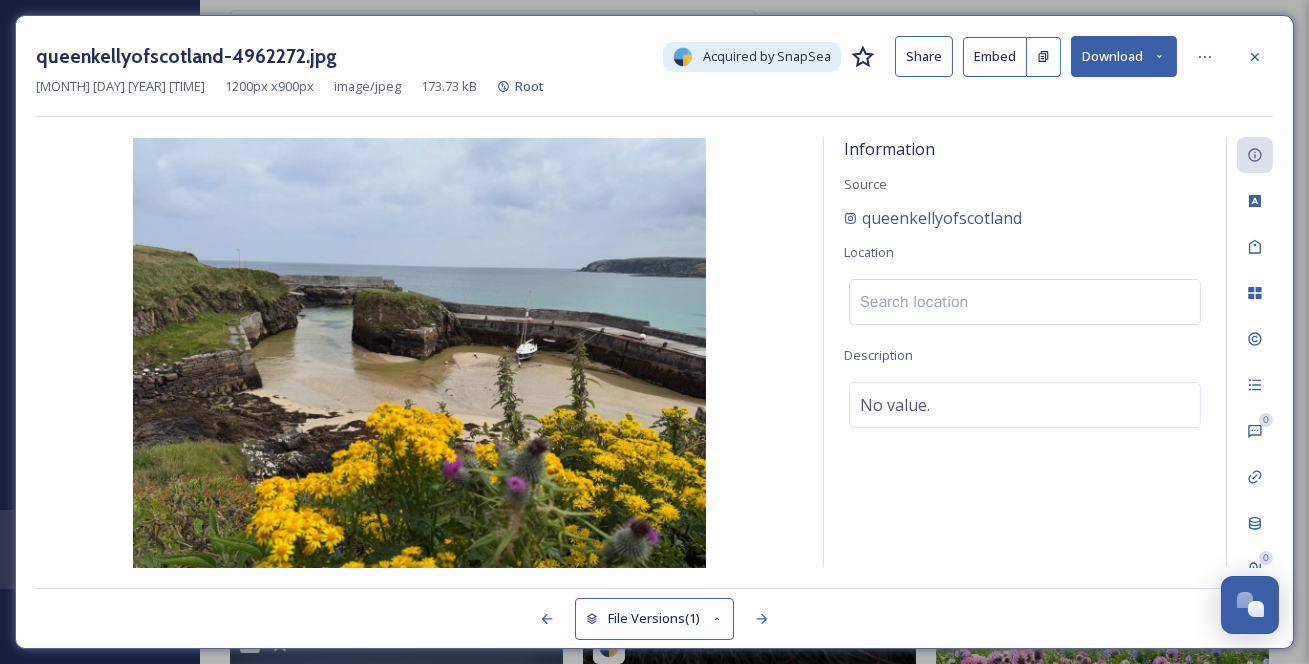 click at bounding box center (1025, 302) 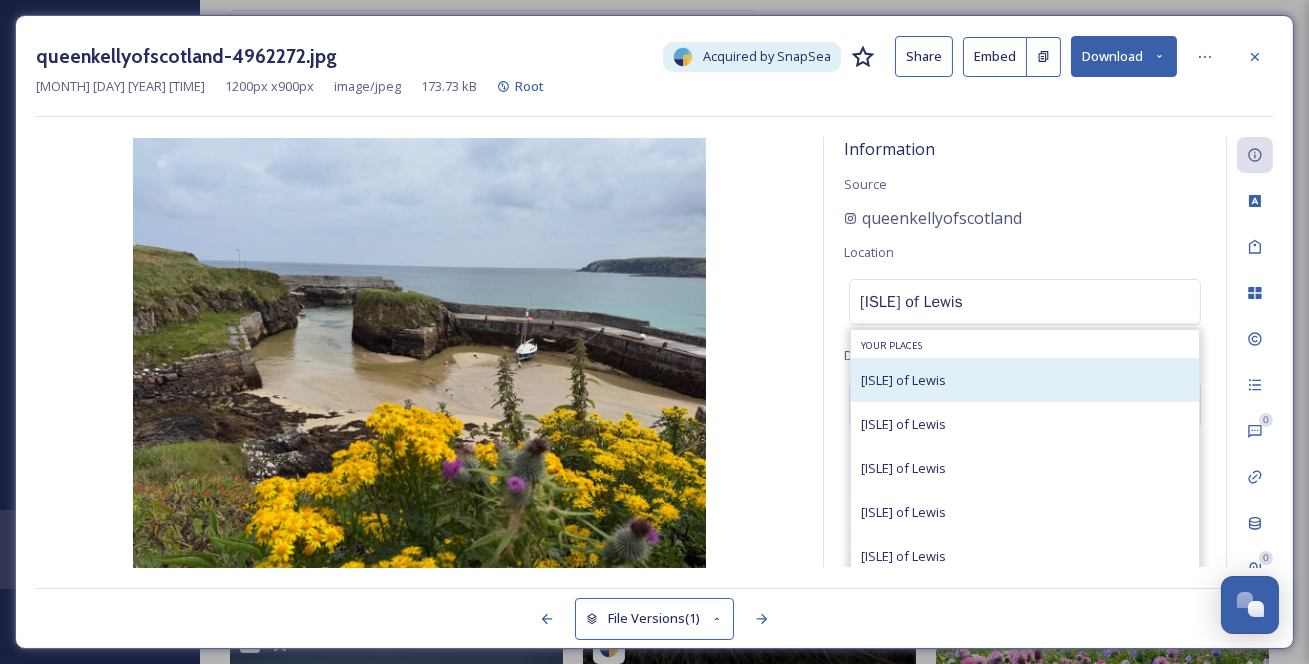 type on "[ISLE] of Lewis" 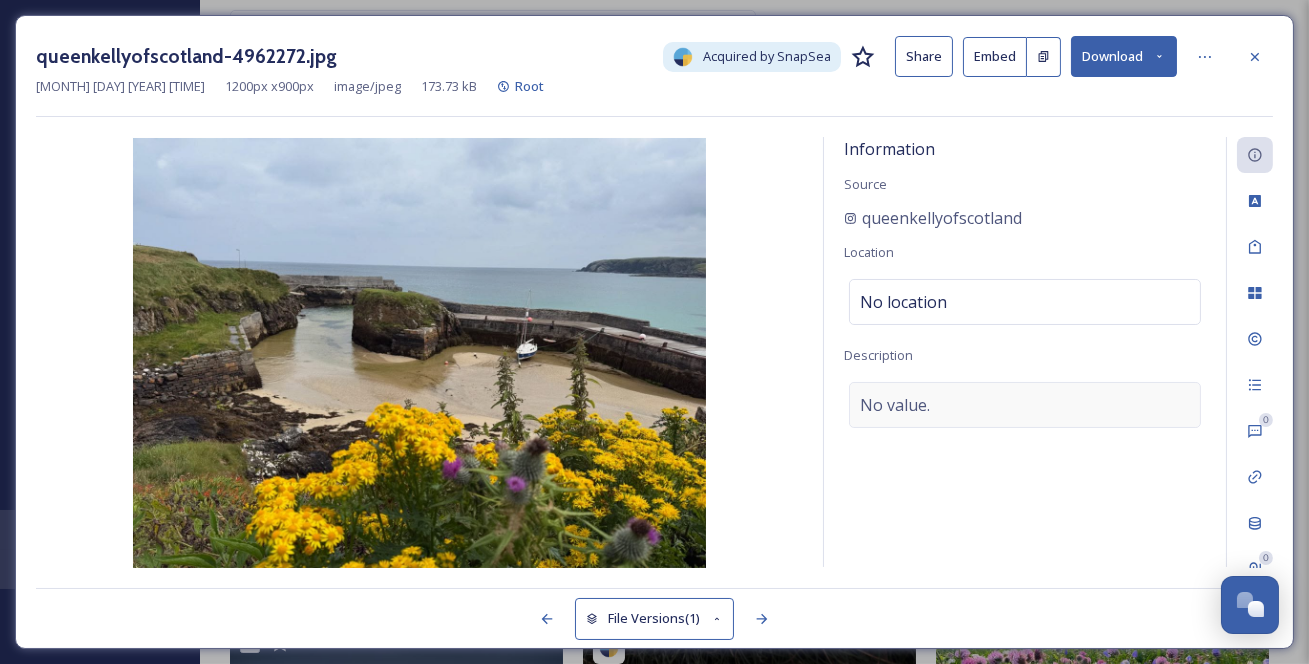 click on "No value." at bounding box center (895, 405) 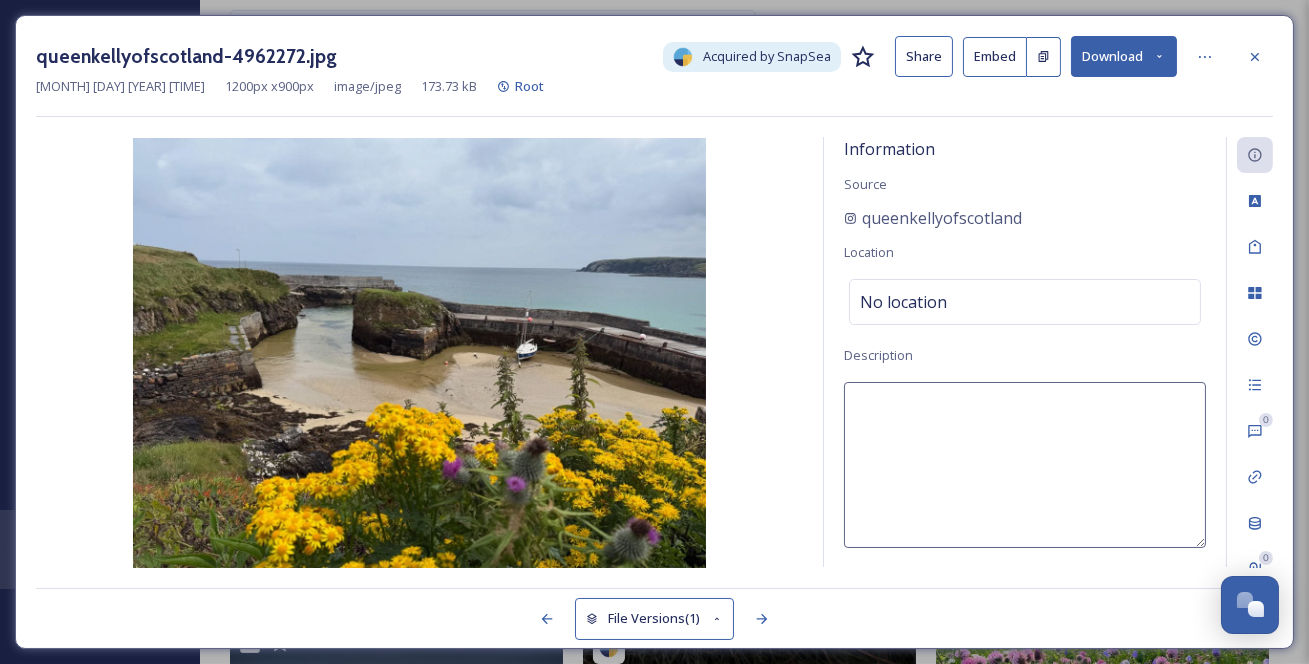 click at bounding box center (1025, 465) 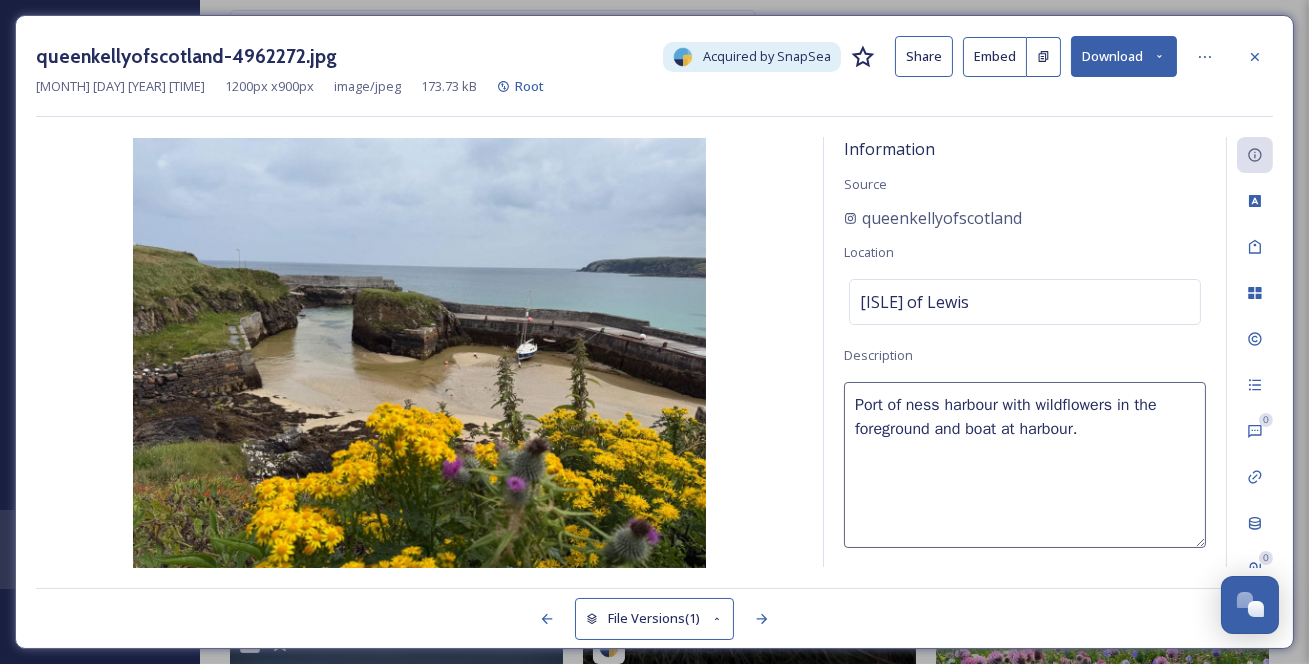 click on "Port of ness harbour with wildflowers in the foreground and boat at harbour." at bounding box center [1025, 465] 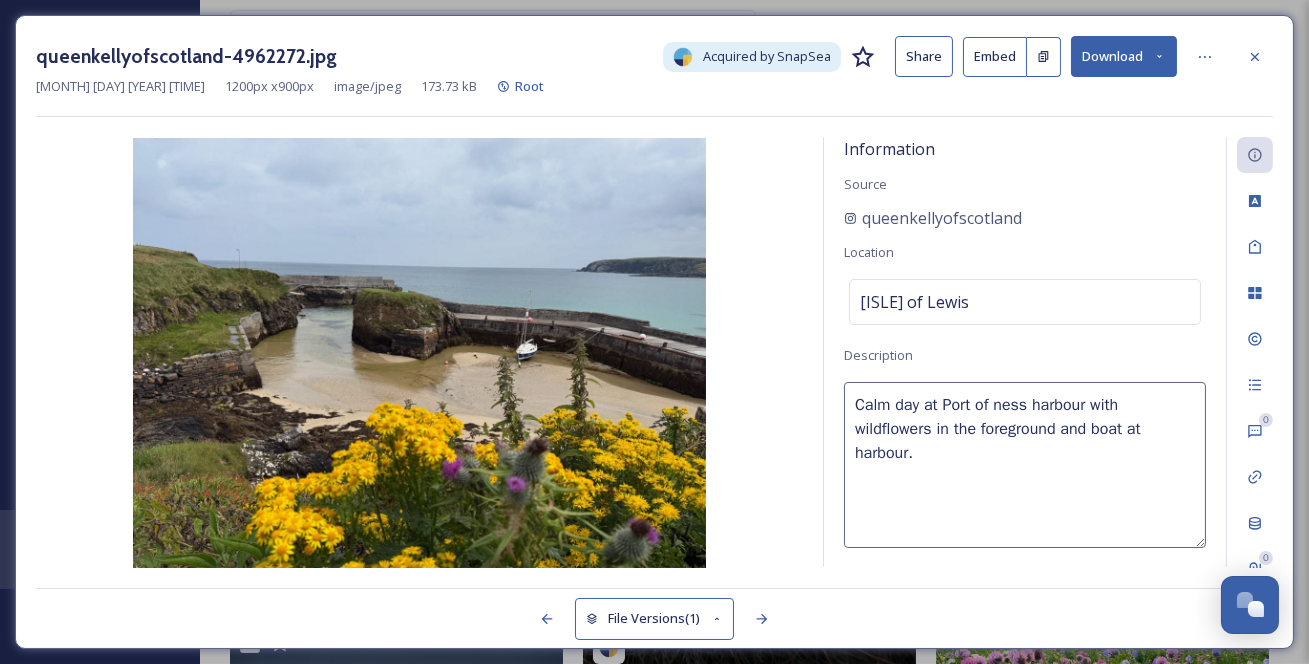 drag, startPoint x: 1040, startPoint y: 449, endPoint x: 1030, endPoint y: 451, distance: 10.198039 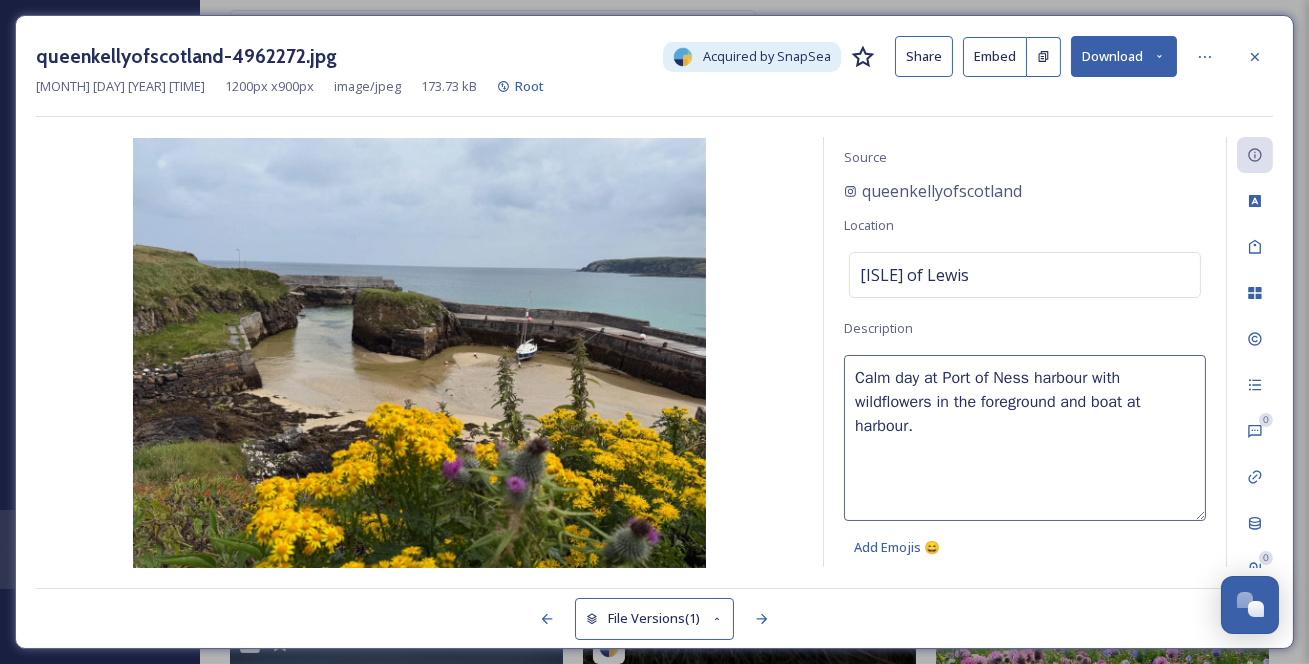 scroll, scrollTop: 100, scrollLeft: 0, axis: vertical 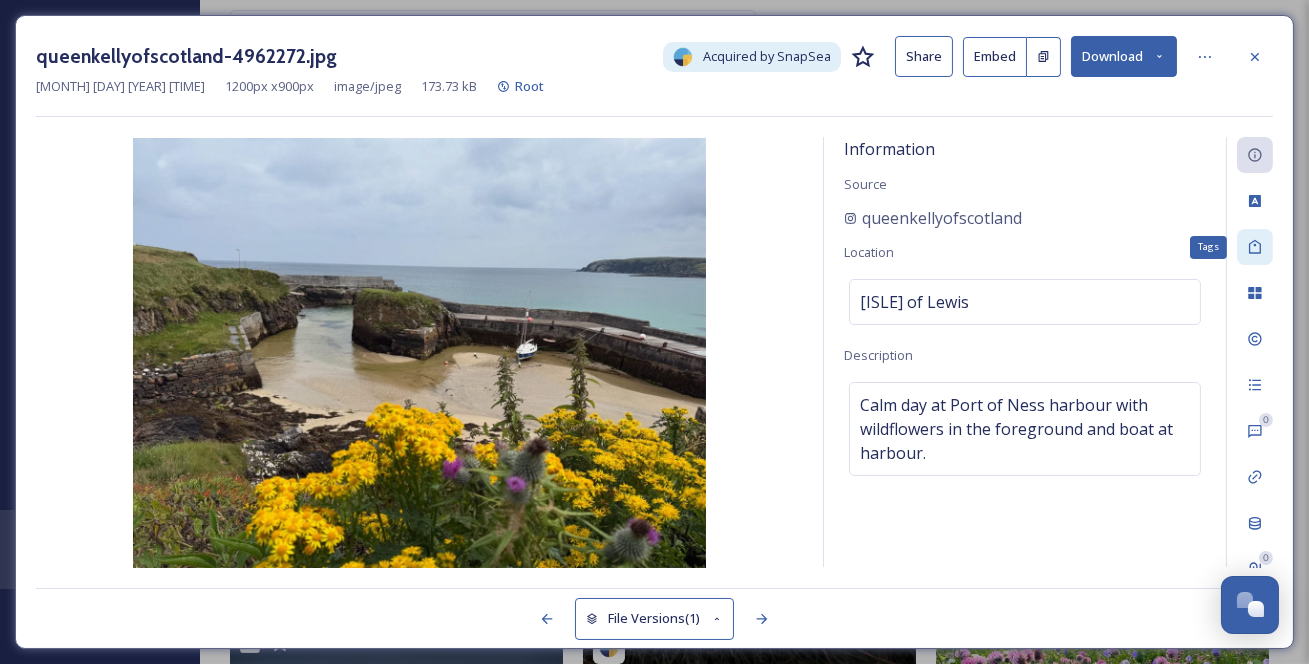 click 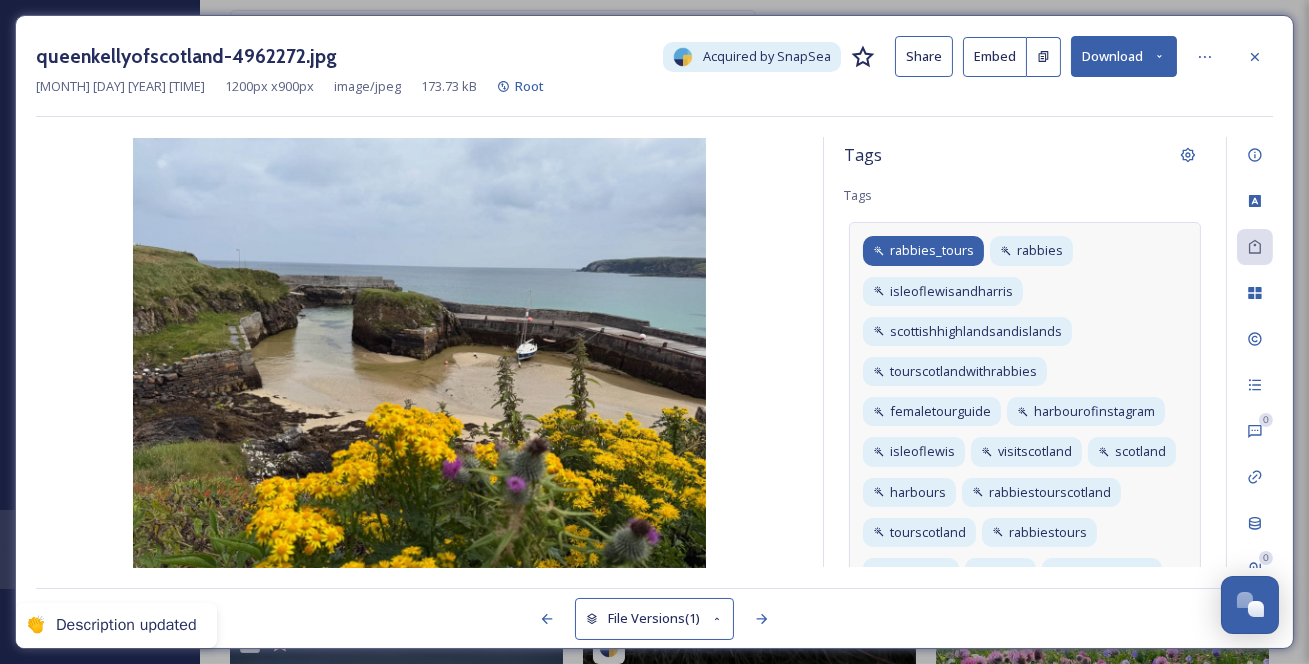 click on "rabbies_tours" at bounding box center [932, 250] 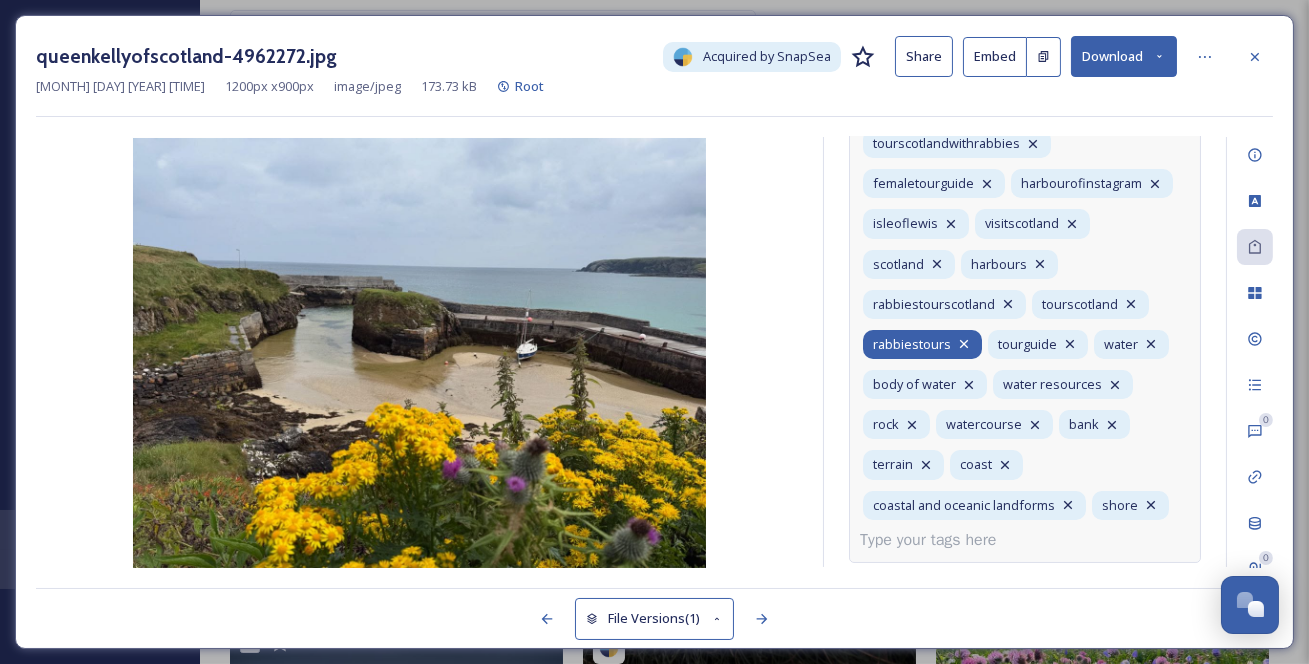 click 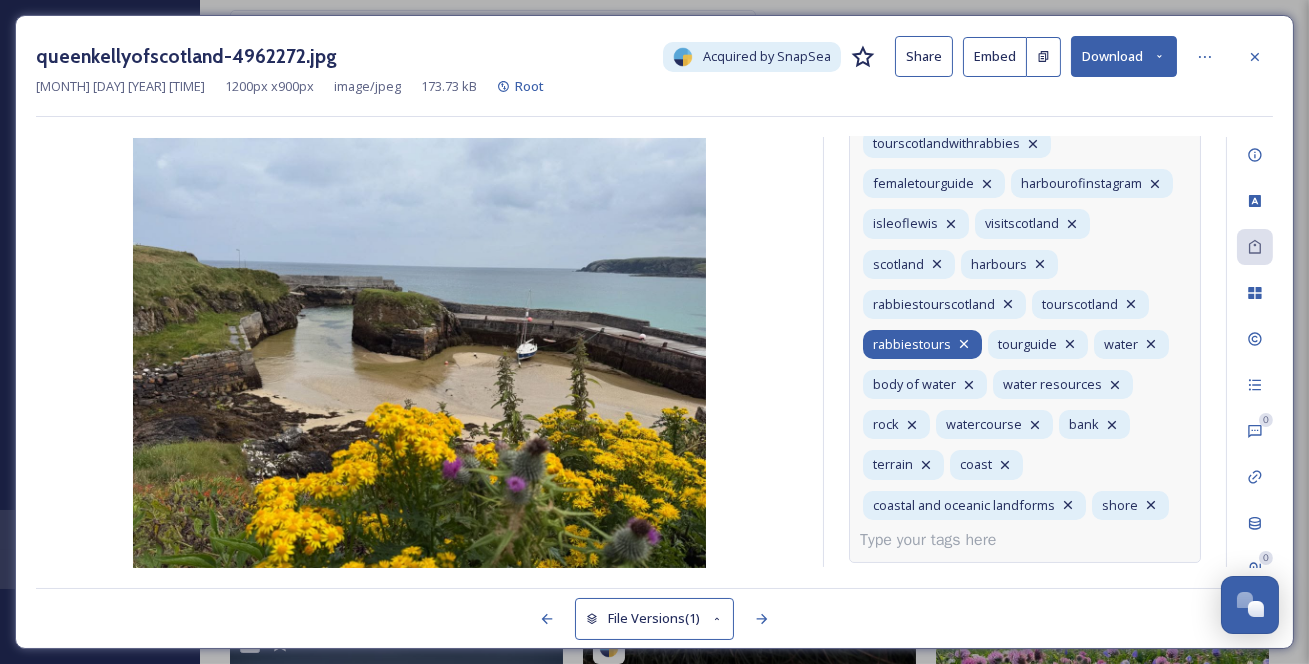 scroll, scrollTop: 437, scrollLeft: 0, axis: vertical 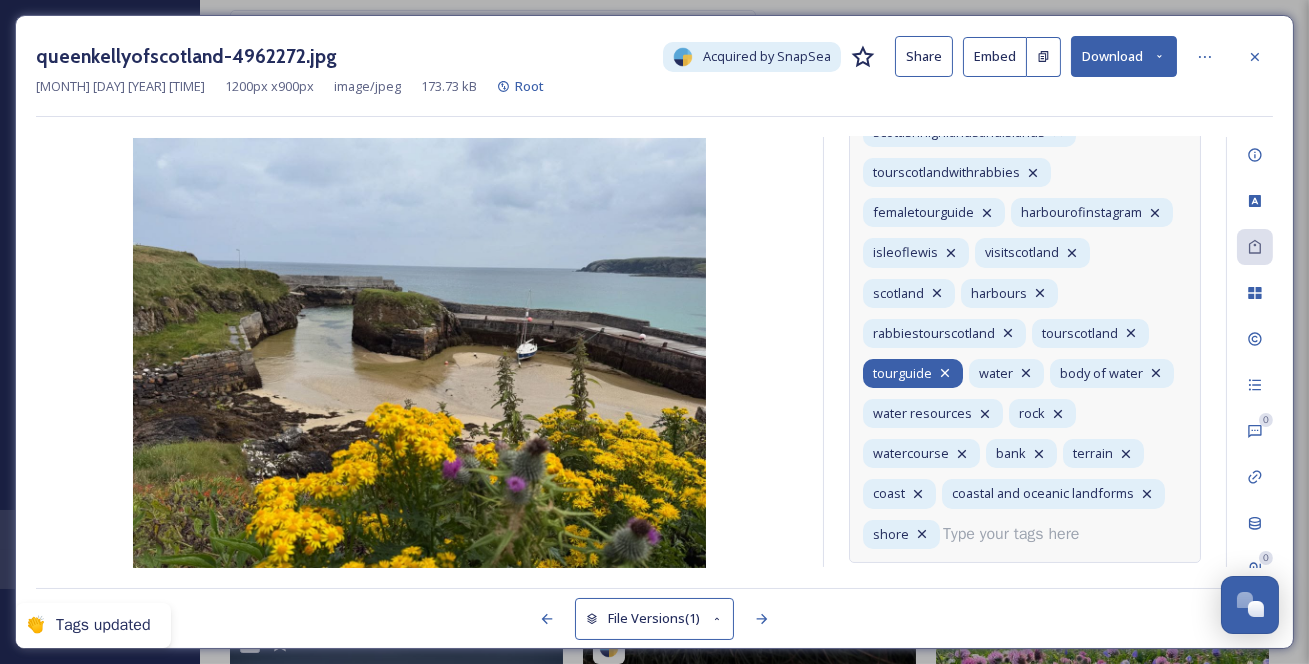 click on "rabbies_tours rabbies isleoflewisandharris scottishhighlandsandislands tourscotlandwithrabbies femaletourguide harbourofinstagram isleoflewis visitscotland scotland harbours rabbiestourscotland tourscotland tourguide water body of water water resources rock watercourse bank terrain coast coastal and oceanic landforms shore" at bounding box center [1025, 292] 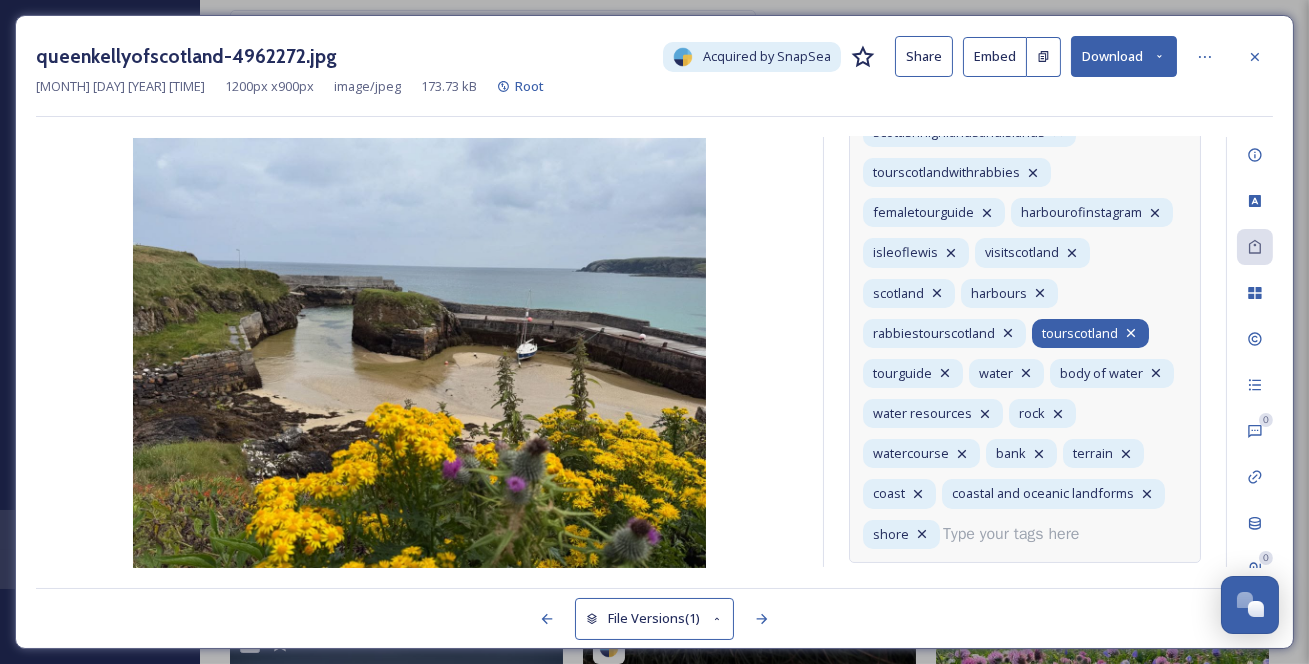 click 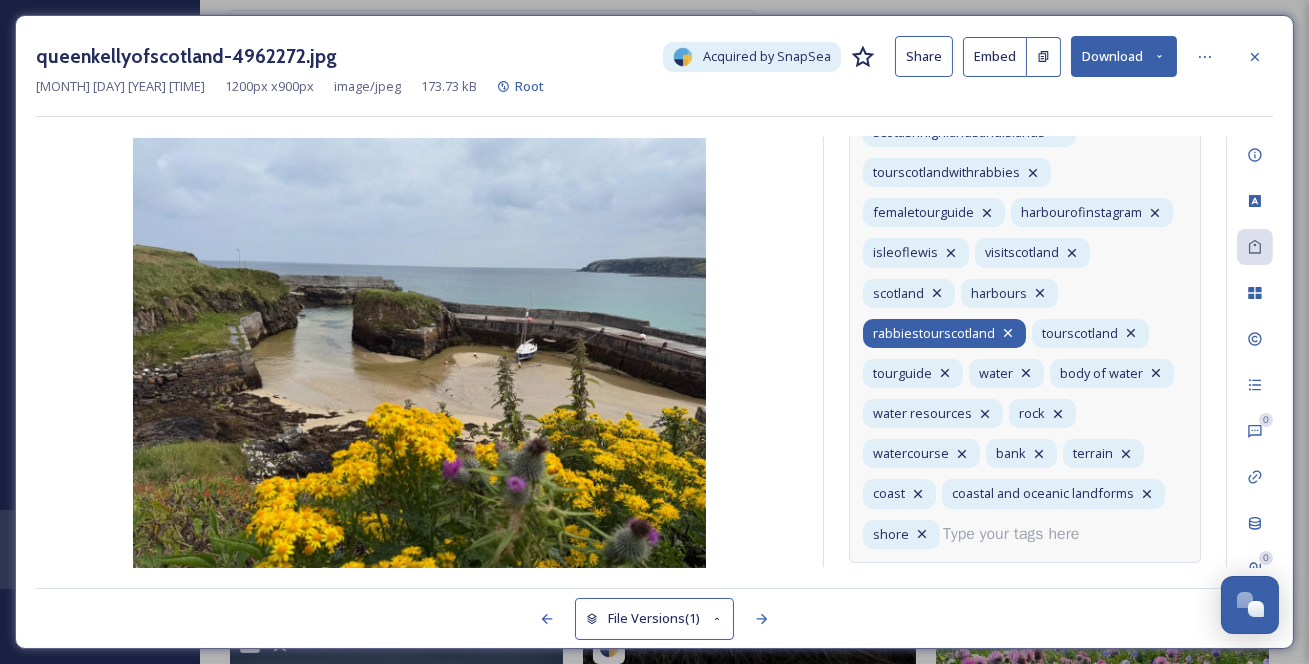 click 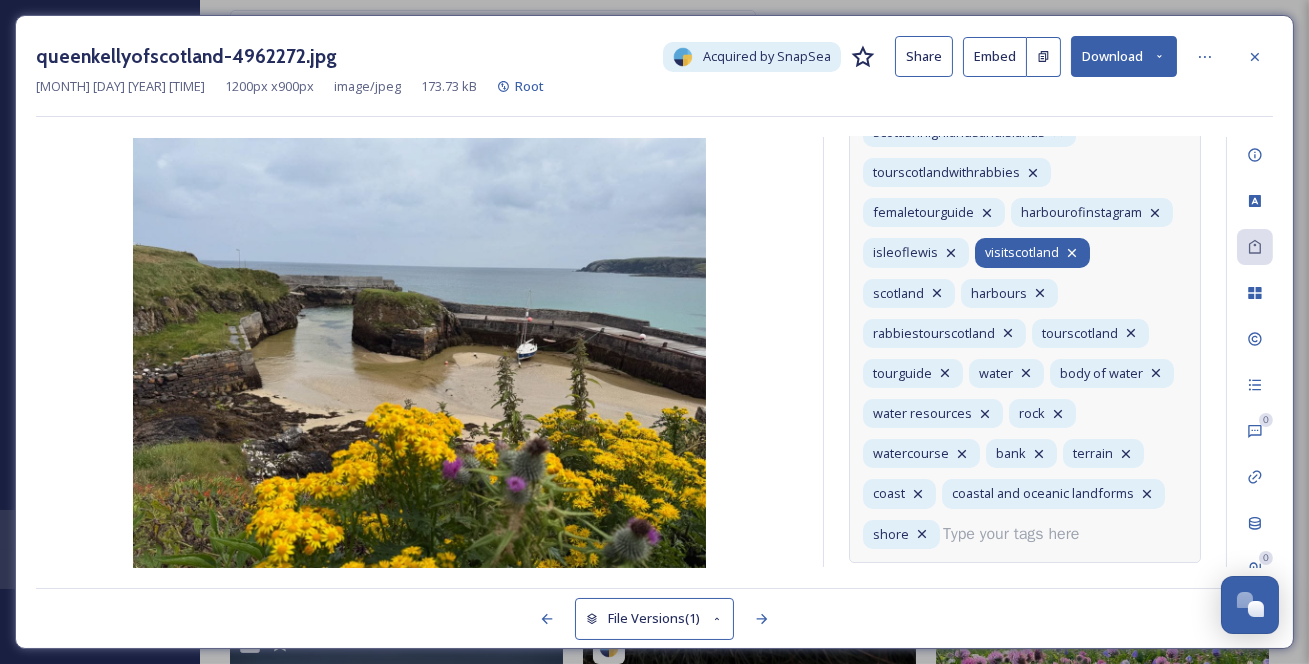 scroll, scrollTop: 346, scrollLeft: 0, axis: vertical 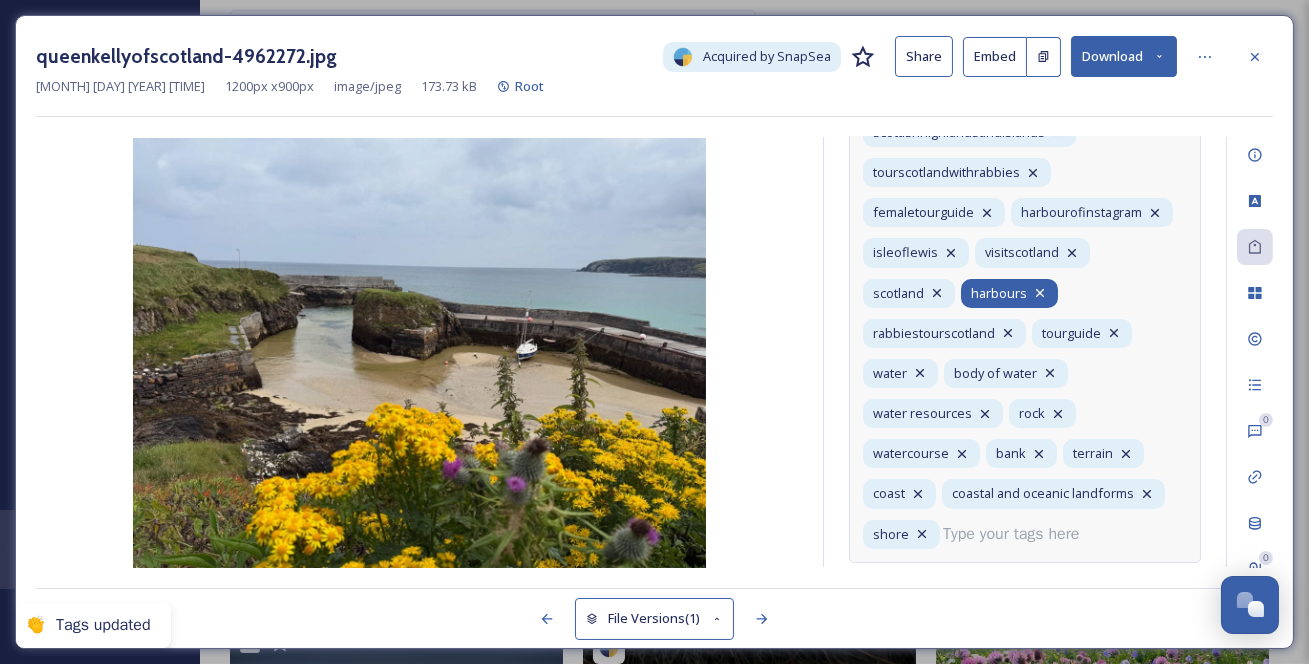click 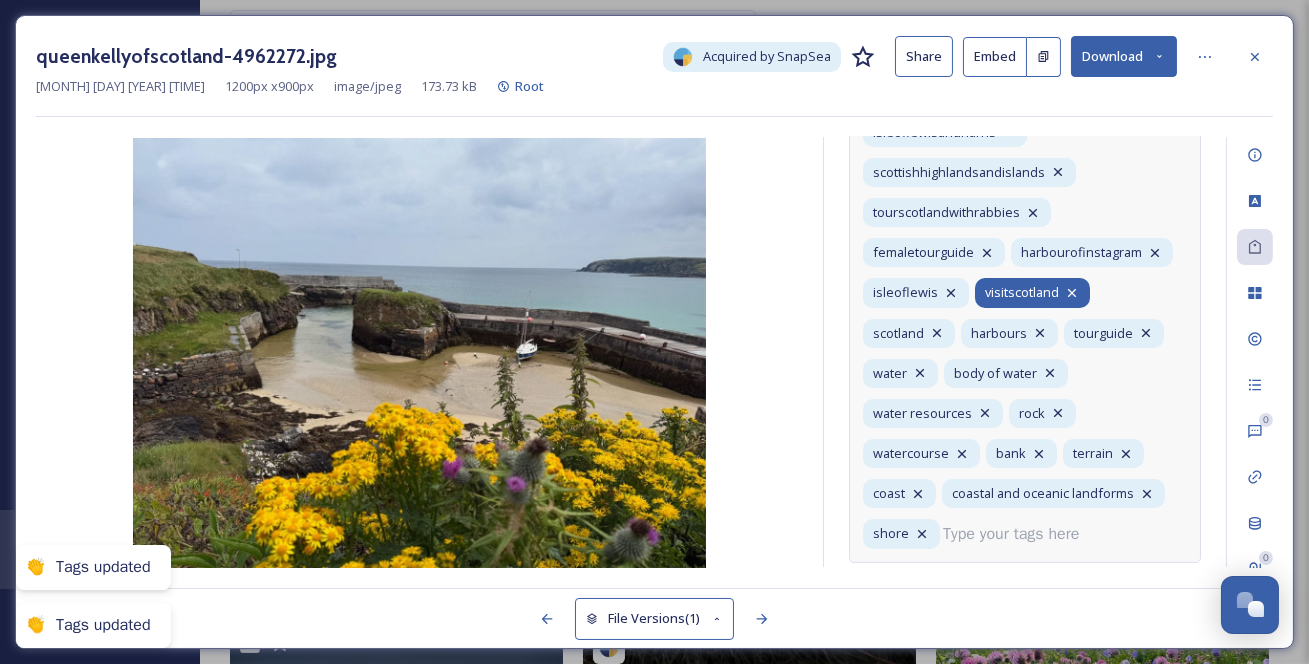 click 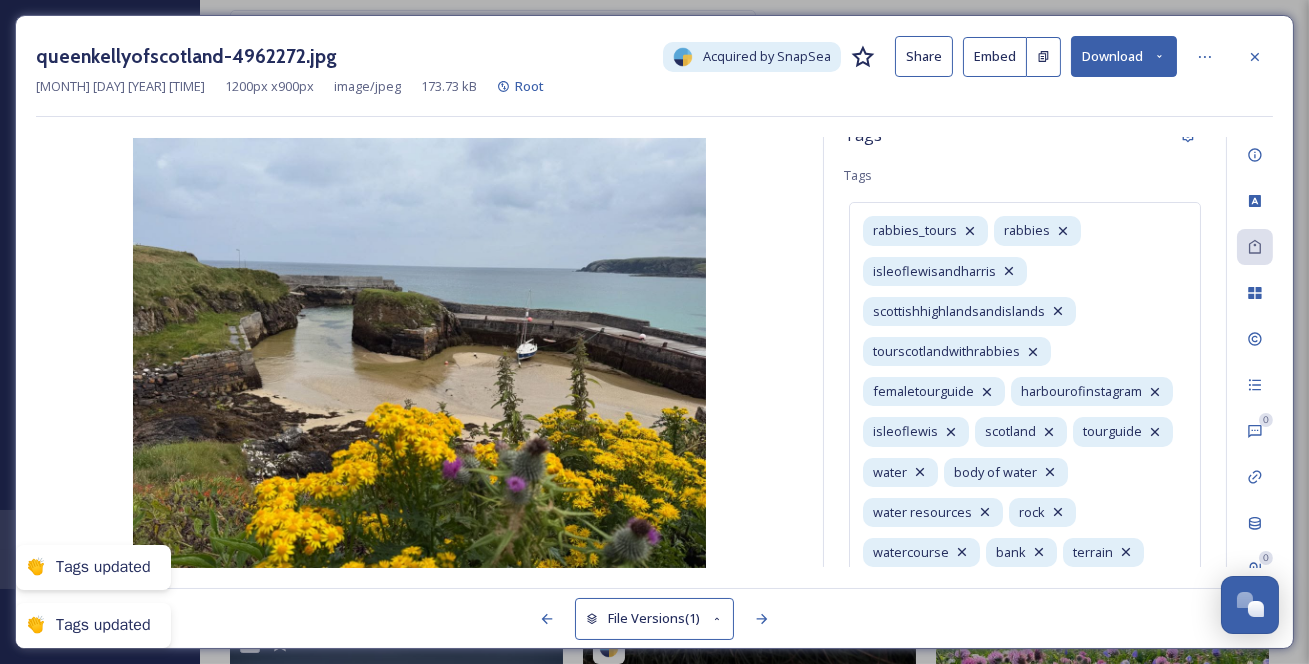 scroll, scrollTop: 0, scrollLeft: 0, axis: both 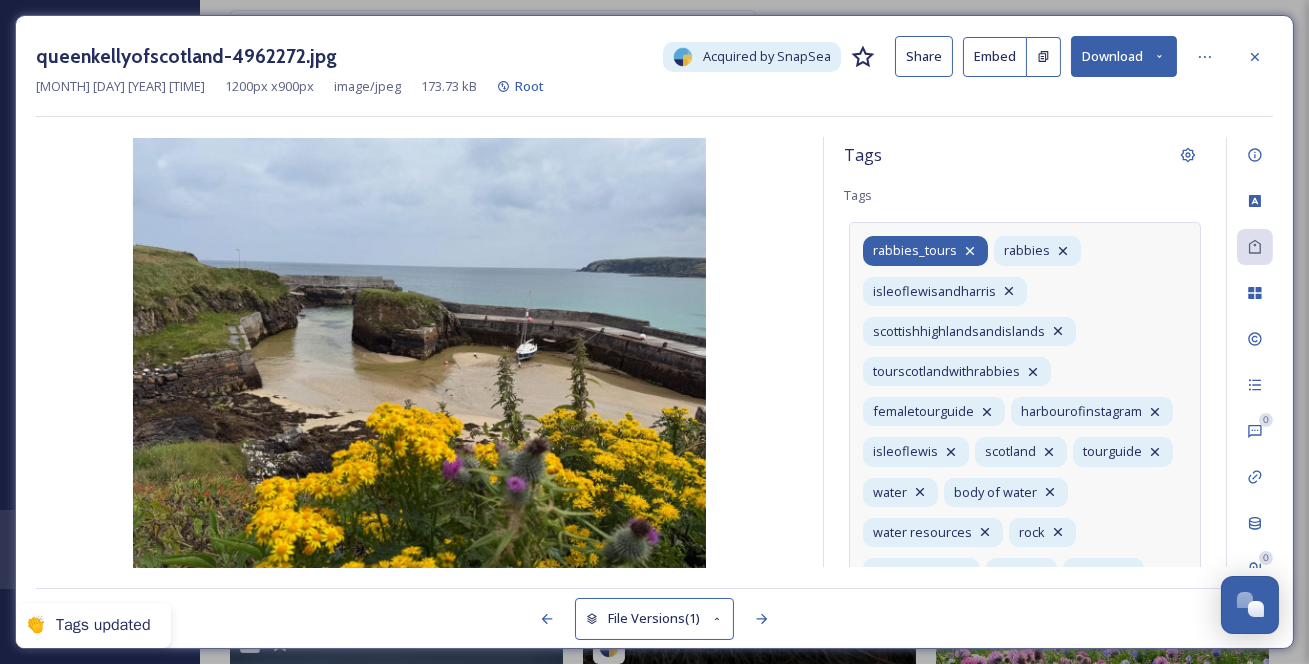 click 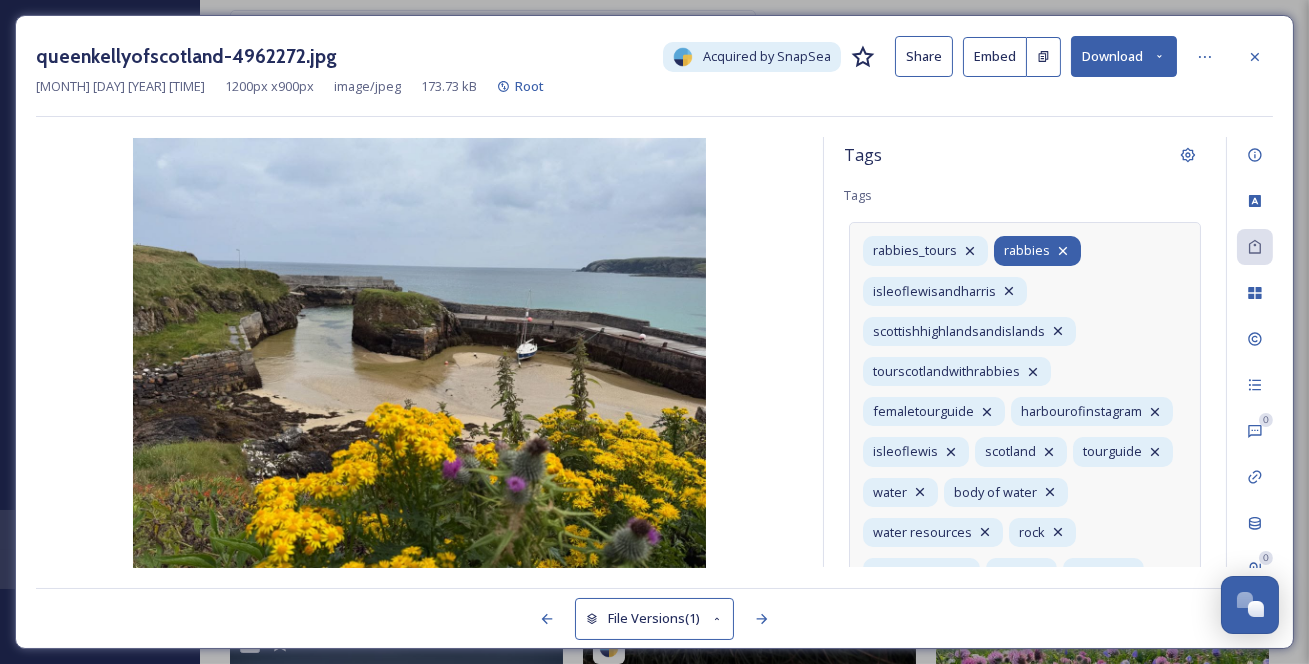 click 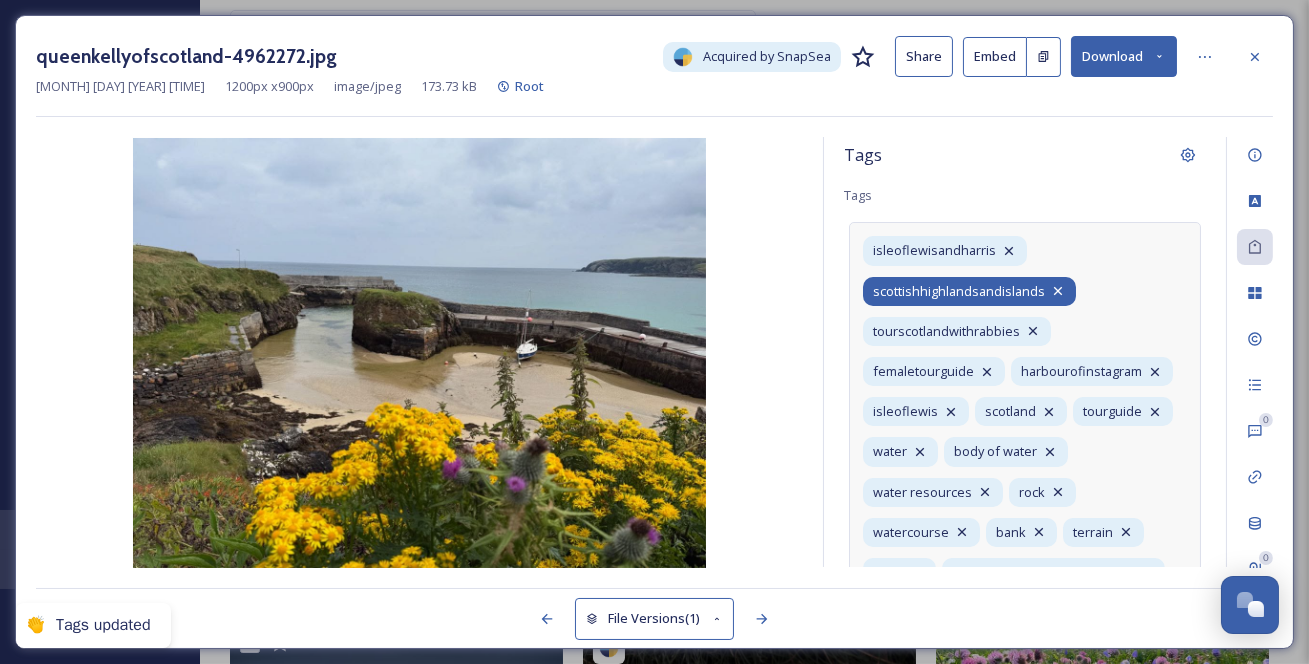 click 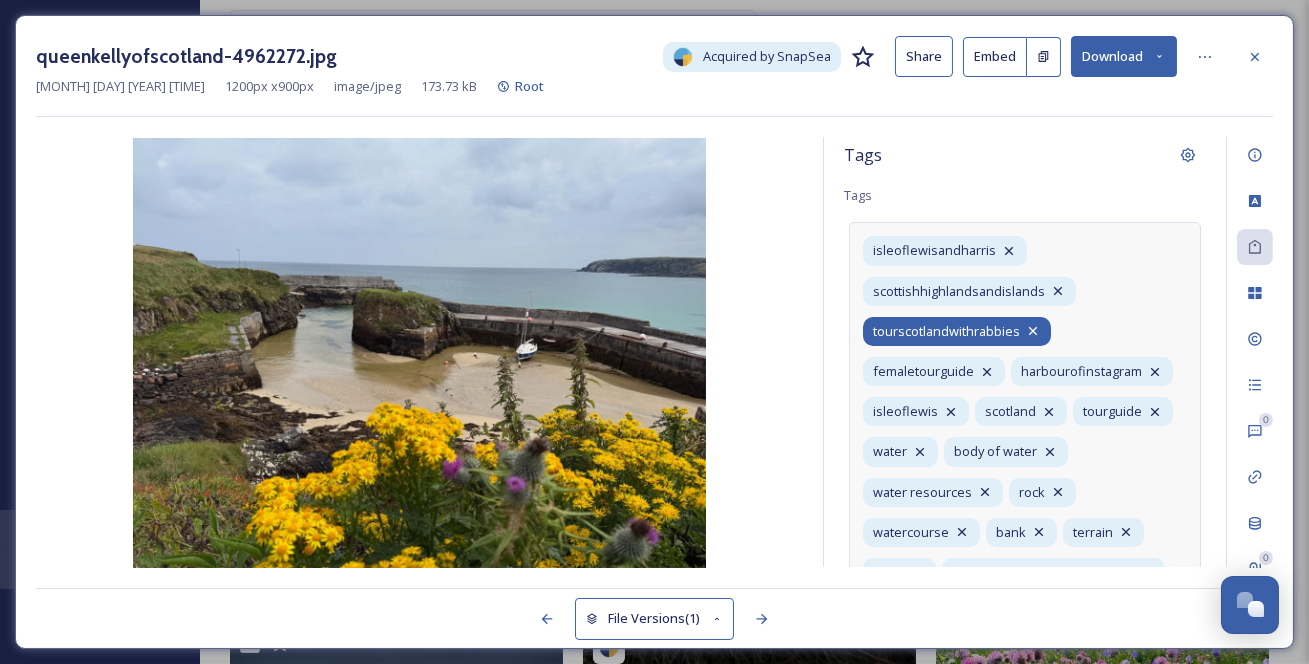 click 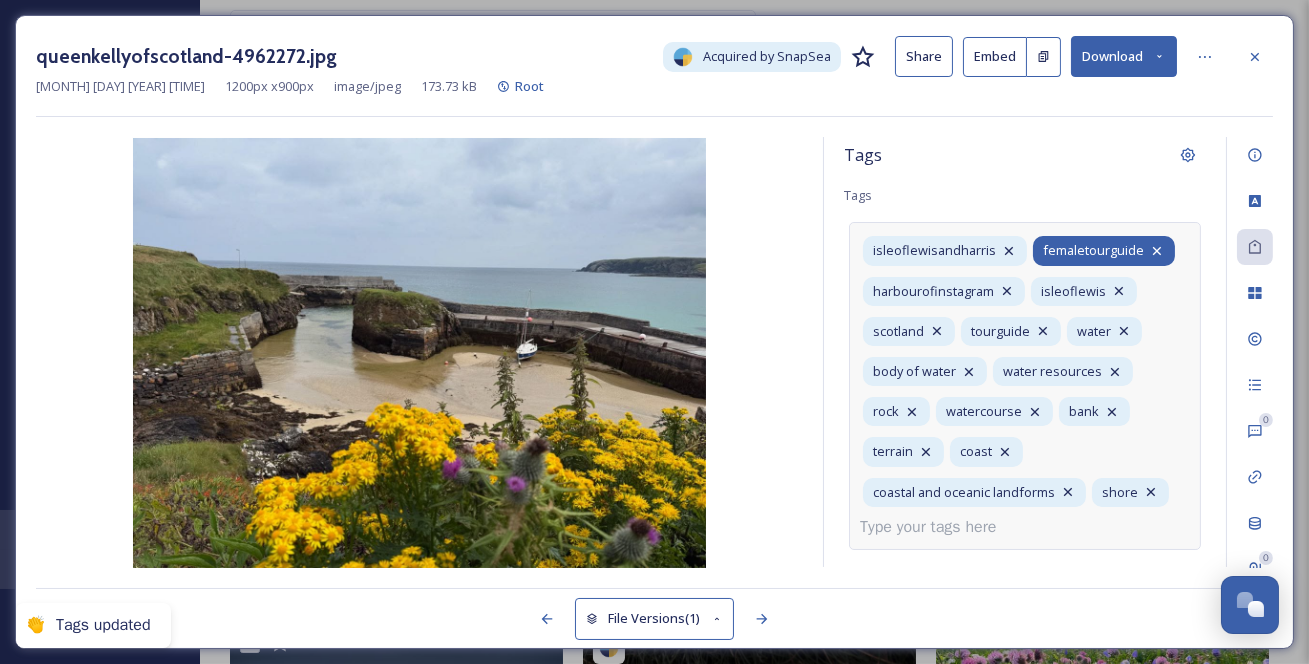 click 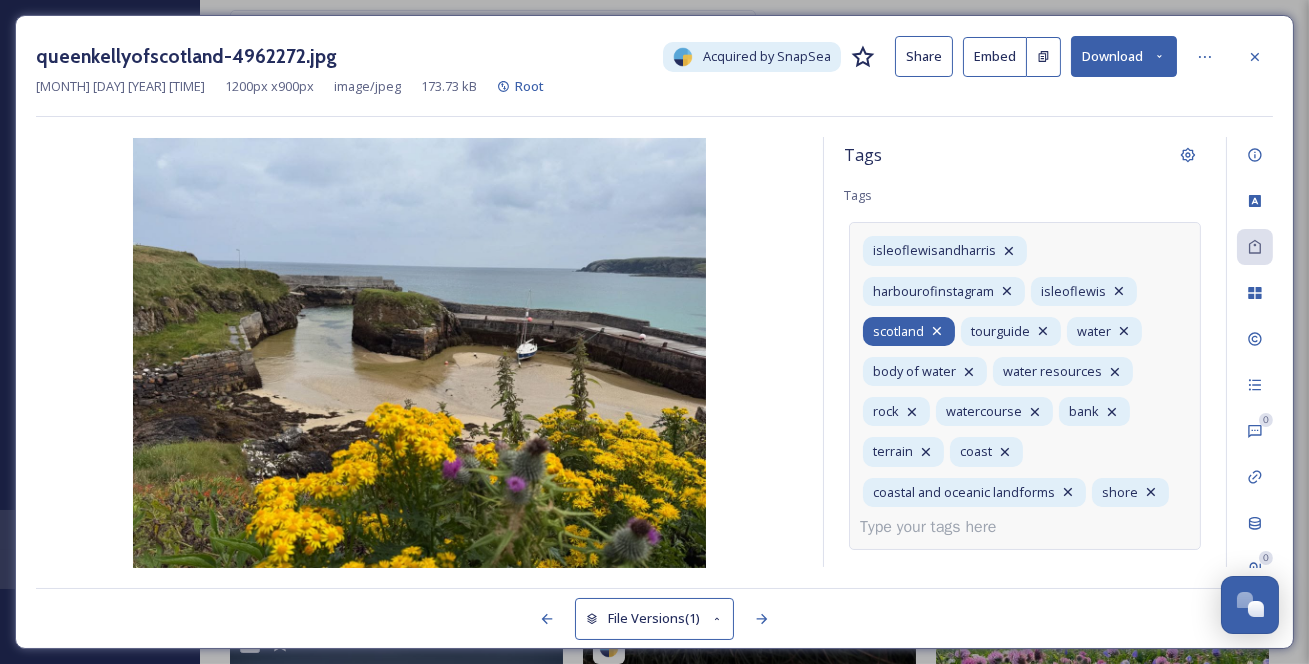 click 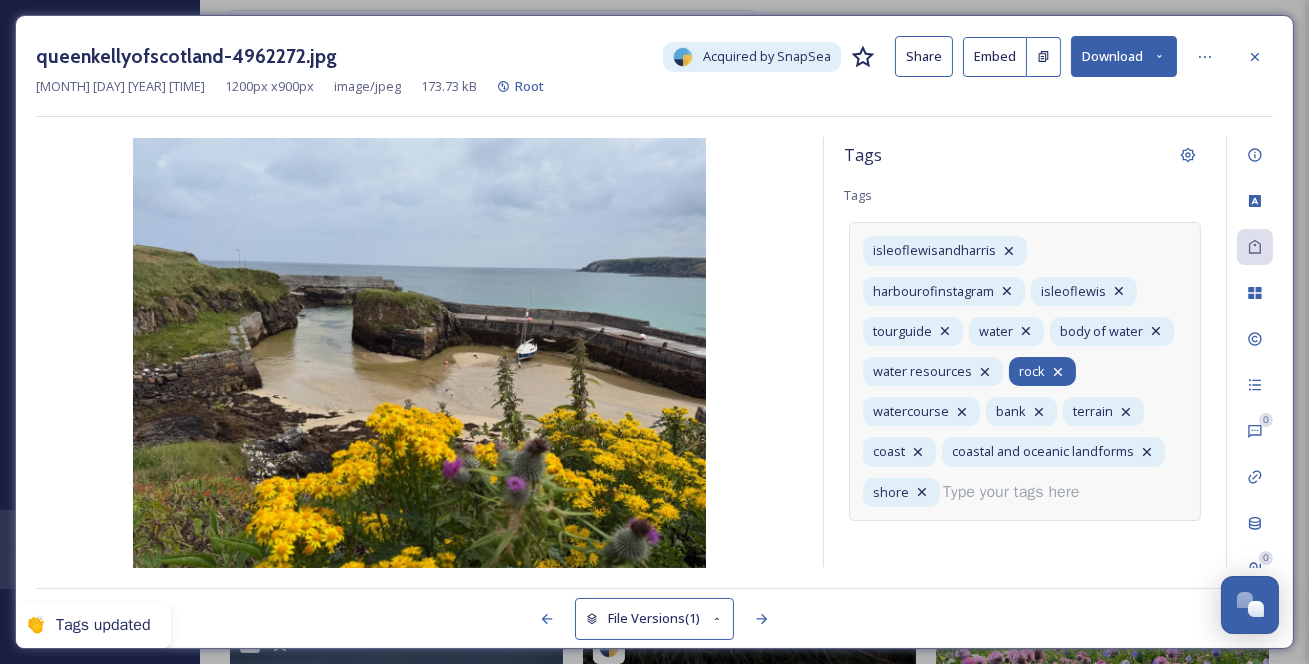 scroll, scrollTop: 122, scrollLeft: 0, axis: vertical 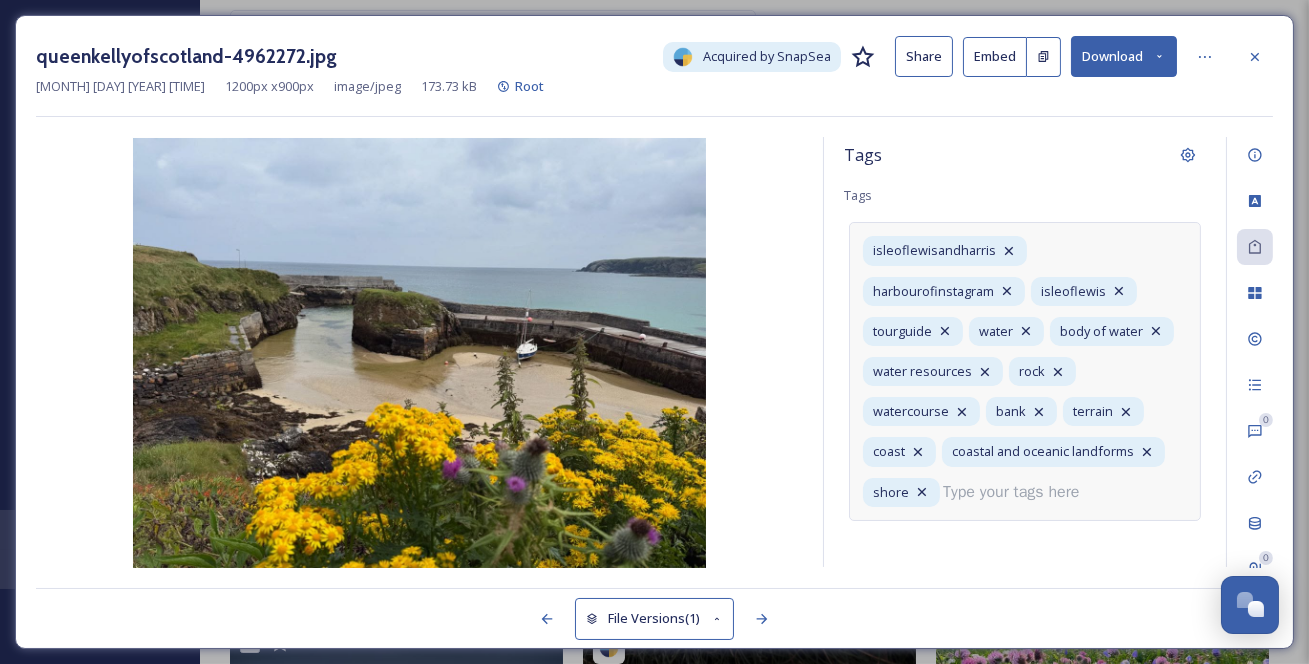 click at bounding box center [1019, 492] 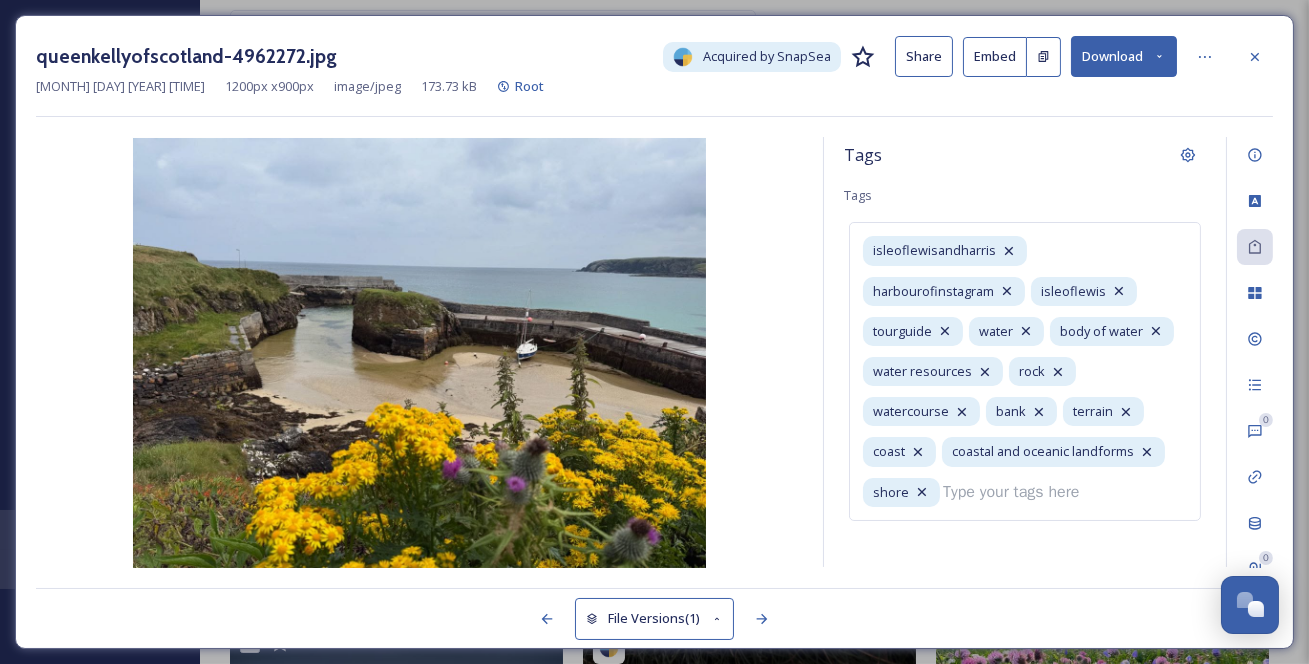 type on "n" 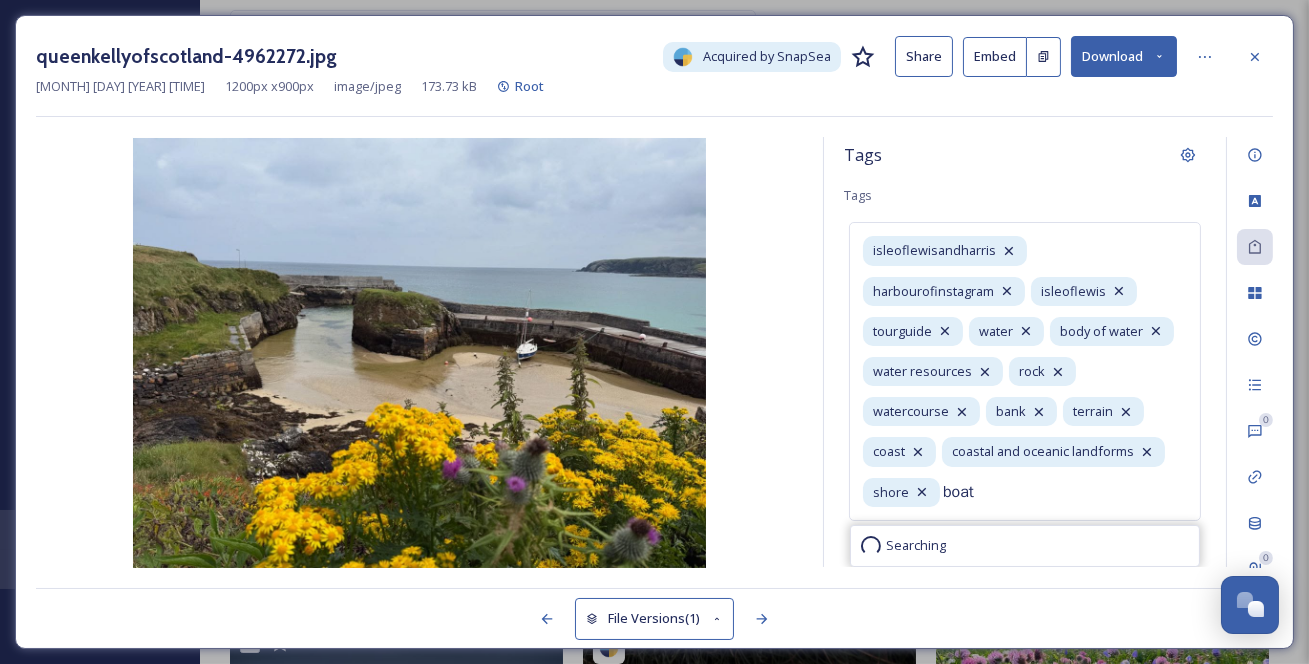 type on "boat" 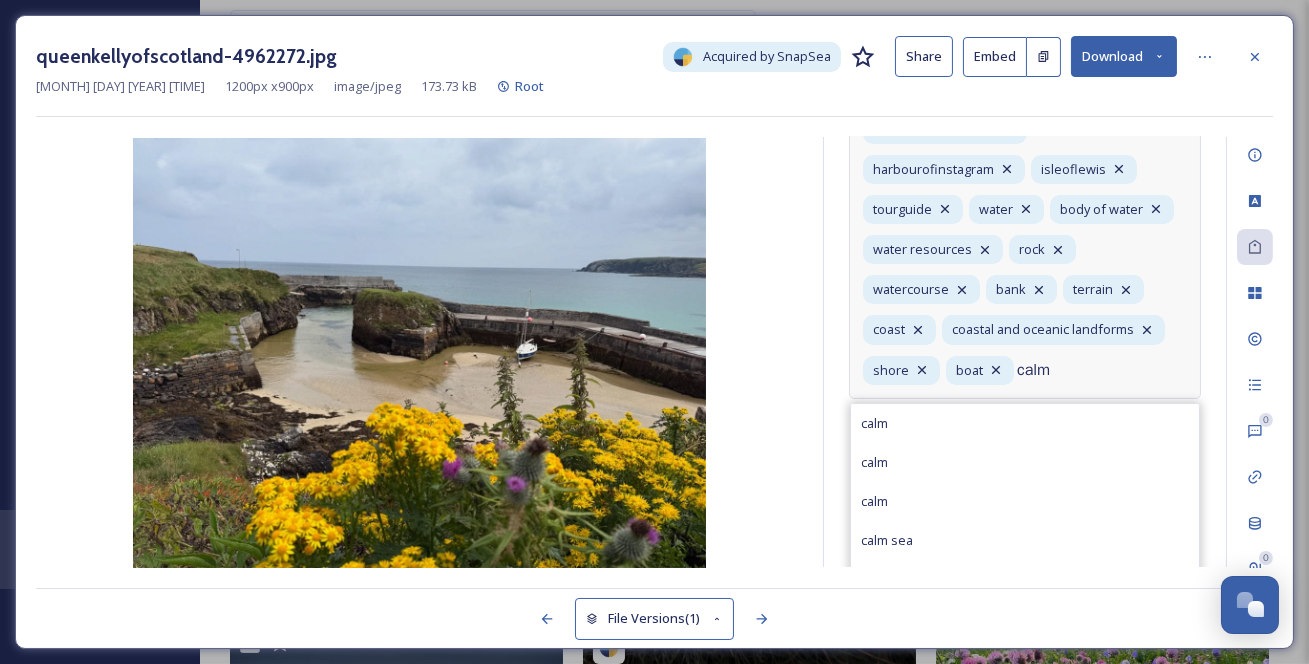 type on "calm" 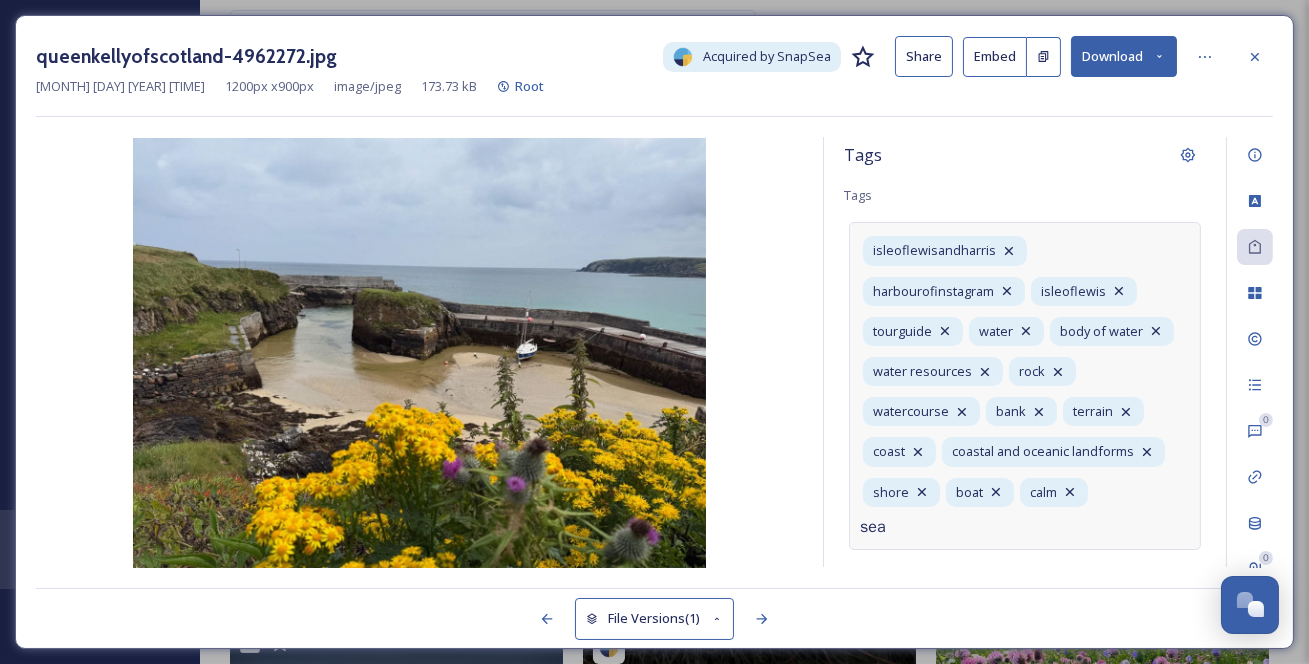type on "sea" 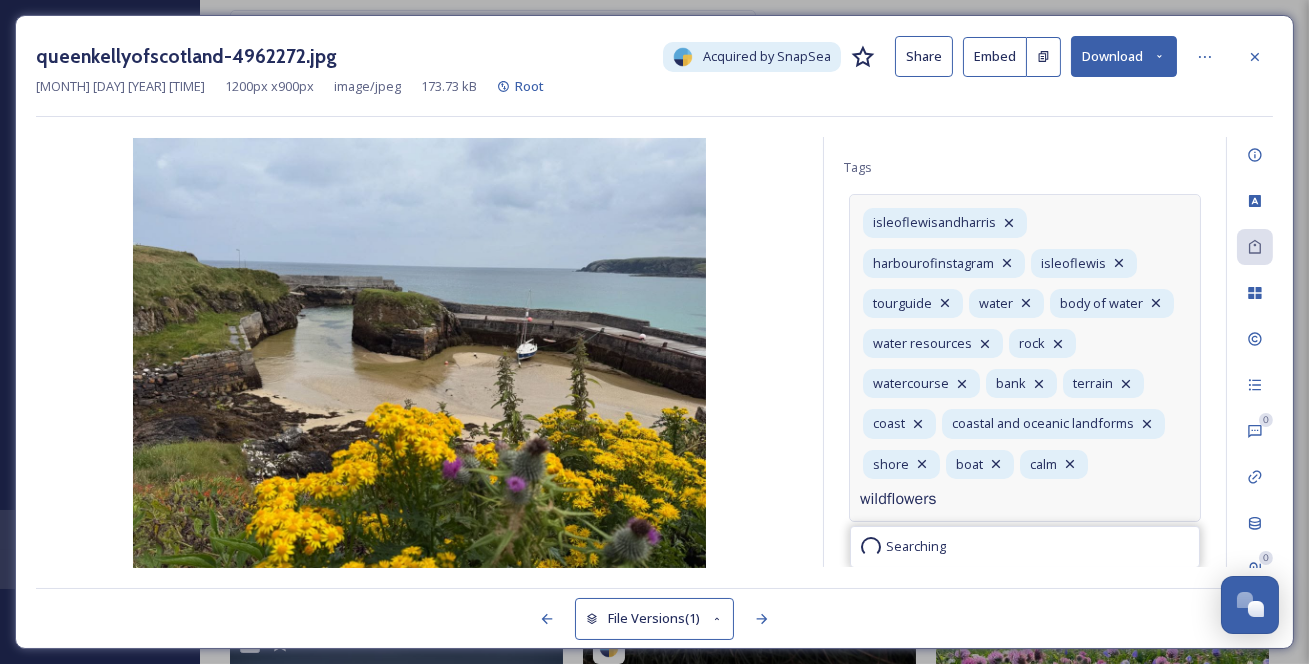 type on "wildflowers" 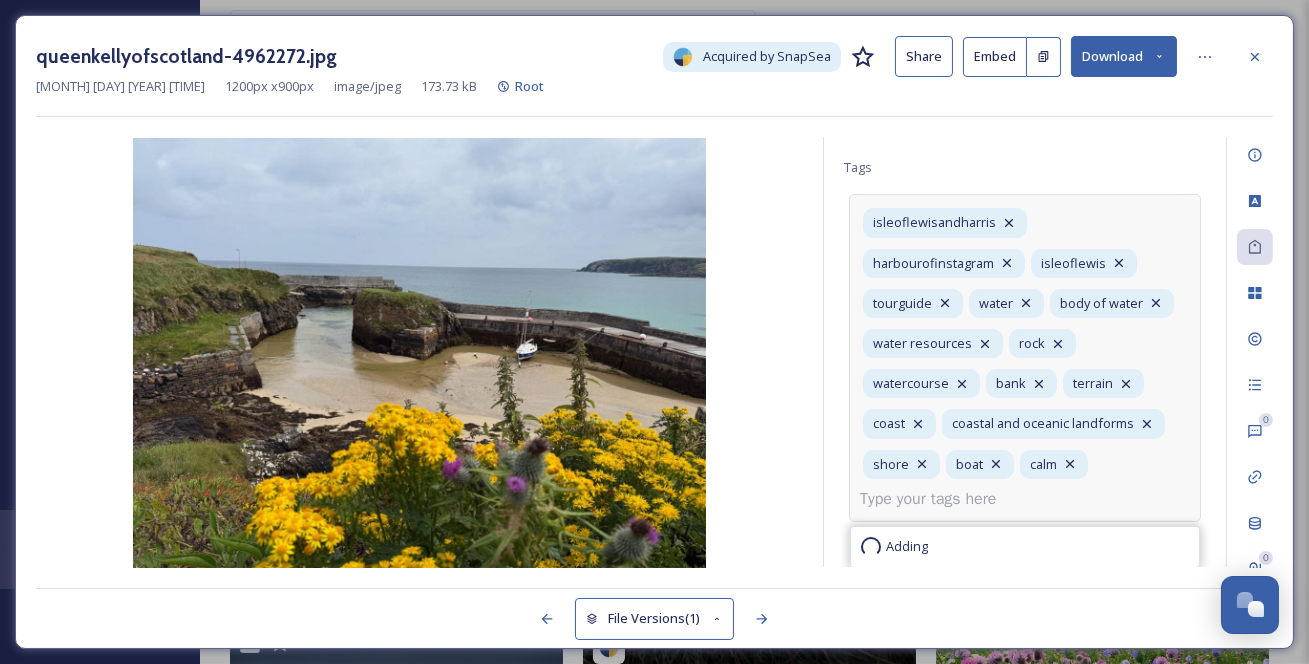 scroll, scrollTop: 167, scrollLeft: 0, axis: vertical 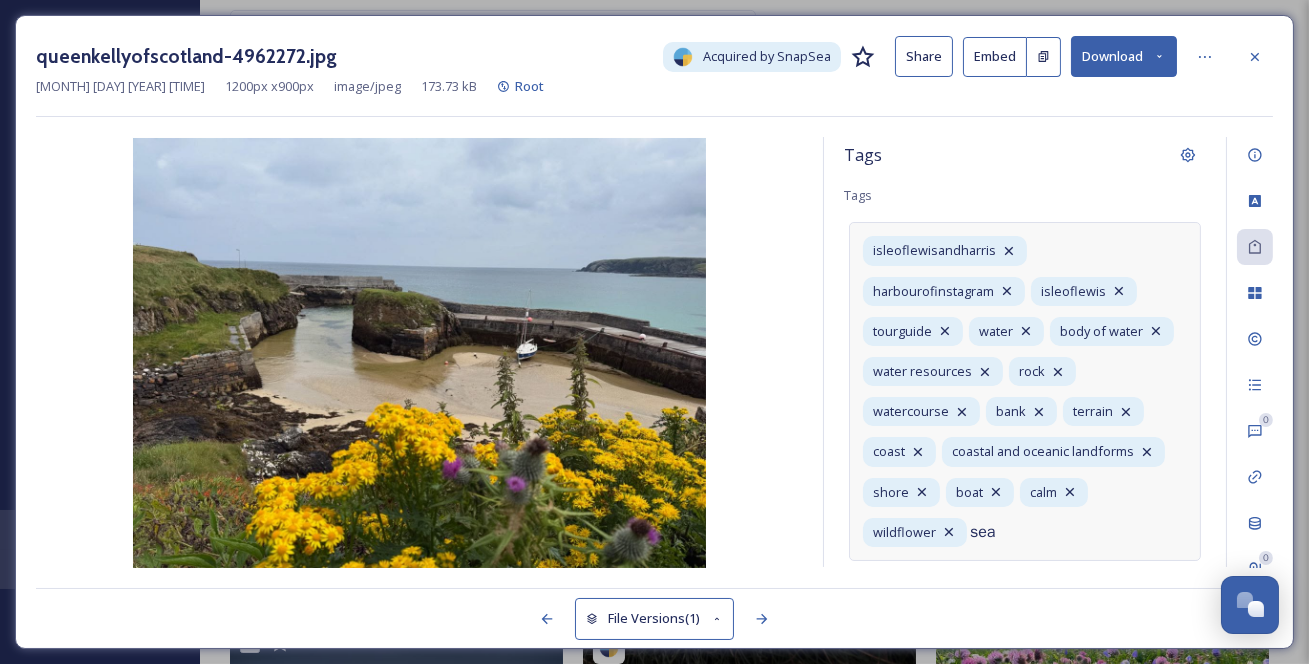 type on "sea" 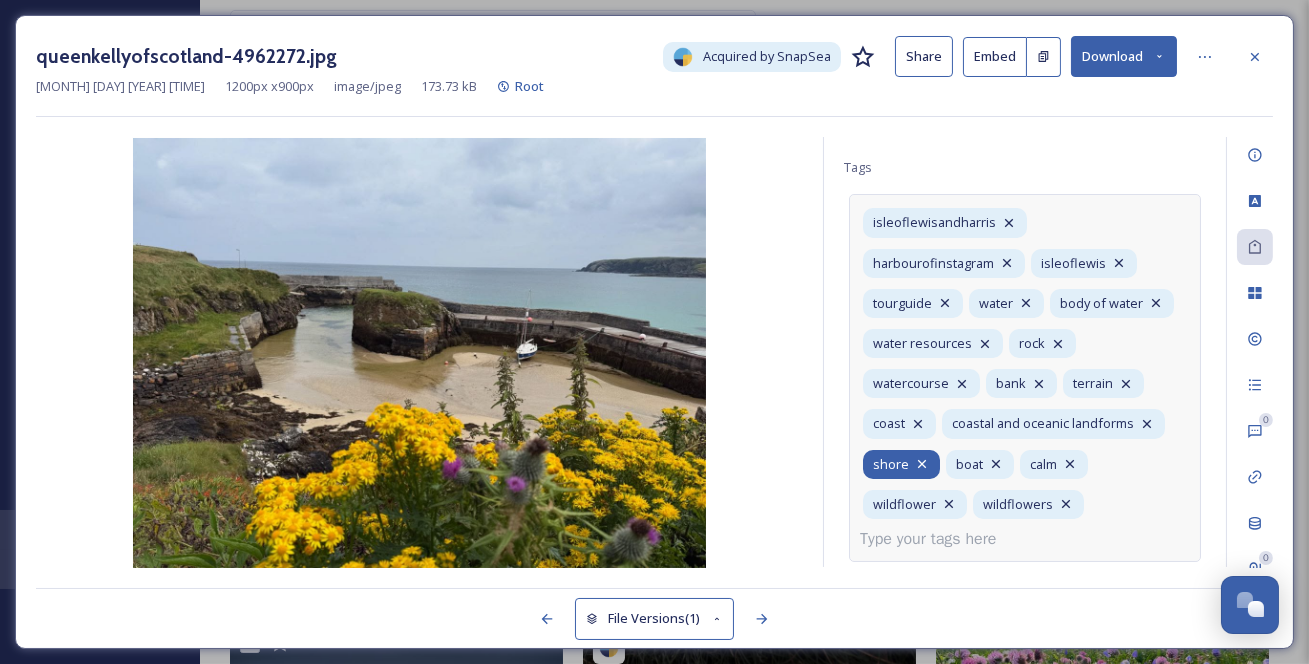 scroll, scrollTop: 167, scrollLeft: 0, axis: vertical 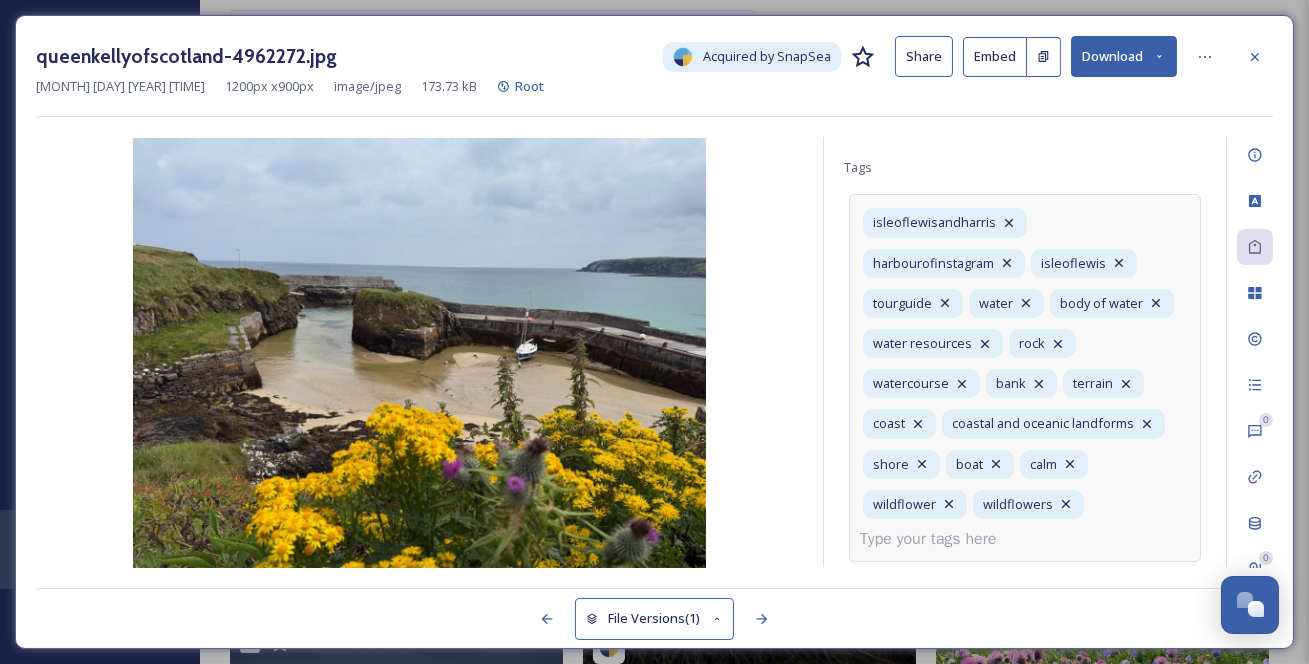 click at bounding box center [936, 539] 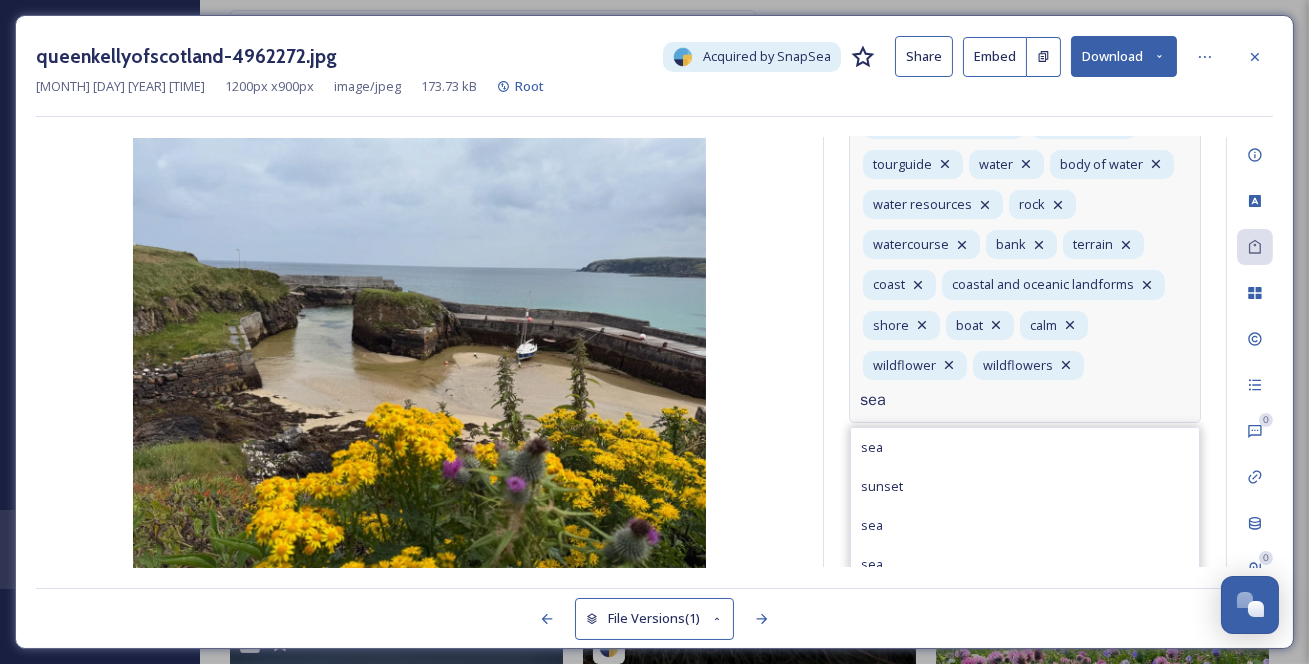 type on "sea" 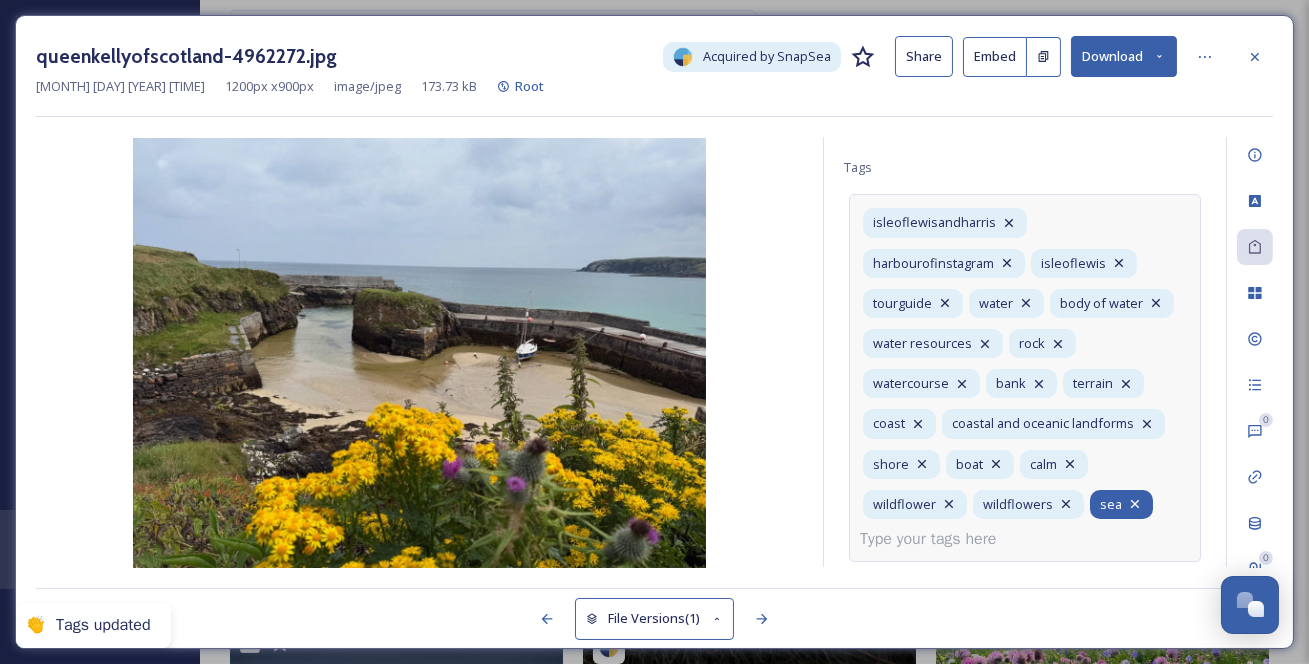scroll, scrollTop: 172, scrollLeft: 0, axis: vertical 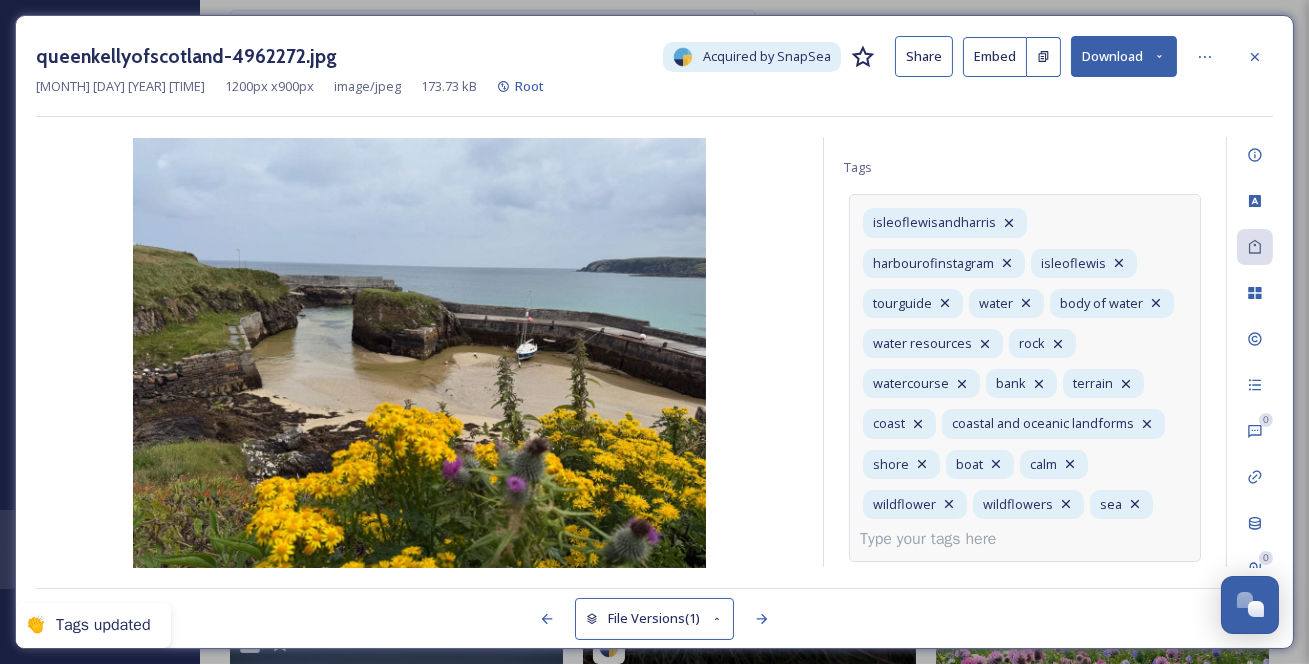 click at bounding box center (936, 539) 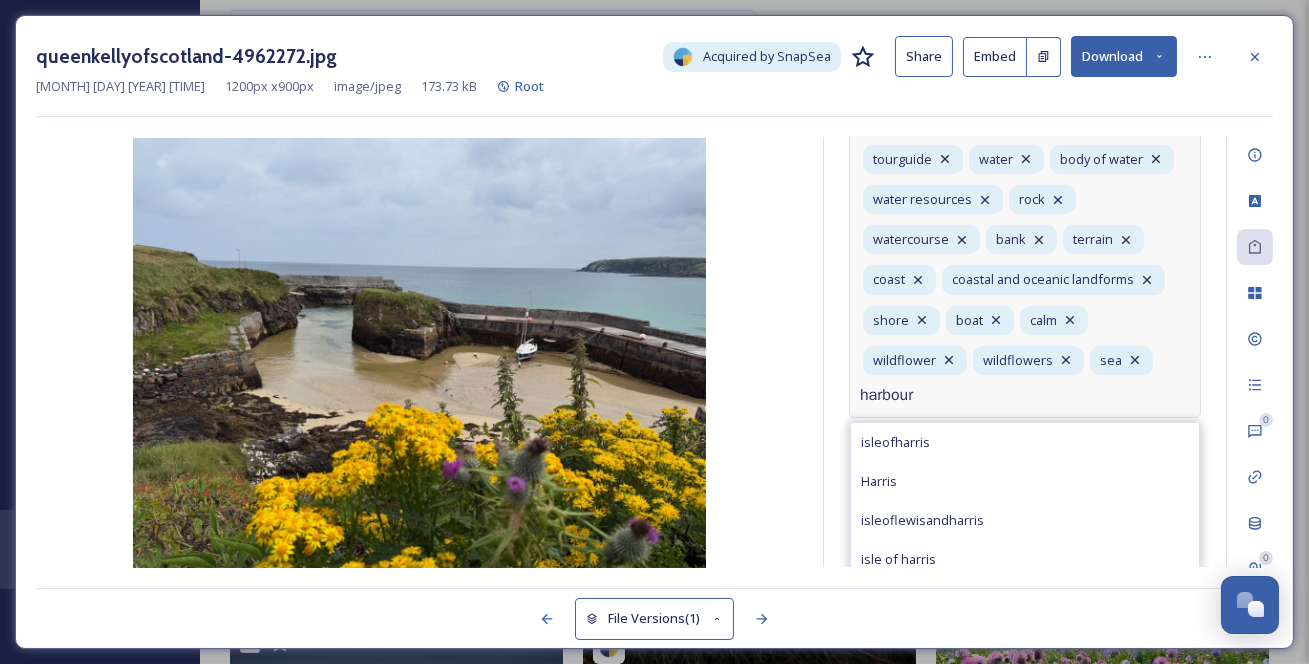 type on "harbour" 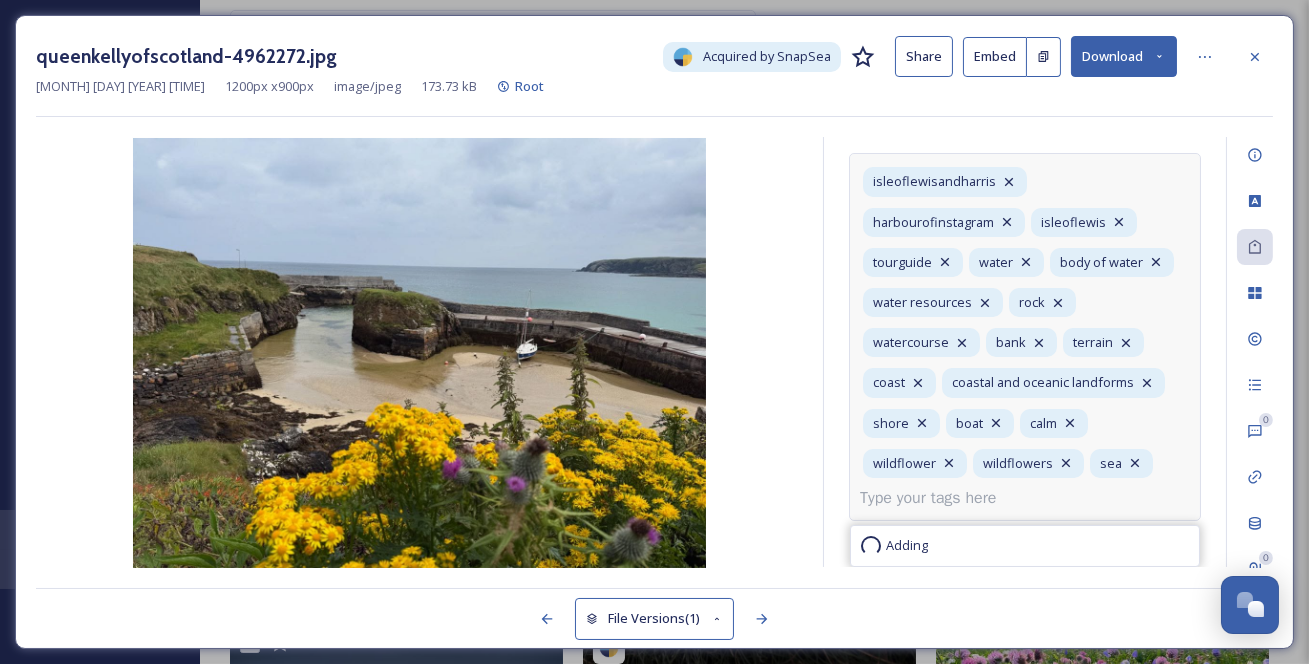 scroll, scrollTop: 212, scrollLeft: 0, axis: vertical 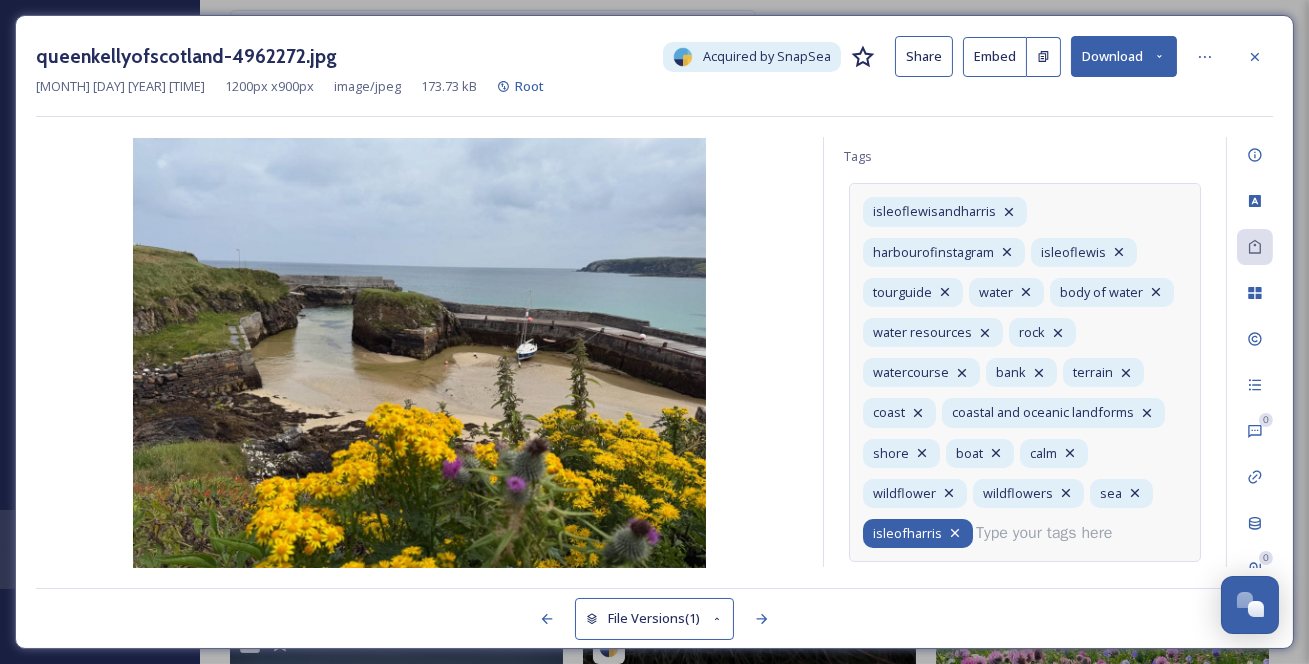 click 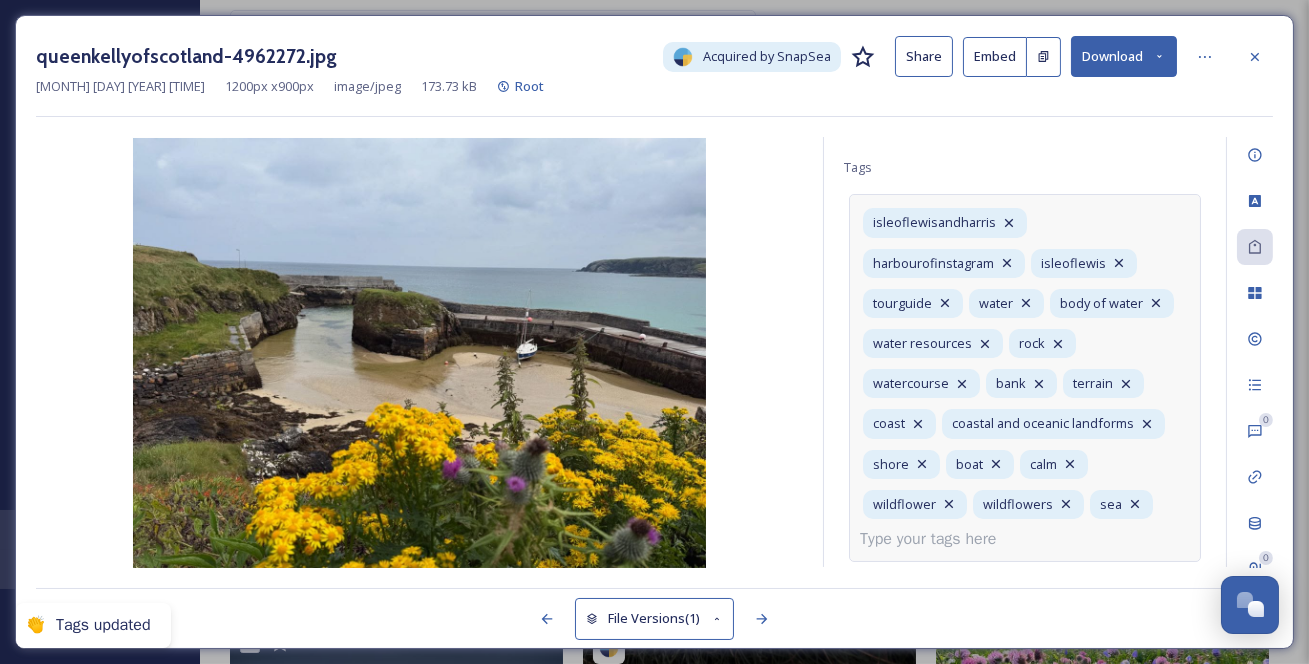 click at bounding box center [936, 539] 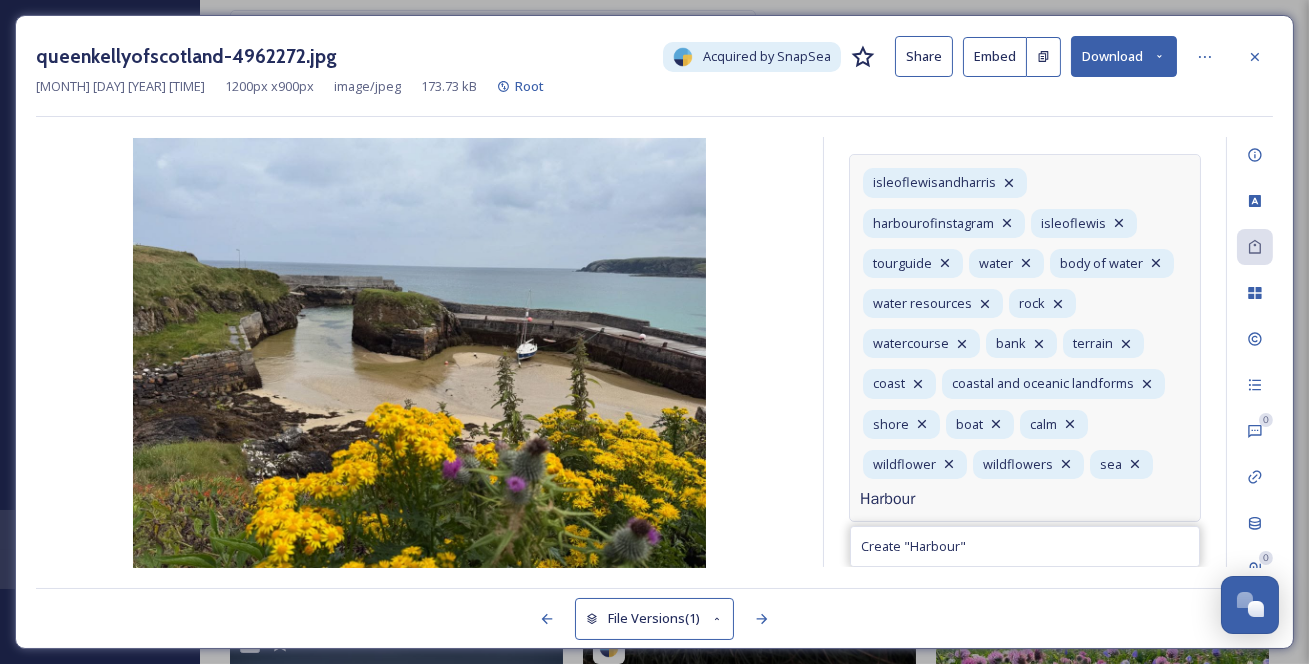 click on "Harbour" at bounding box center (936, 499) 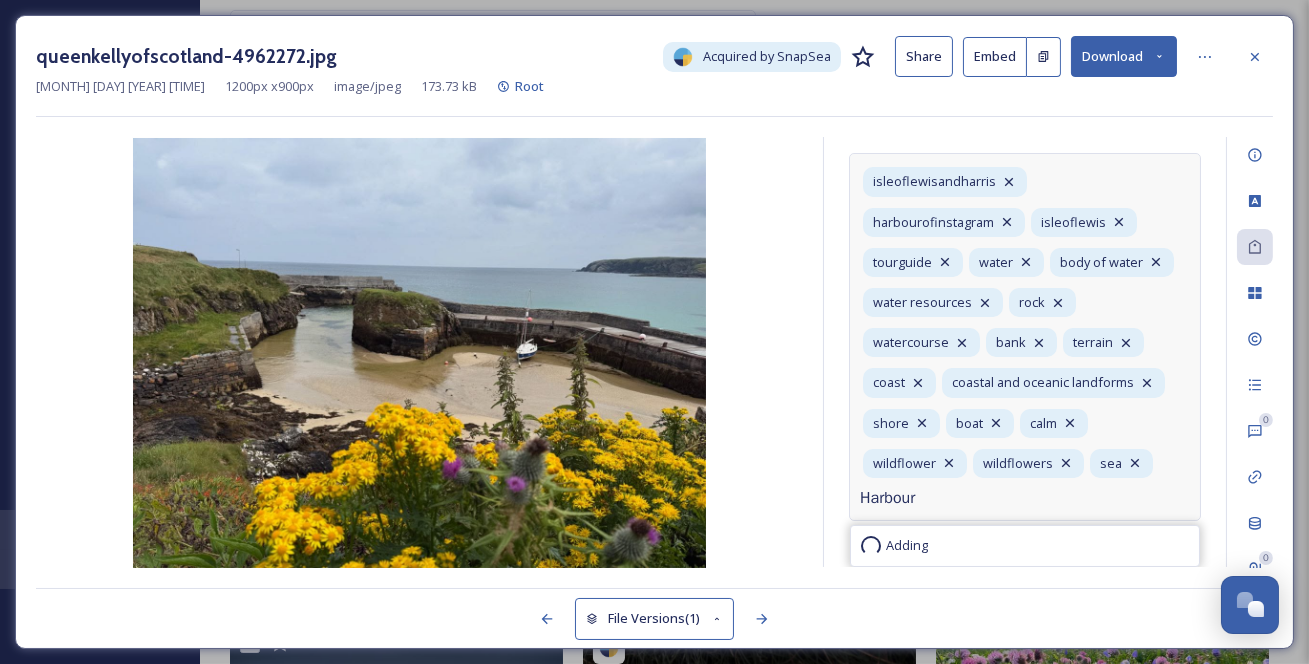 type 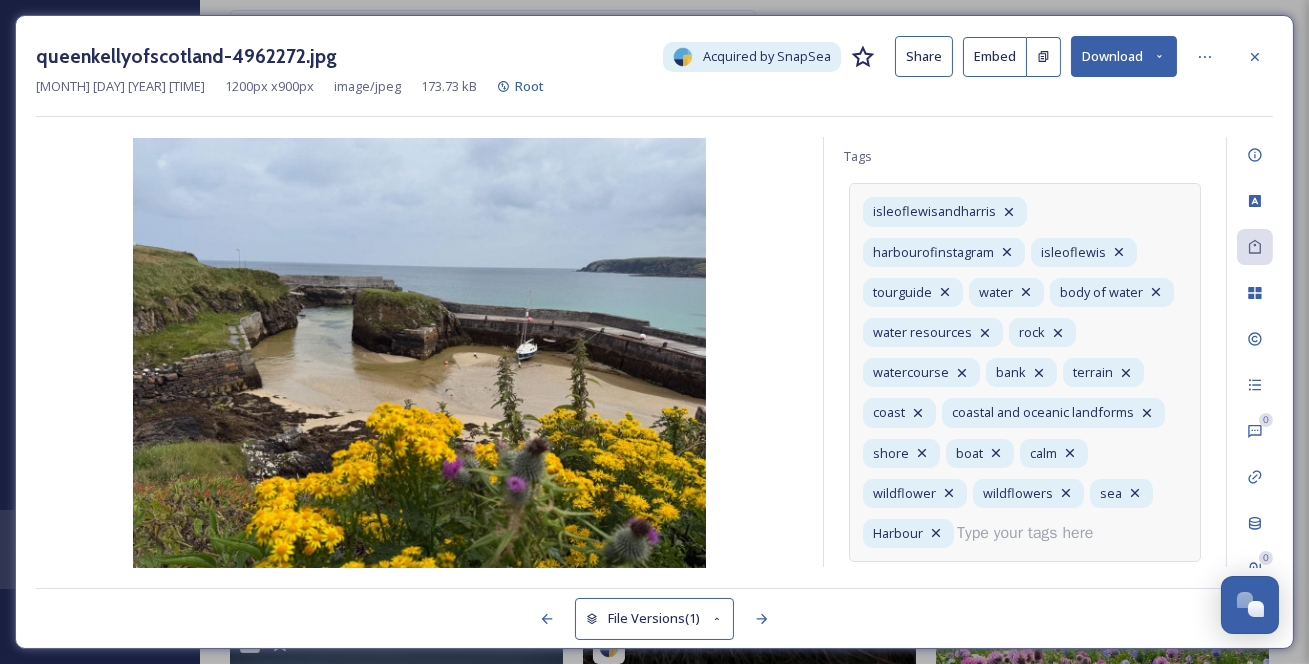scroll, scrollTop: 0, scrollLeft: 0, axis: both 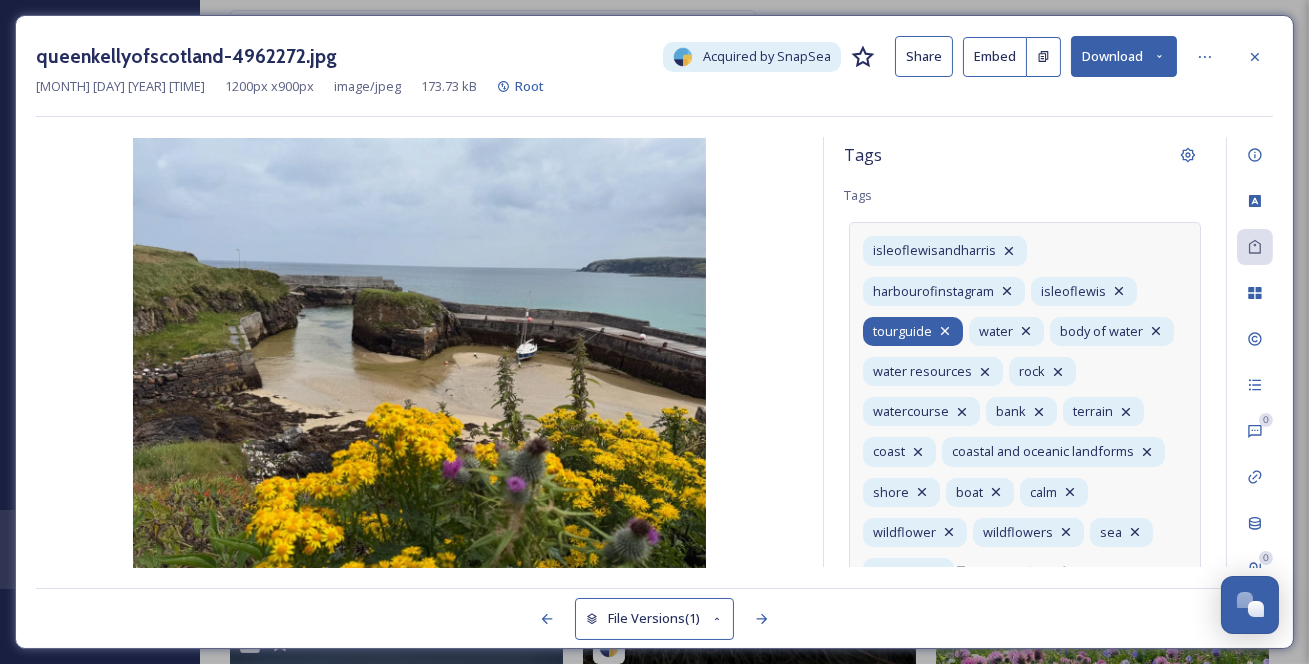 click 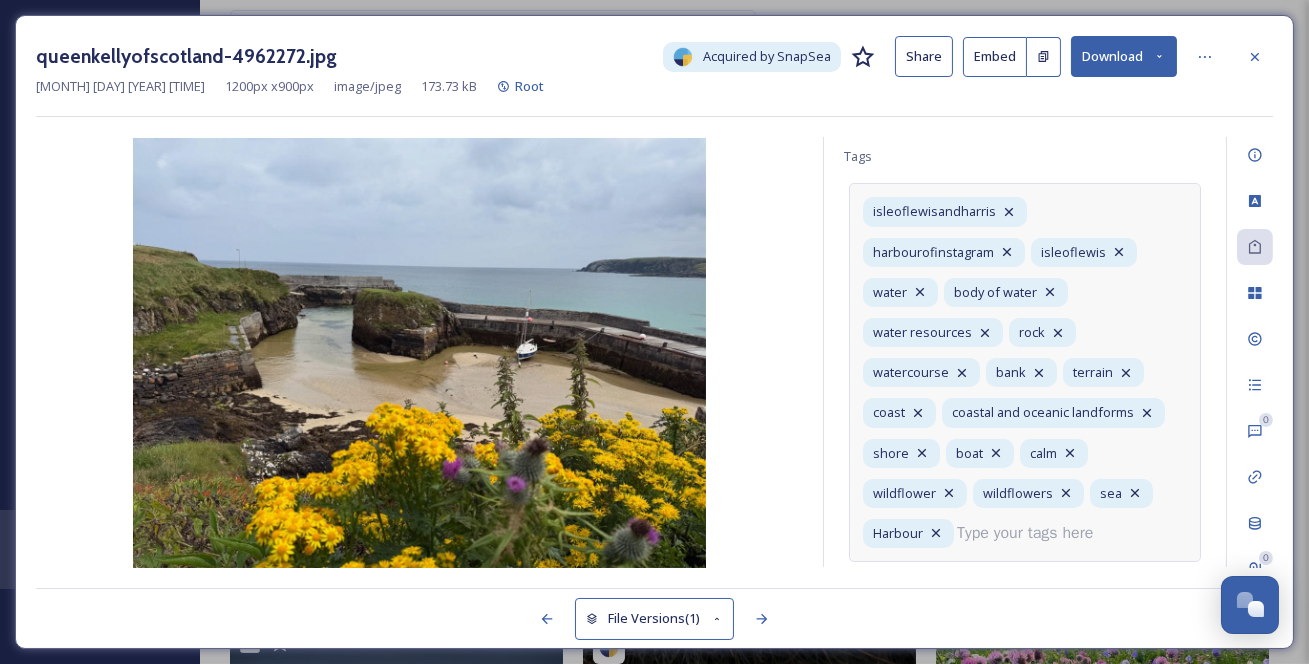 scroll, scrollTop: 212, scrollLeft: 0, axis: vertical 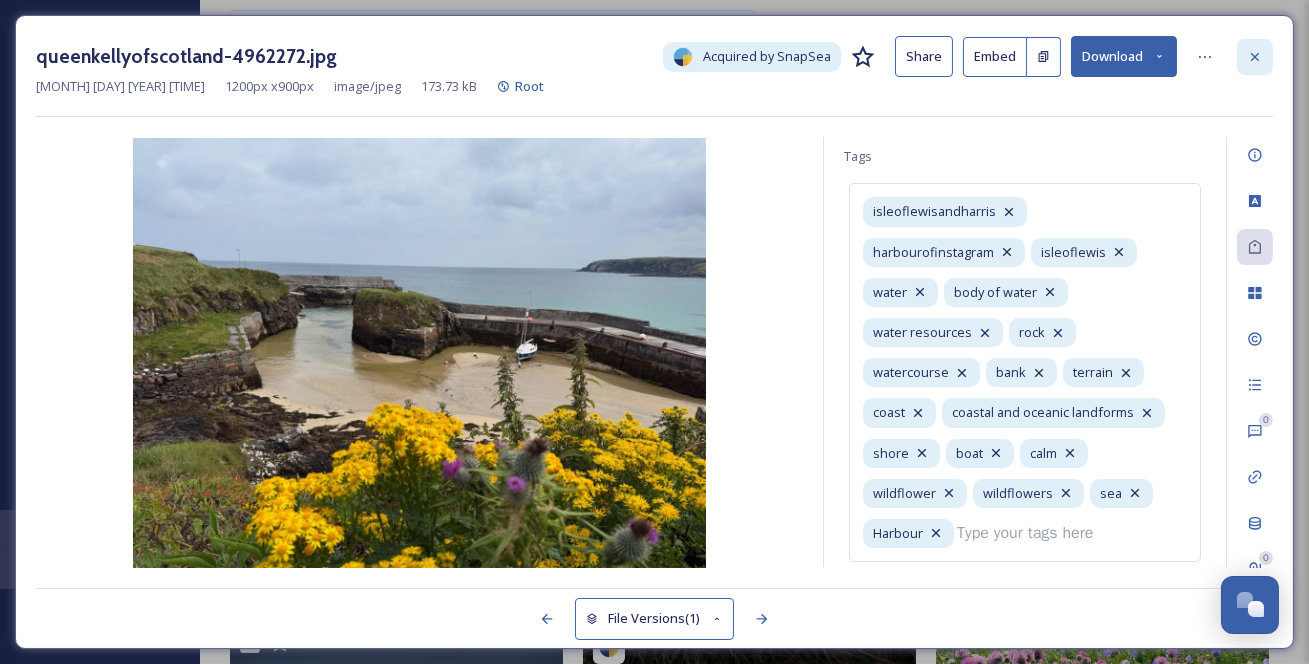 click 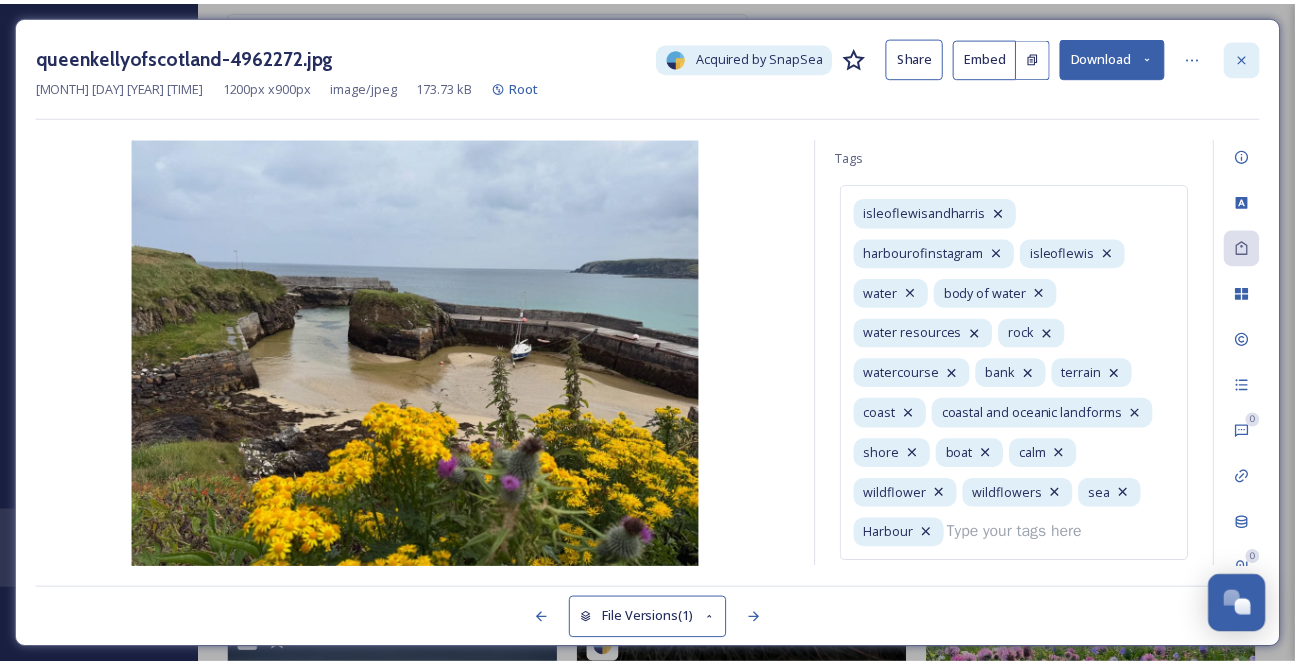 scroll, scrollTop: 0, scrollLeft: 0, axis: both 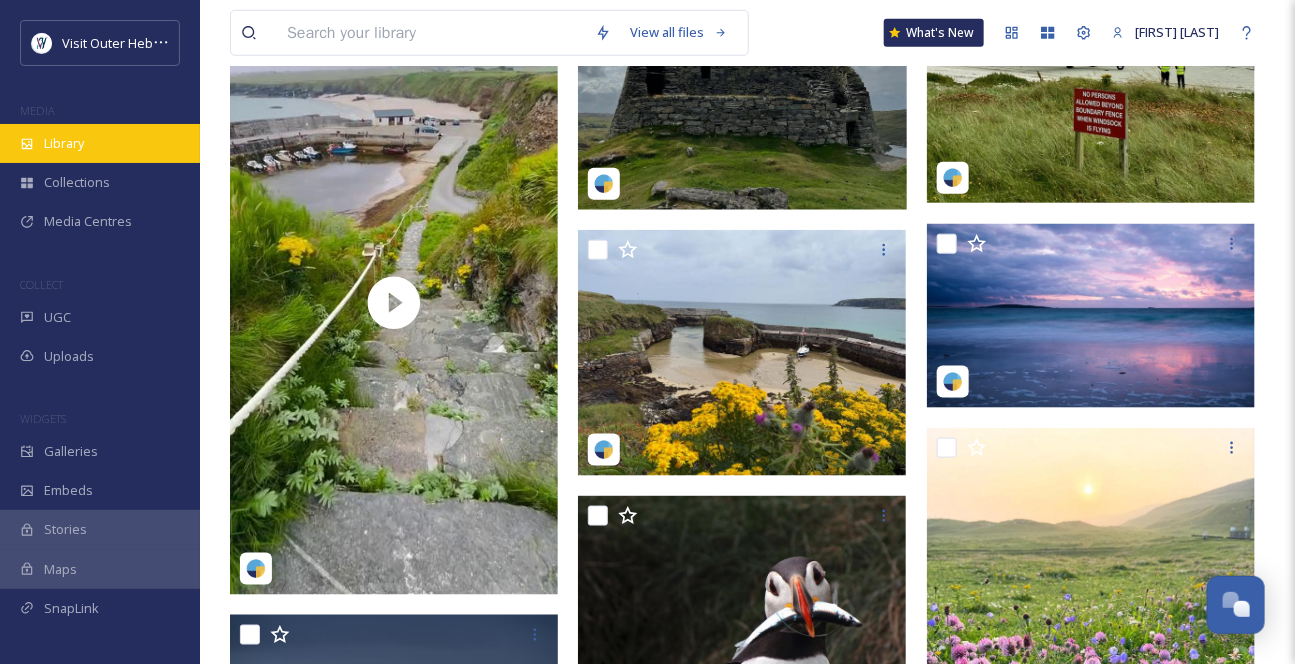 click on "Library" at bounding box center (64, 143) 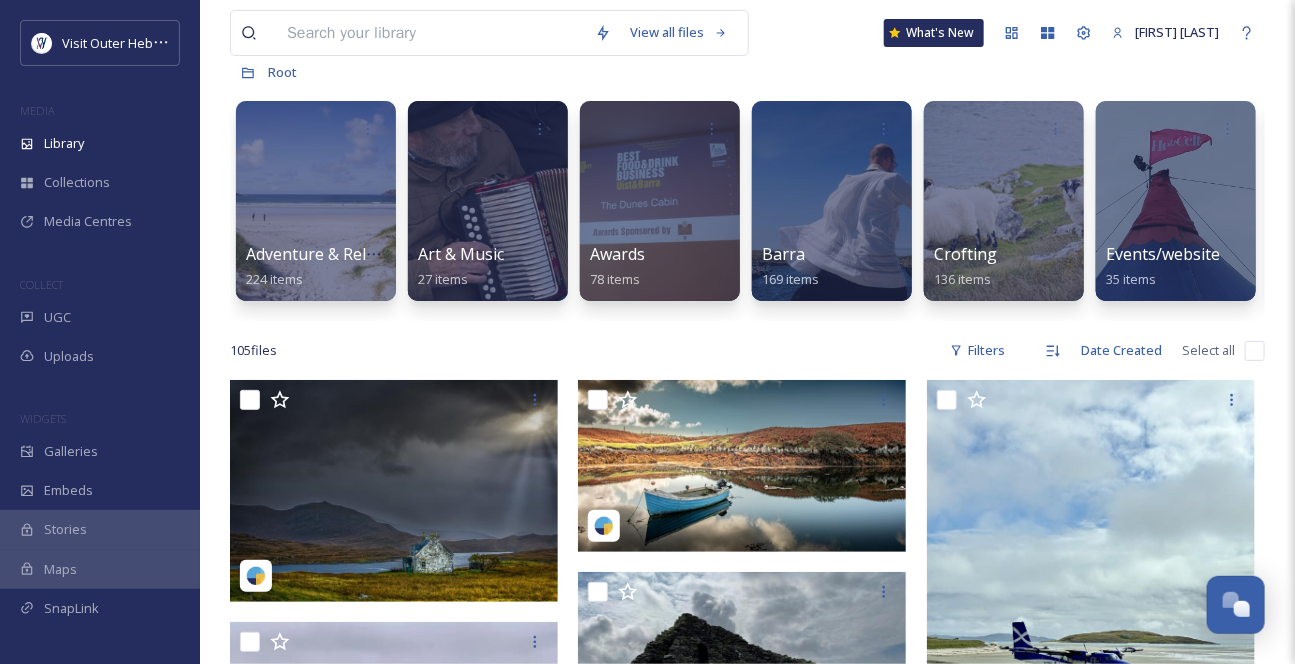 scroll, scrollTop: 363, scrollLeft: 0, axis: vertical 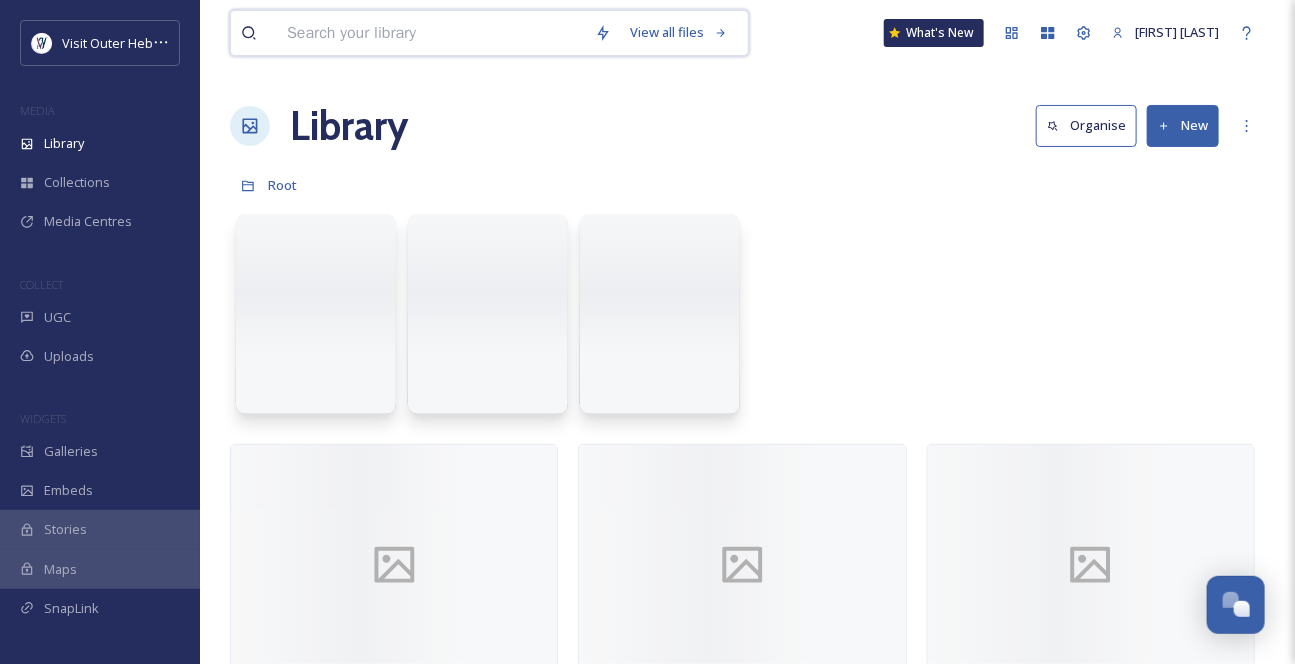 click at bounding box center (431, 33) 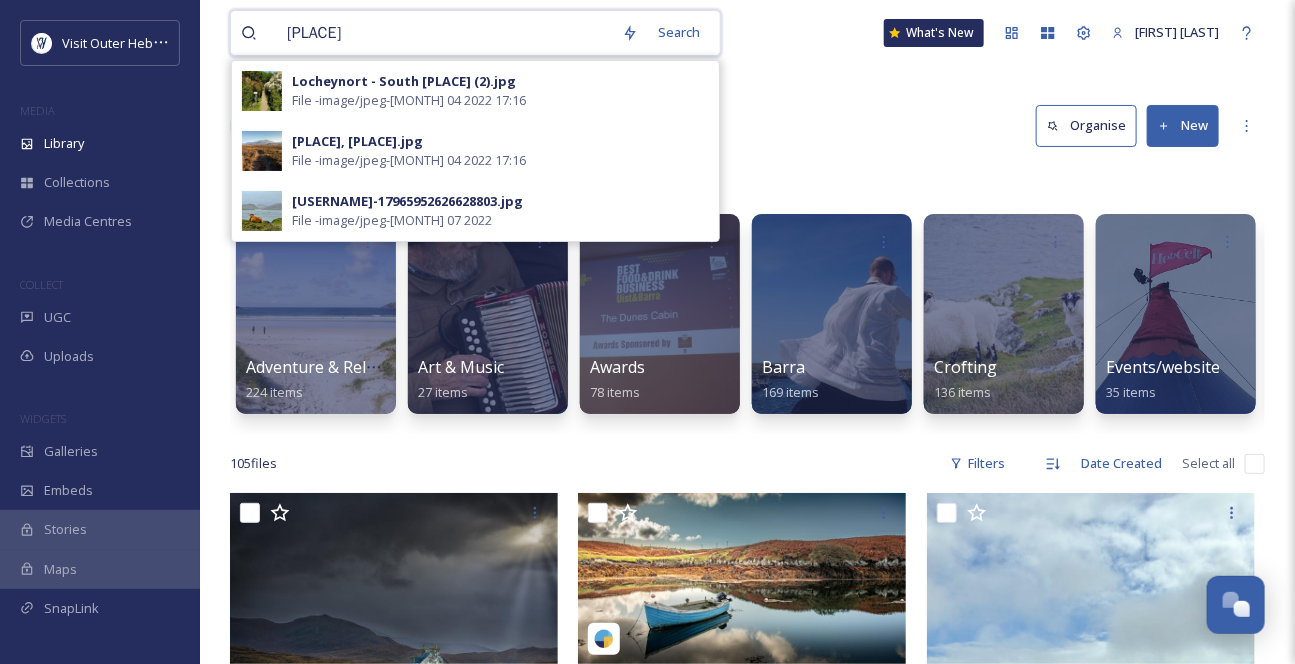 type on "[PLACE]" 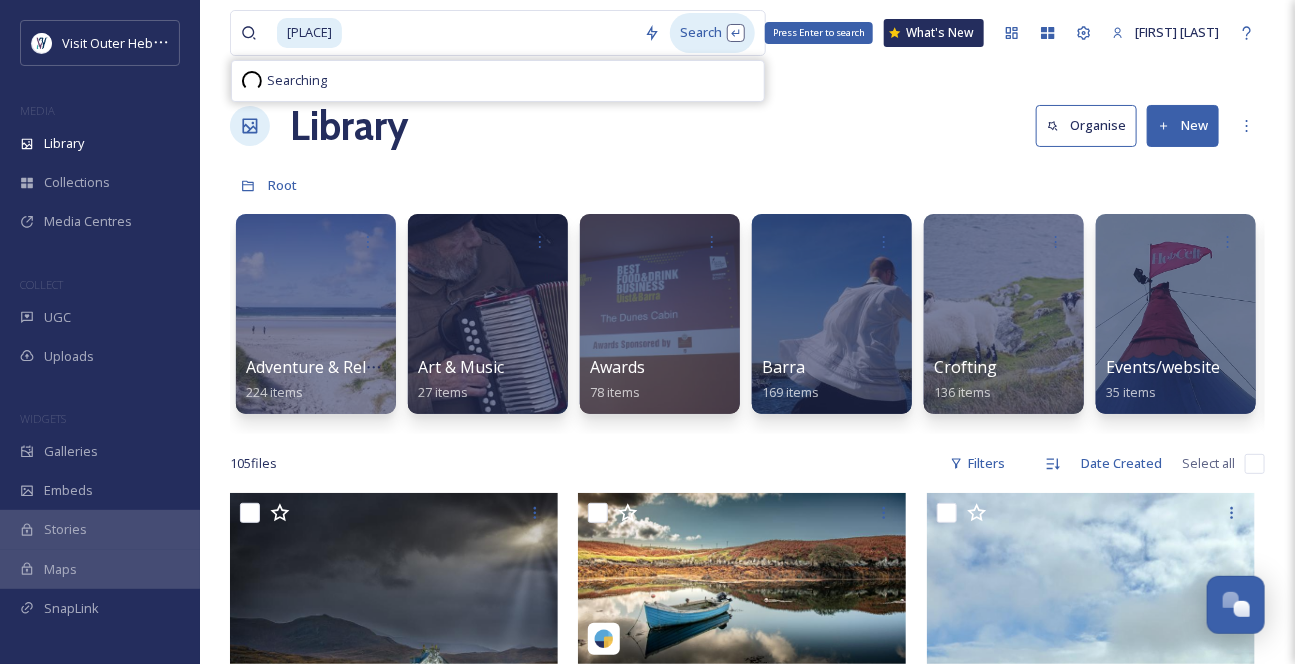 click on "Search Press Enter to search" at bounding box center [712, 32] 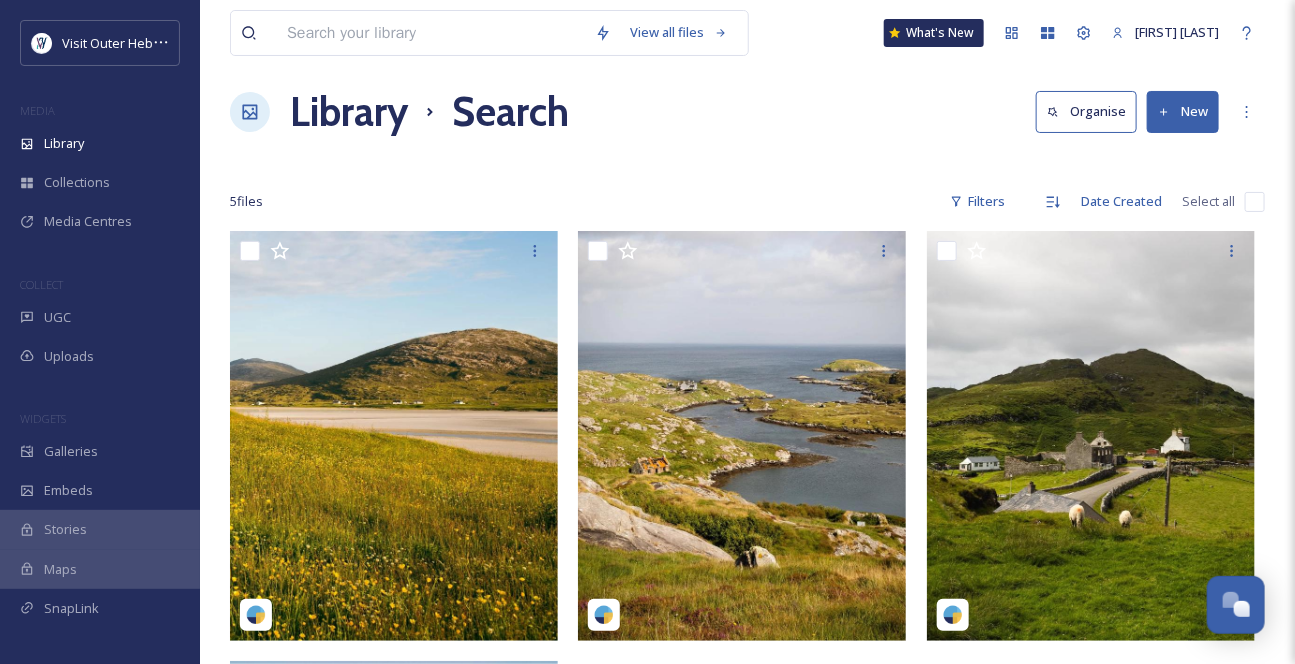 scroll, scrollTop: 0, scrollLeft: 0, axis: both 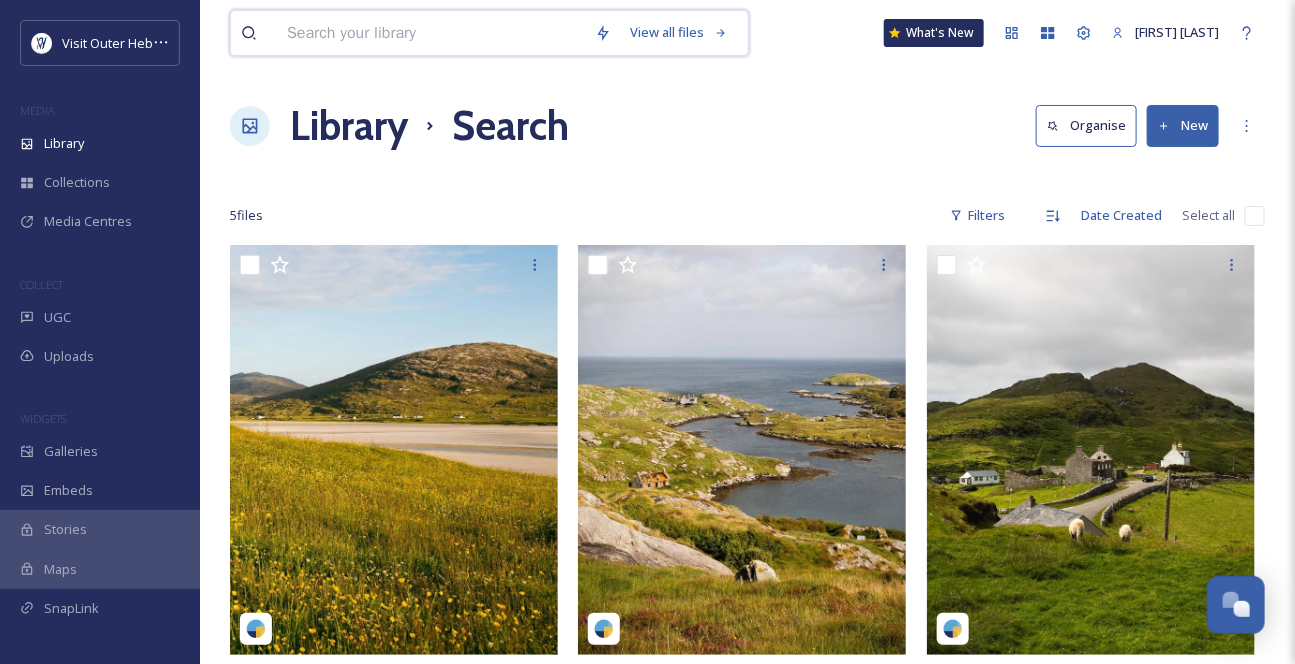 click at bounding box center [431, 33] 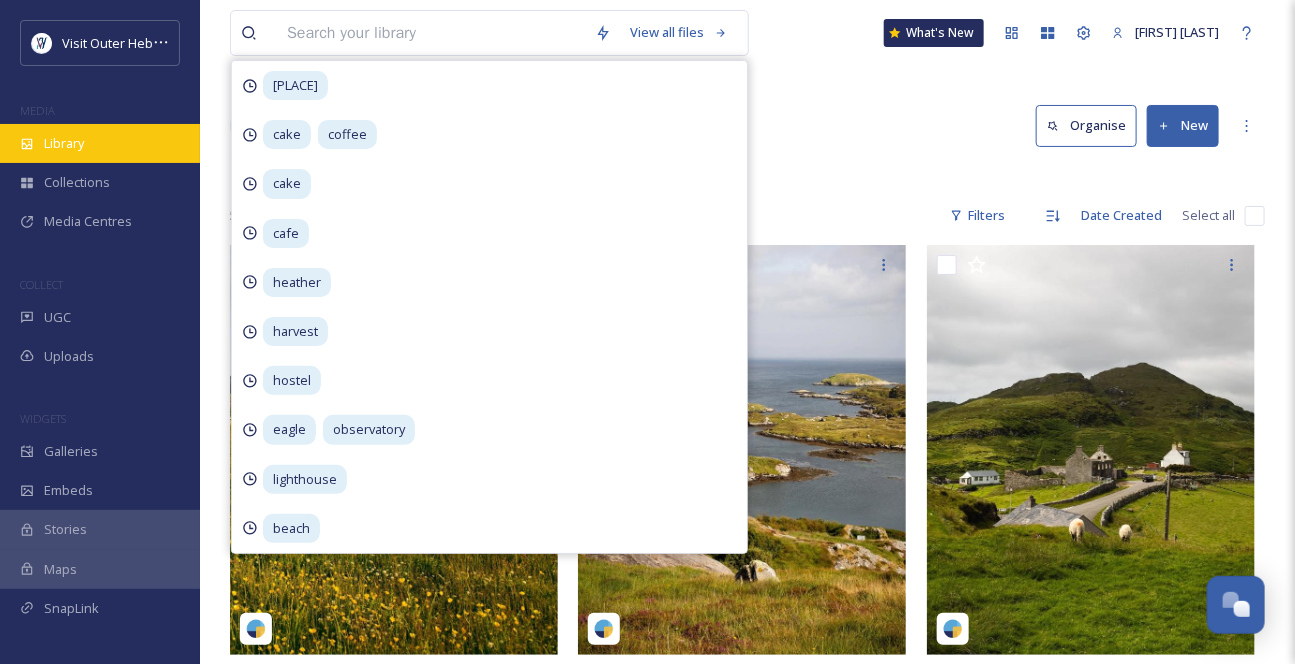 click on "Library" at bounding box center [100, 143] 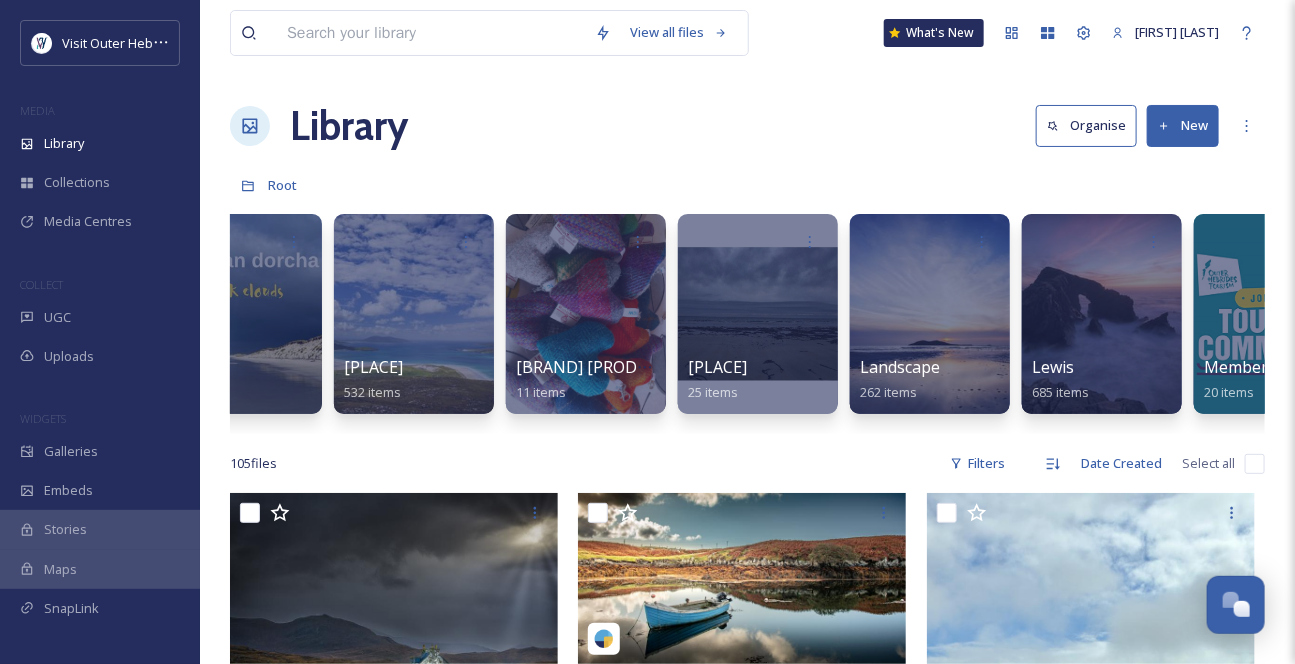 scroll, scrollTop: 0, scrollLeft: 1568, axis: horizontal 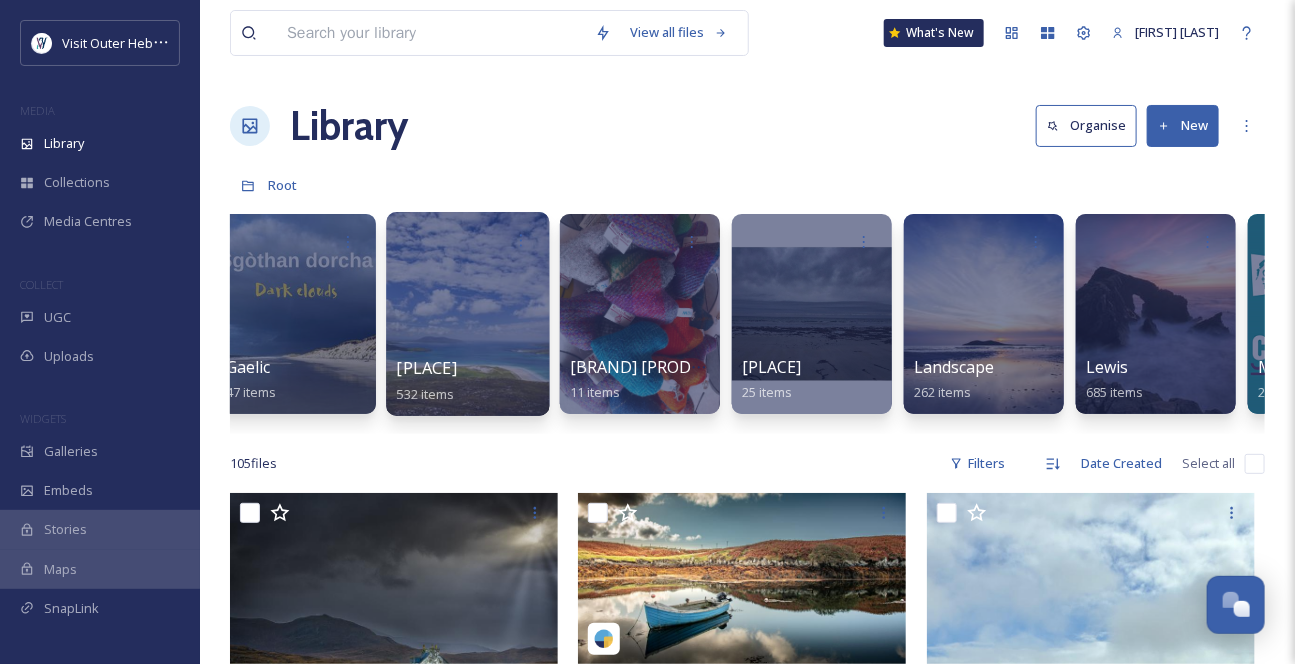 click on "Harris 532   items" at bounding box center (468, 381) 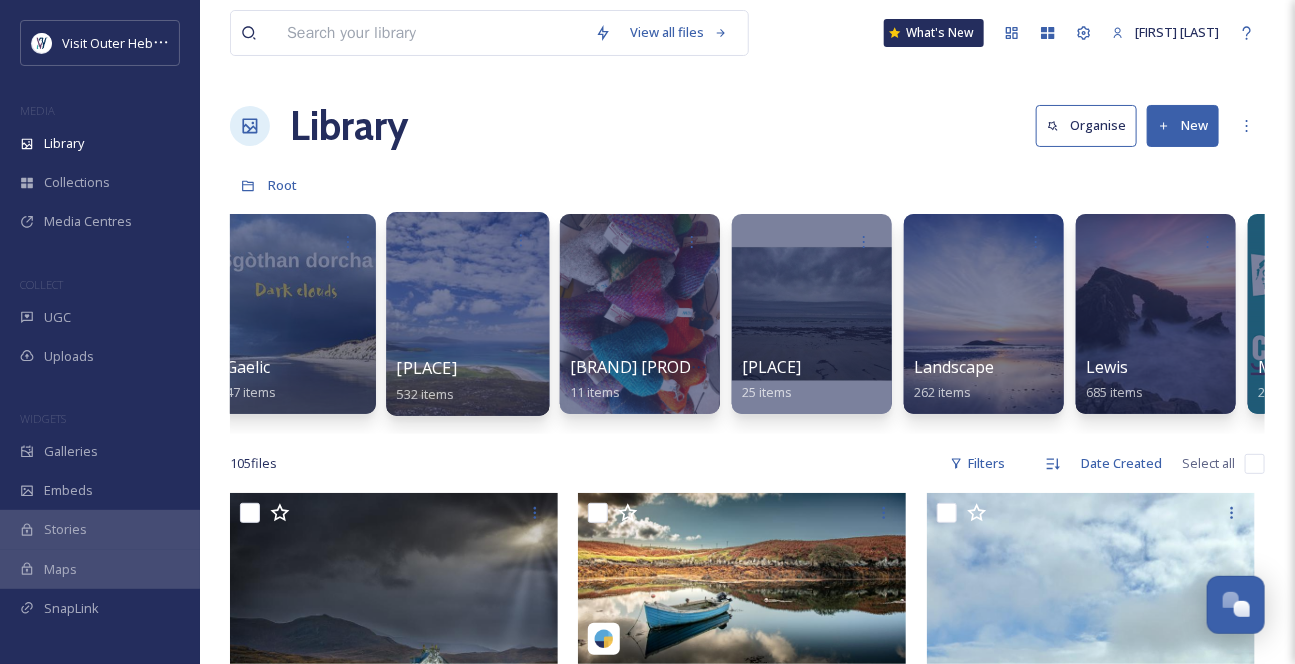 click at bounding box center (467, 314) 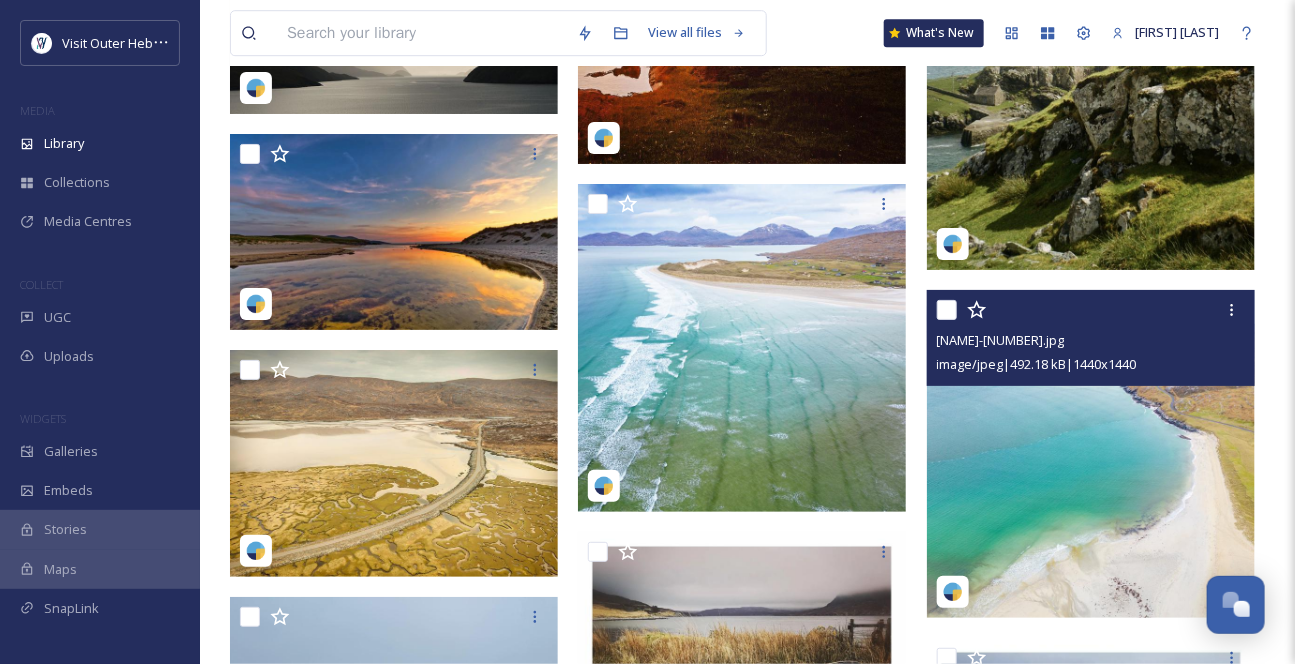 scroll, scrollTop: 10909, scrollLeft: 0, axis: vertical 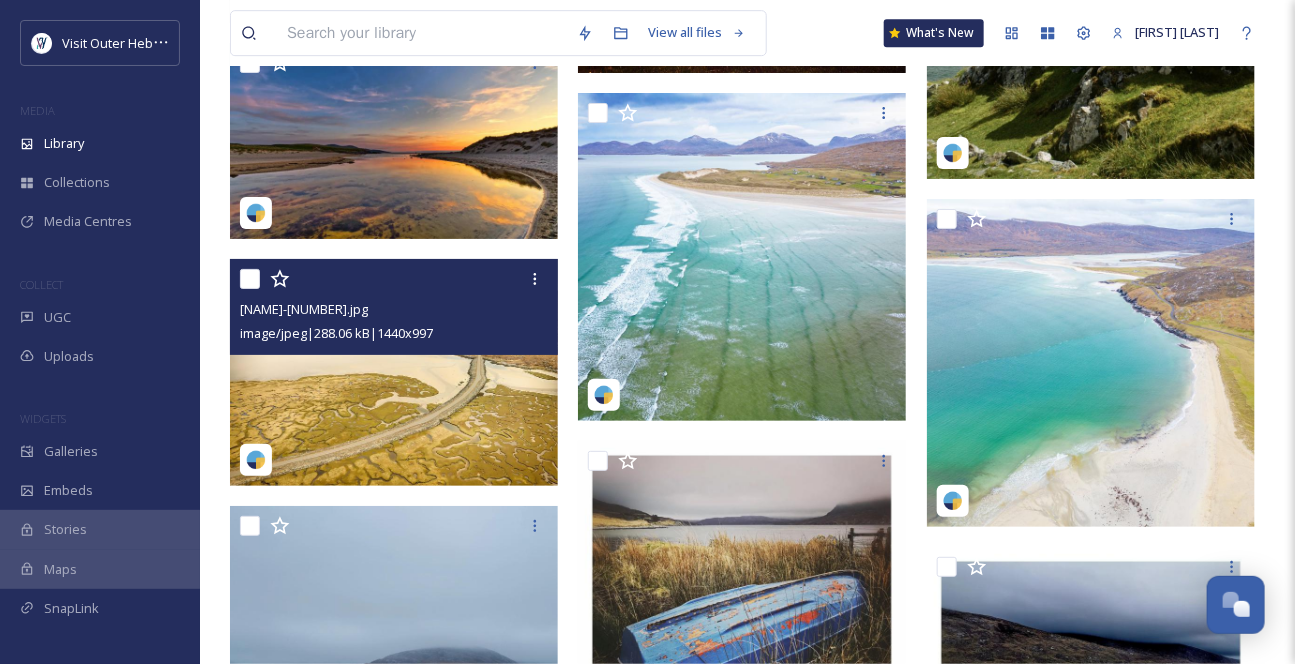 click at bounding box center [394, 371] 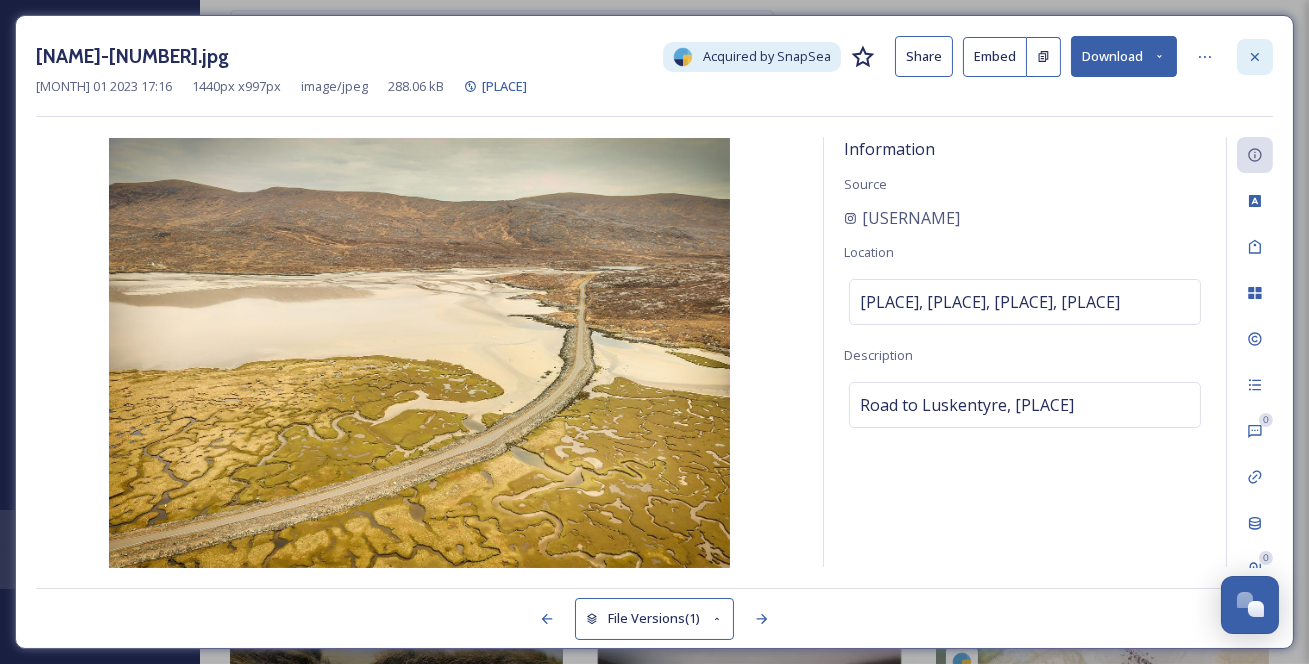 click 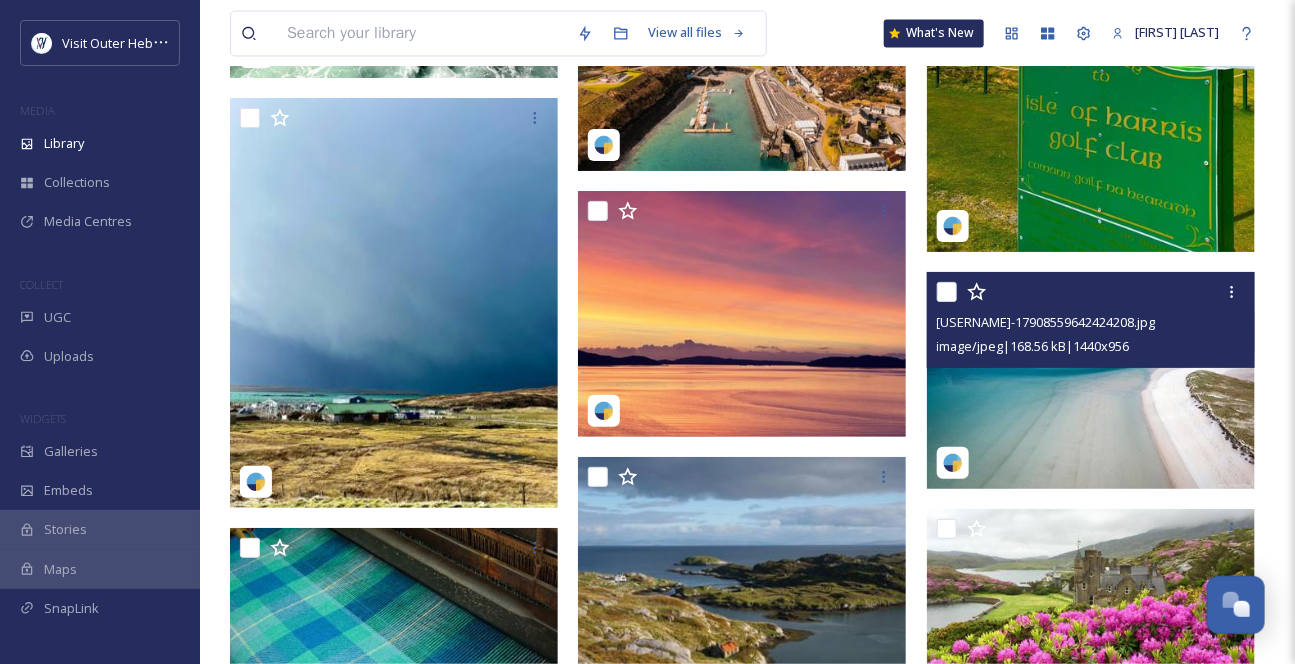 scroll, scrollTop: 27116, scrollLeft: 0, axis: vertical 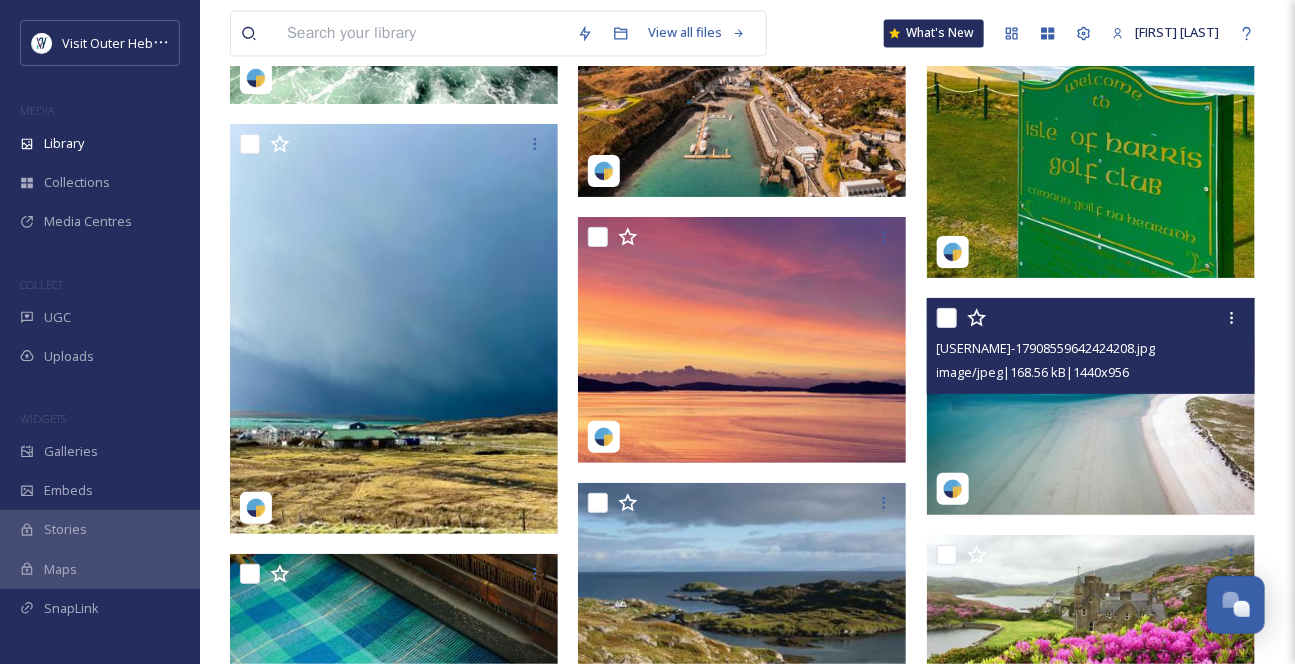 click on "activehebrides-17908559642424208.jpg image/jpeg  |  168.56 kB  |  1440  x  956" at bounding box center [1091, 346] 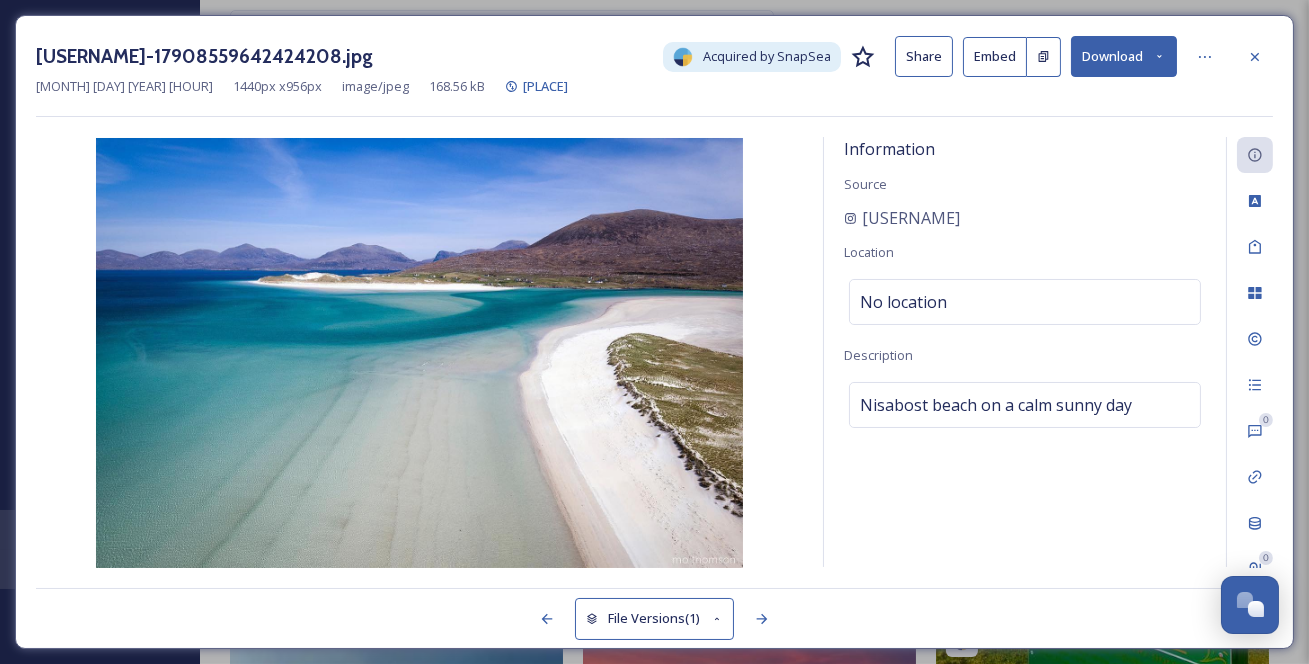 click 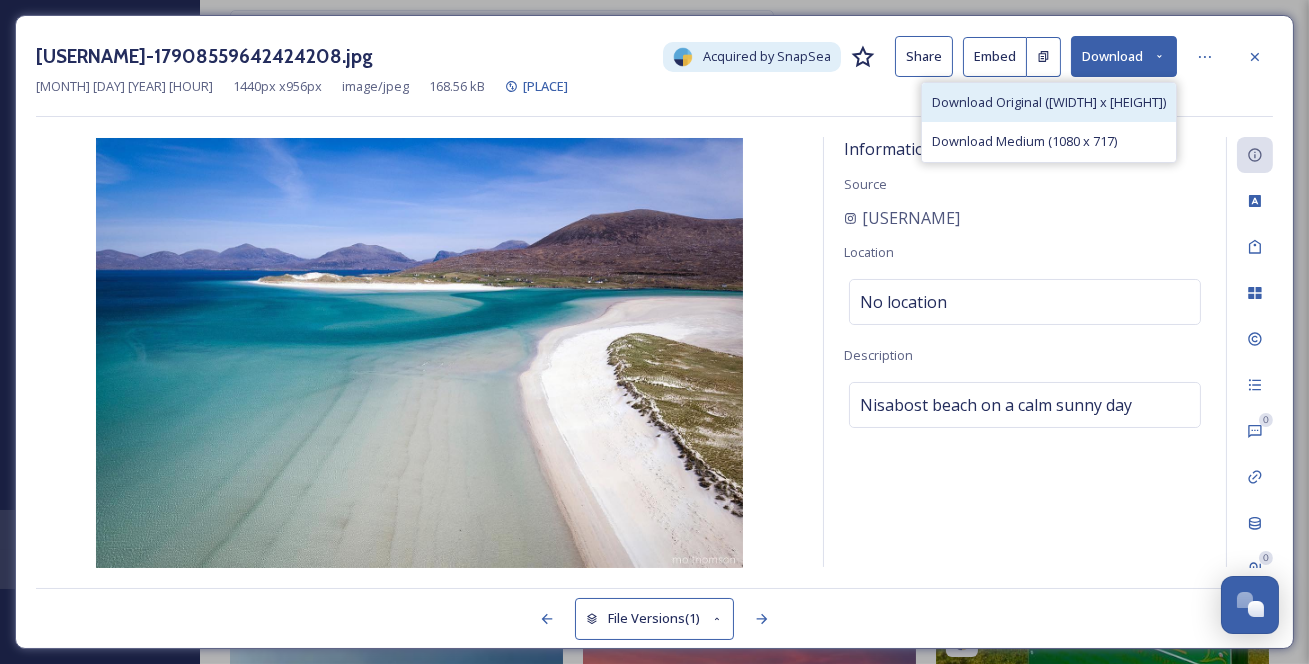 click on "Download Original (1440 x 956)" at bounding box center (1049, 102) 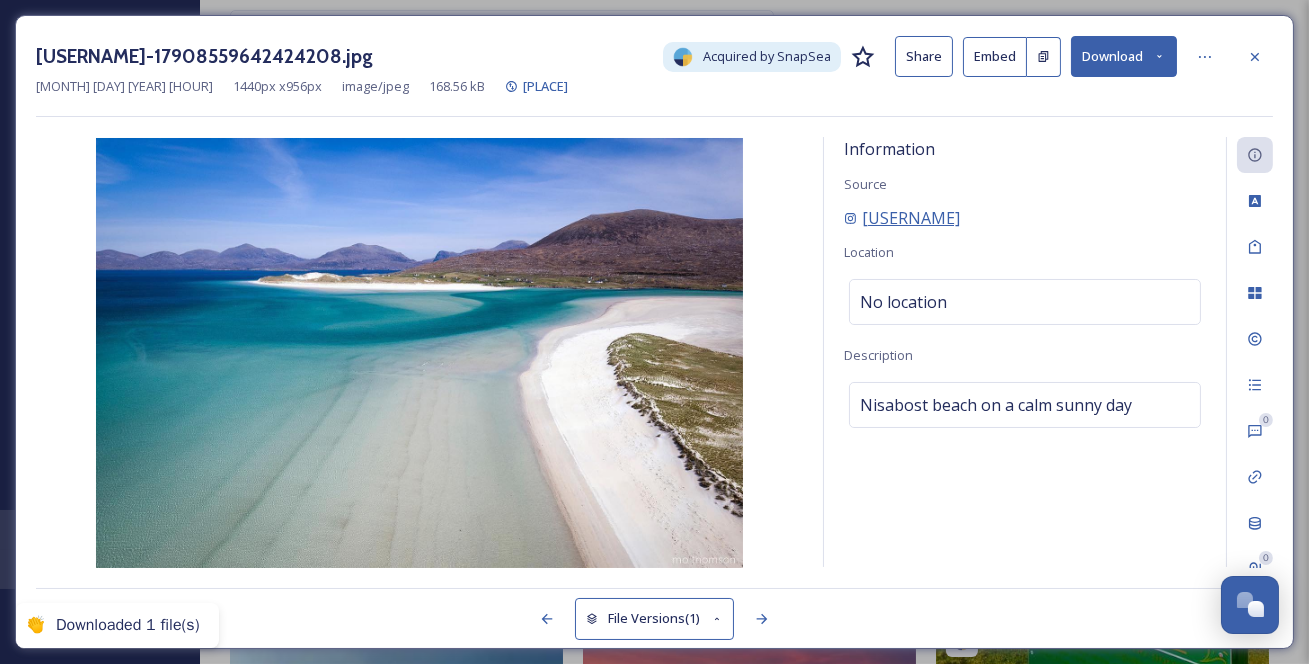 drag, startPoint x: 1013, startPoint y: 243, endPoint x: 864, endPoint y: 249, distance: 149.12076 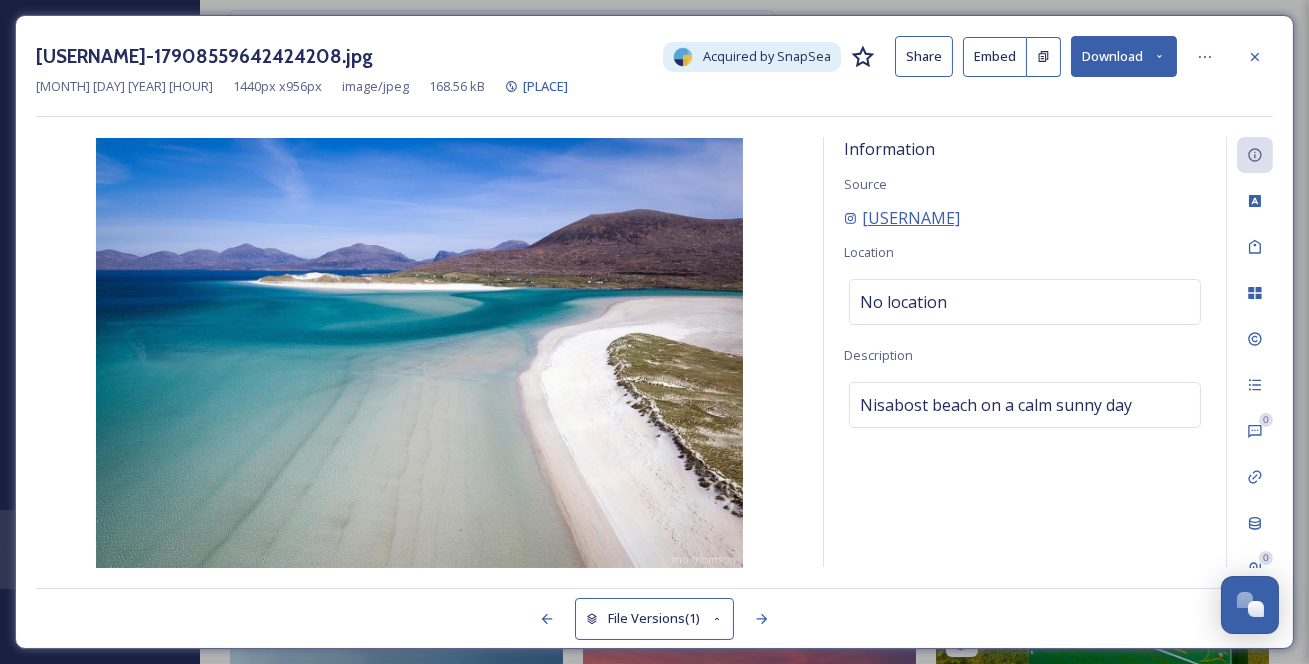 copy on "activehebrides" 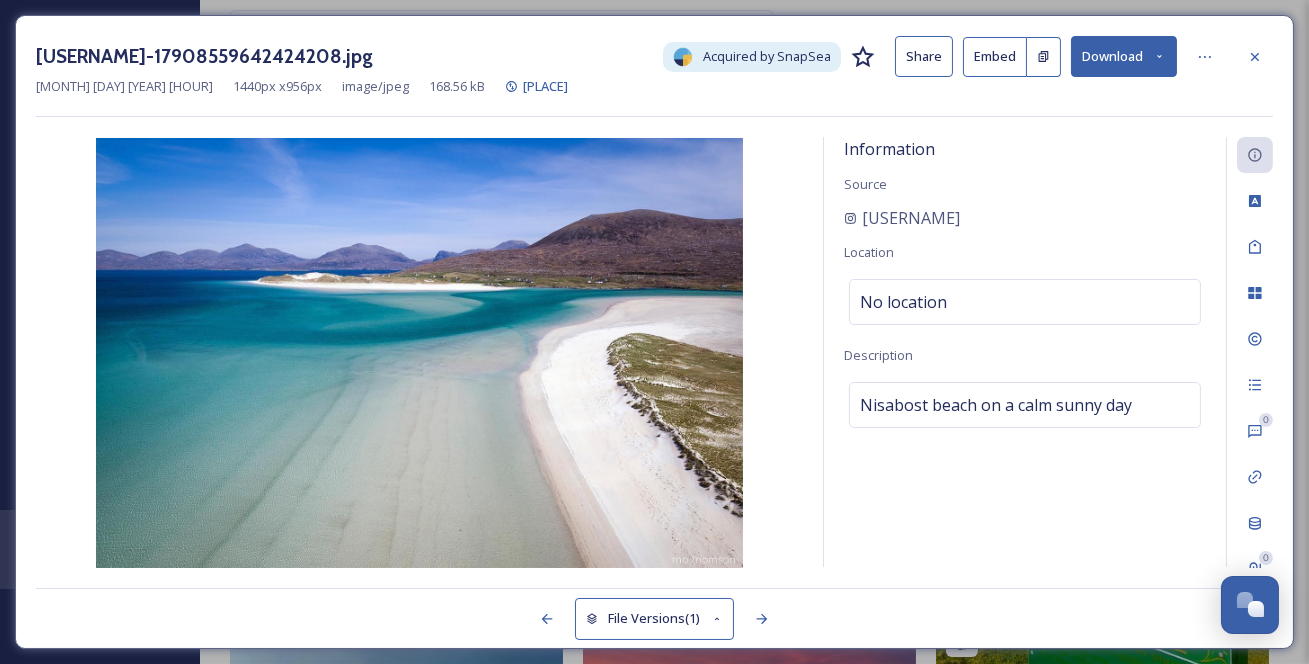 click 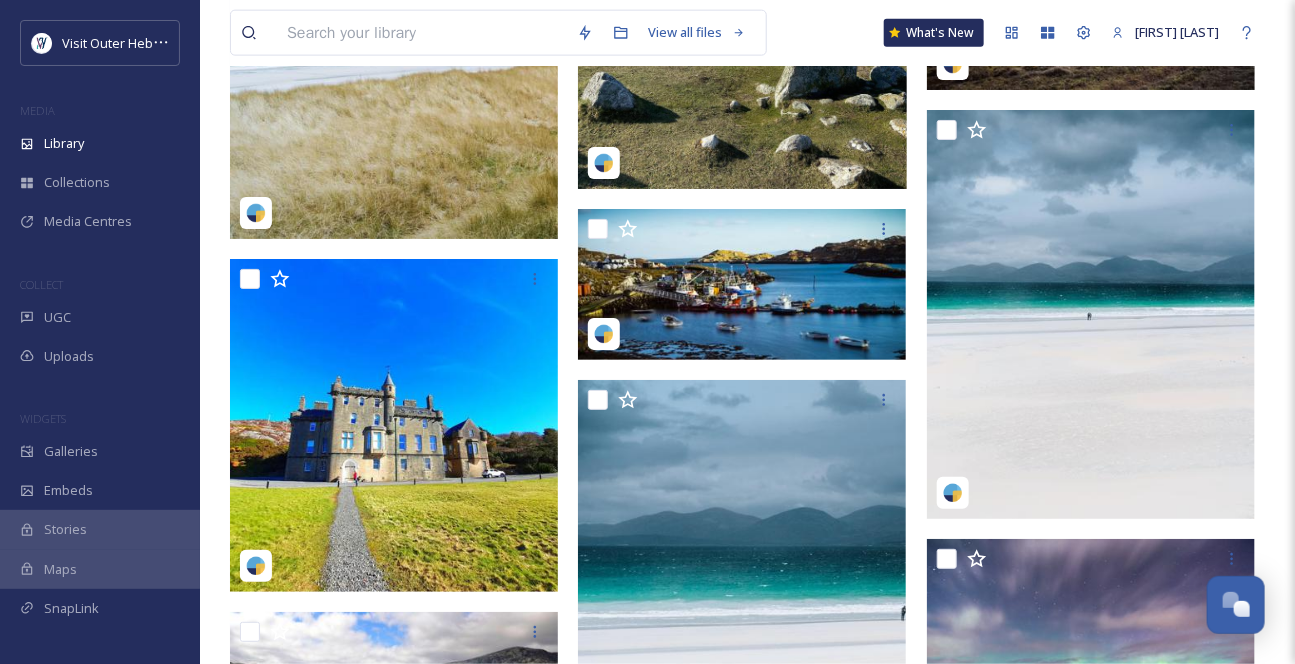 scroll, scrollTop: 26480, scrollLeft: 0, axis: vertical 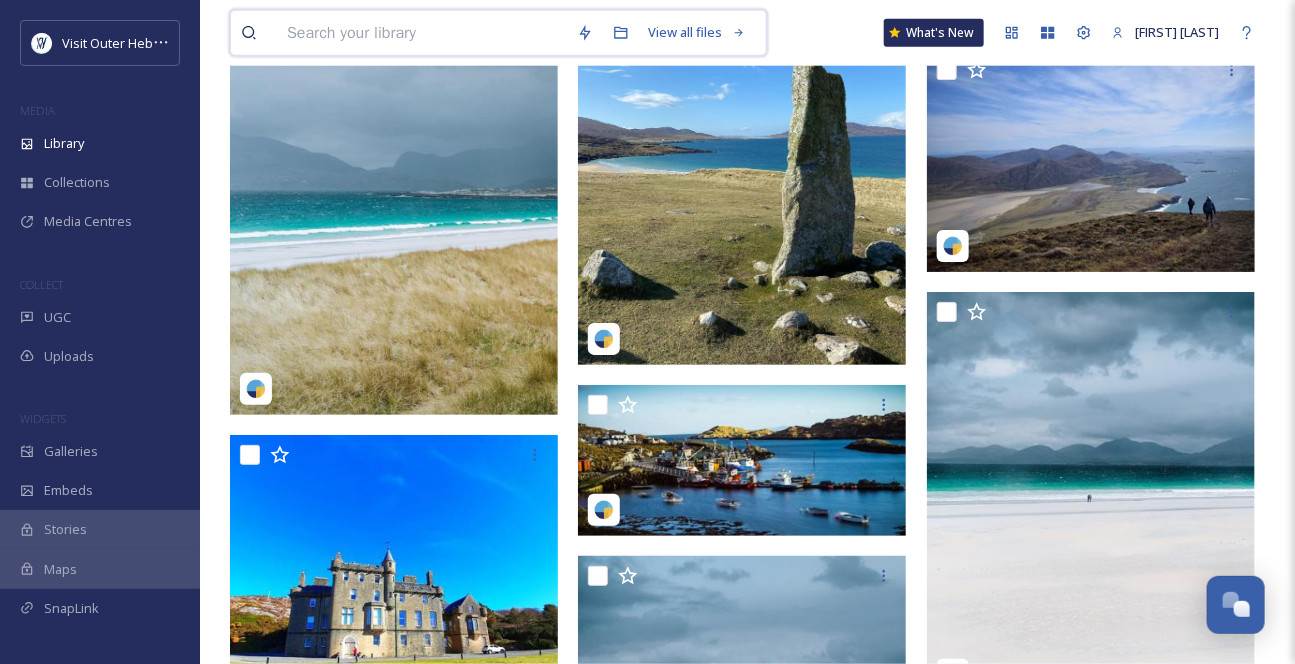 click at bounding box center (422, 33) 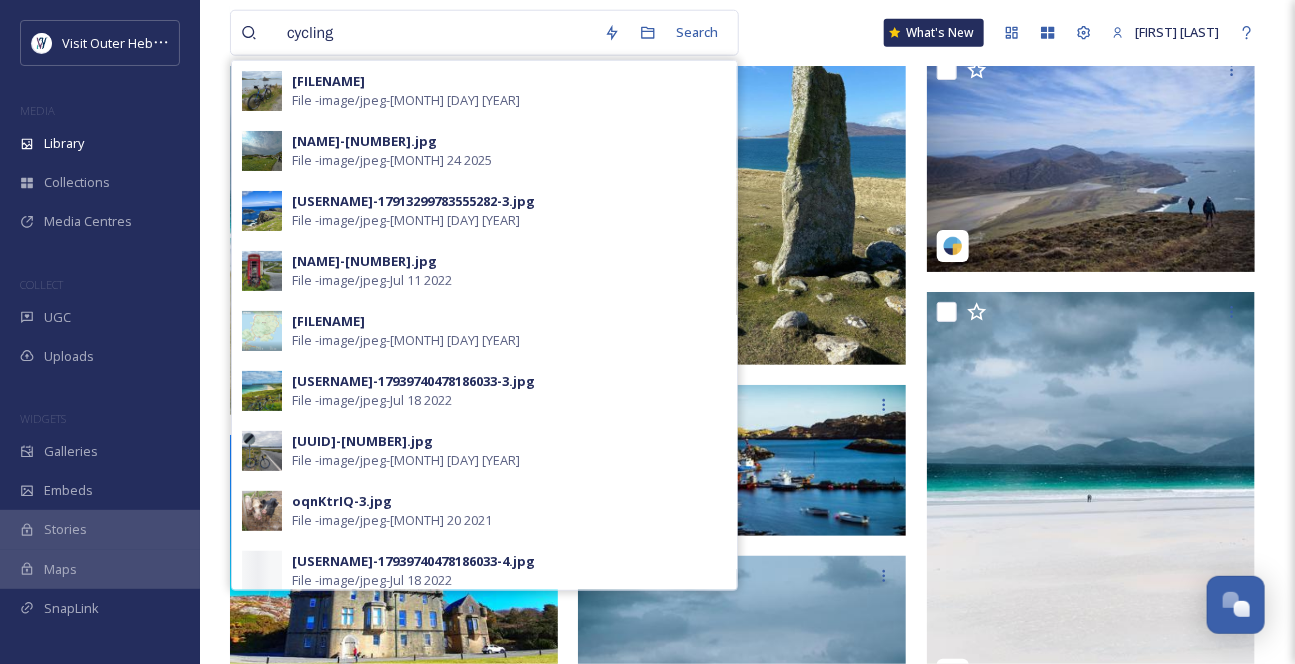 click on "cycling Search sdhFPbWW-0.jpg File -  image/jpeg  -  Aug 04 2021 b.flat.minor-4318999.jpg File -  image/jpeg  -  Jun 24 2025 karnbianco-17913299783555282-3.jpg File -  image/jpeg  -  Jul 15 2022 cyclecommute.cc-17932165919340115-0.jpg File -  image/jpeg  -  Jul 11 2022 sdhFPbWW-4.jpg File -  image/jpeg  -  Aug 04 2021 cyclecommute.cc-17939740478186033-3.jpg File -  image/jpeg  -  Jul 18 2022 WBTkRHiY-0.jpg File -  image/jpeg  -  Aug 03 2021 oqnKtrIQ-3.jpg File -  image/jpeg  -  Jul 20 2021 cyclecommute.cc-17939740478186033-4.jpg File -  image/jpeg  -  Jul 18 2022 cyclecommute.cc-17954240164810637-1.jpg File -  image/jpeg  -  Jul 04 2022 4F088F7C-FFF9-44BA-A0BD-6DB2109E7538.jpeg File -  image/jpeg  -  Sep 07 2021 1qFFEler-9.jpg File -  image/jpeg  -  May 13 2021 CLFAabr8.jpg File -  image/jpeg  -  Jun 29 2021 2UoMqKmm-0.jpg File -  image/jpeg  -  Jul 20 2021 B1qrmOrL.jpg File -  image/jpeg  -  Aug 19 2021 cyclecommute.cc-17919480560348511-0.jpg File -  image/jpeg  -  Jun 30 2022 File -  image/jpeg  -  File -" at bounding box center (747, 33) 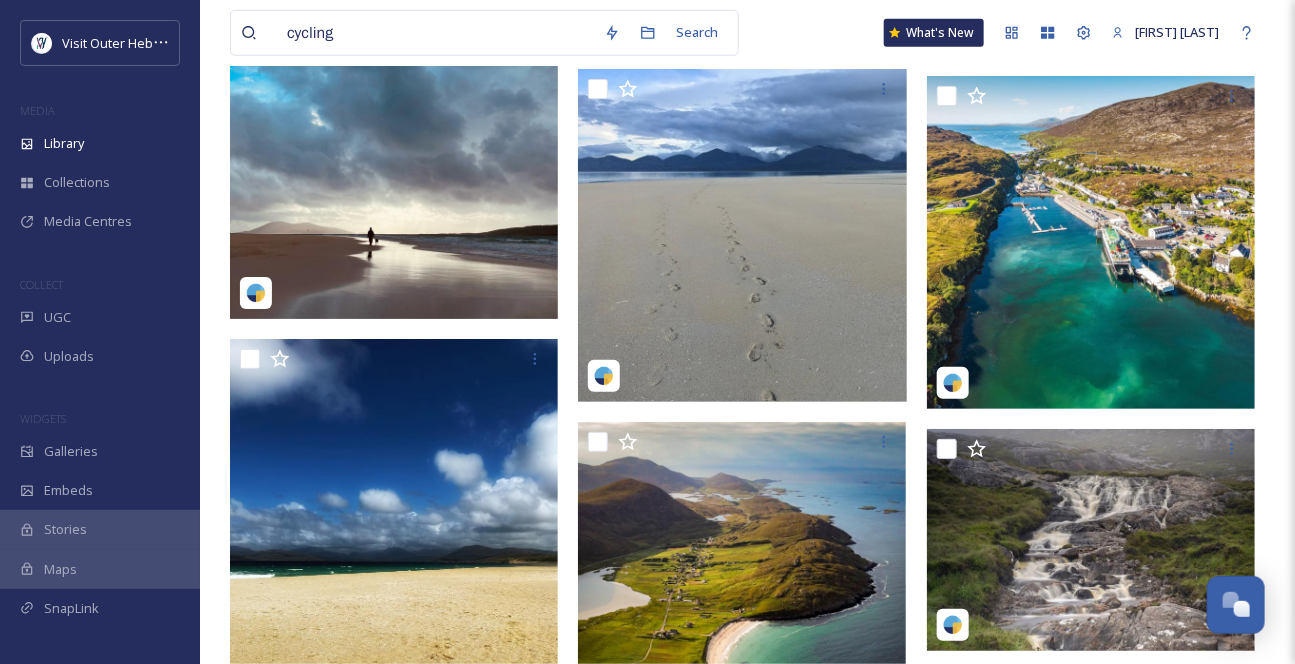 scroll, scrollTop: 17662, scrollLeft: 0, axis: vertical 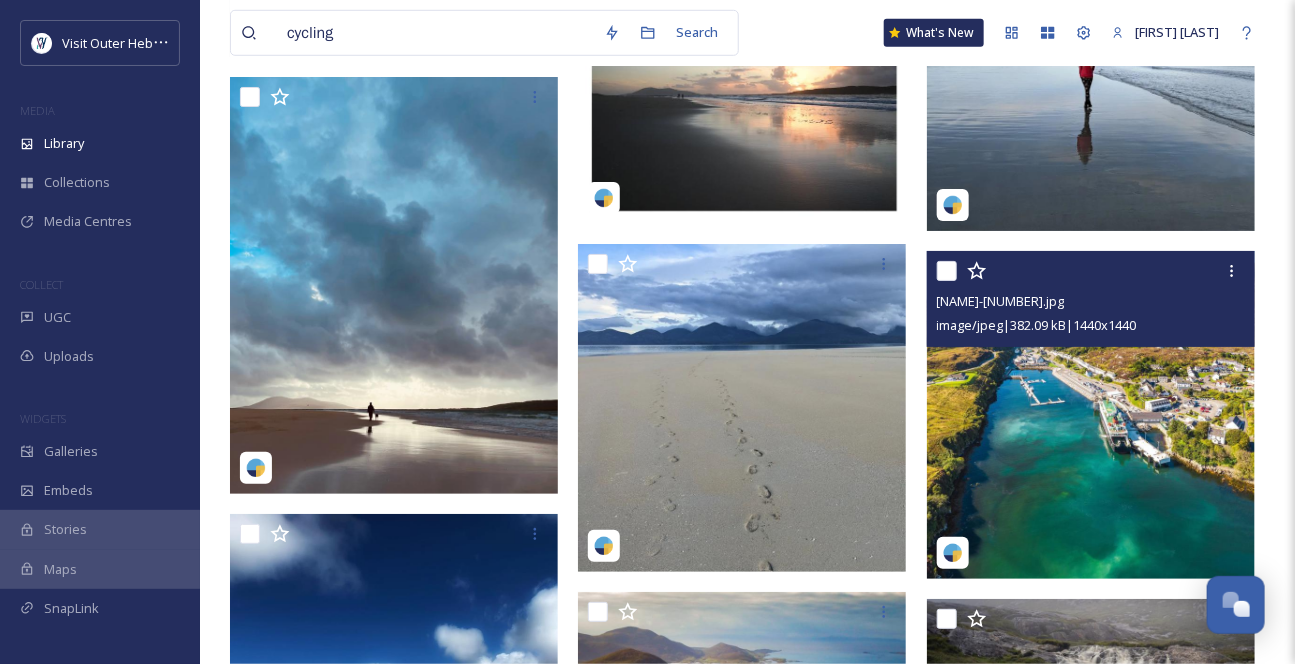 click at bounding box center [1091, 415] 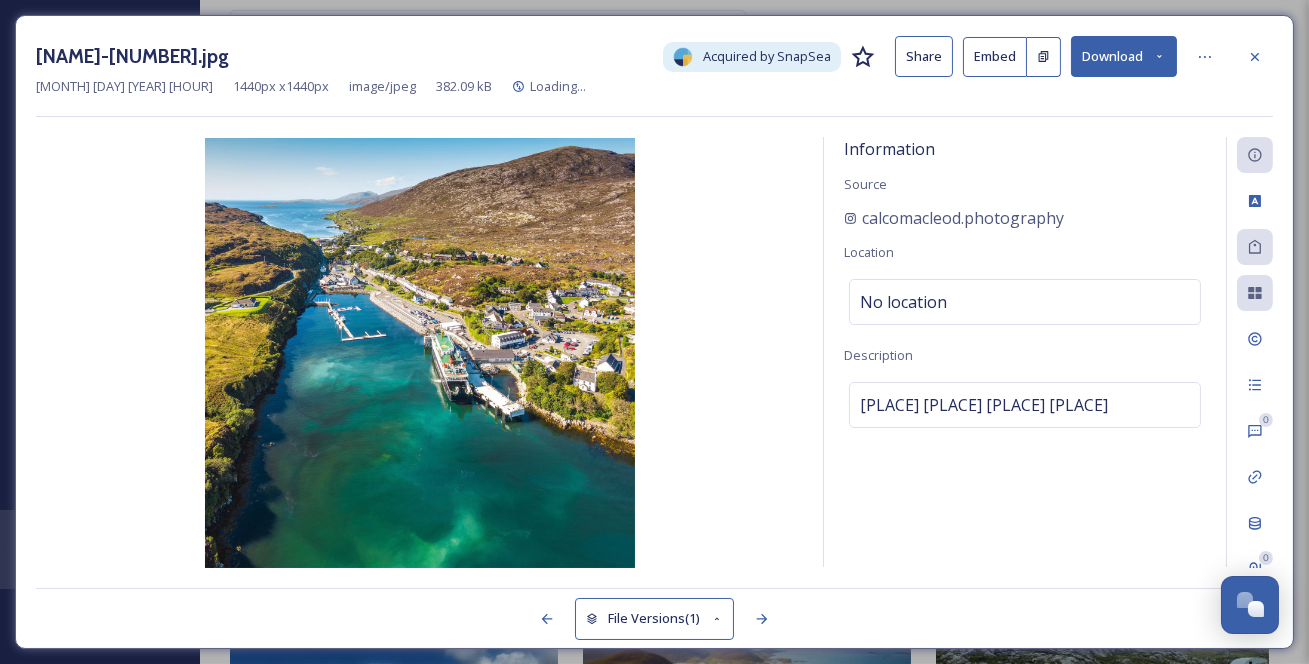 click on "Download" at bounding box center [1124, 56] 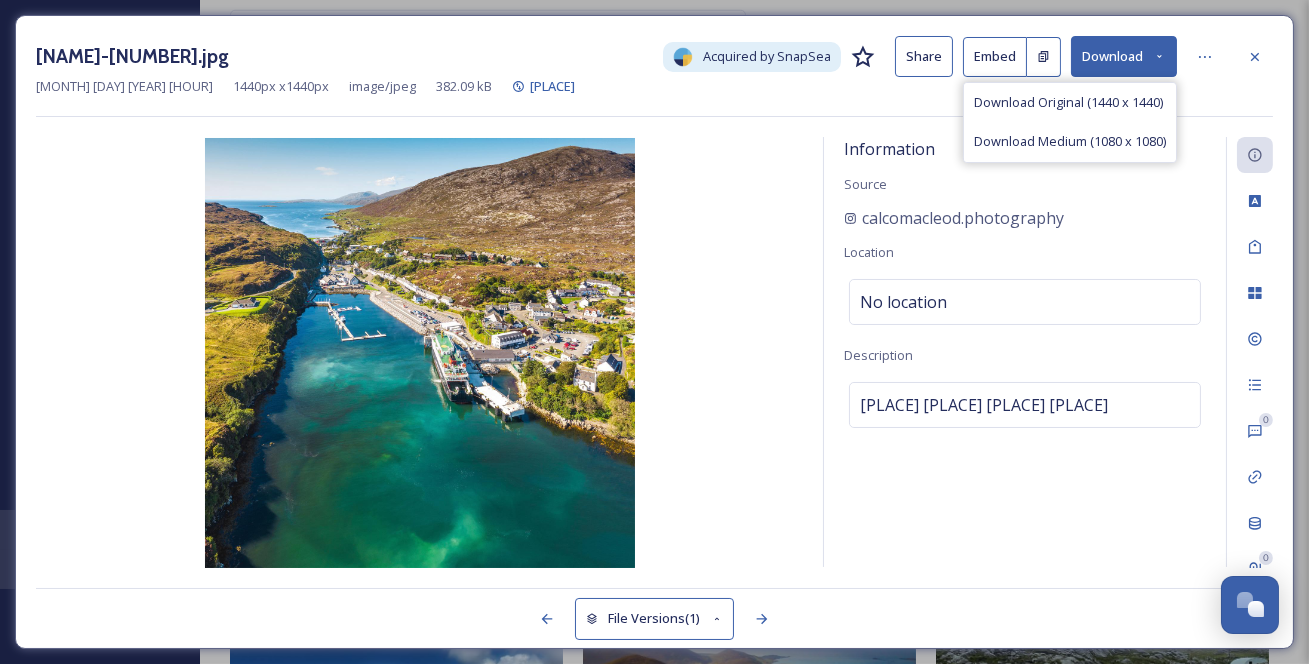 click on "Download Original (1440 x 1440)" at bounding box center (1068, 102) 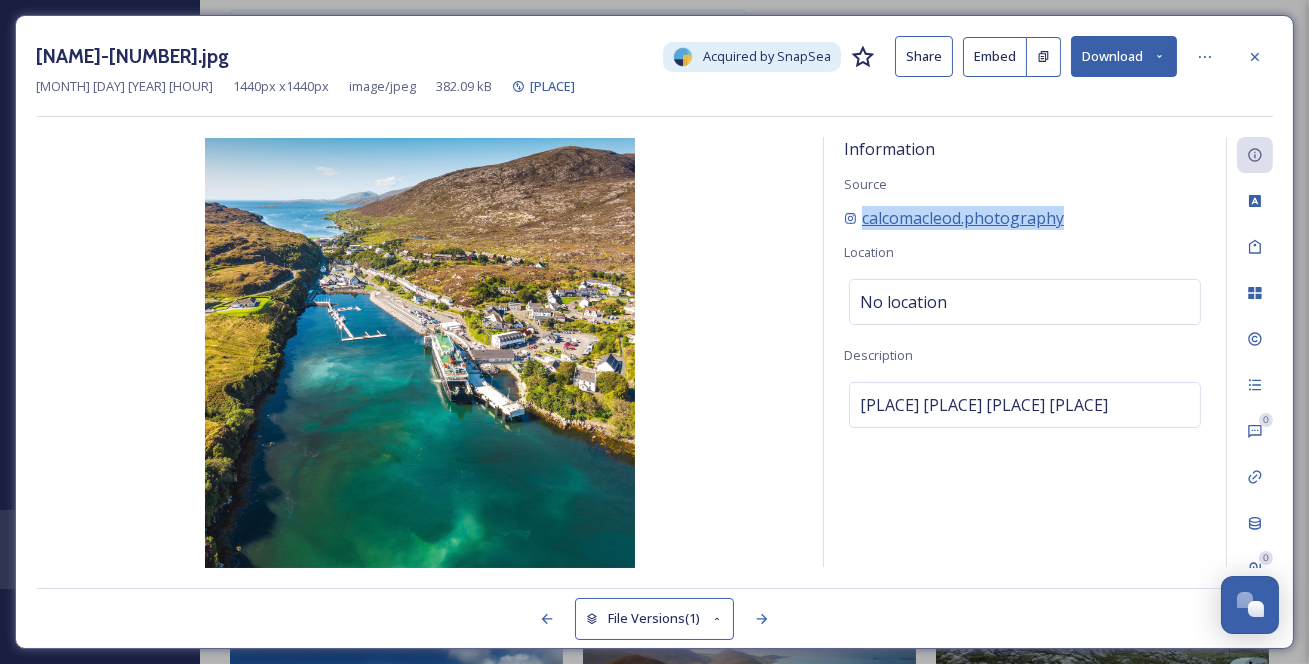 drag, startPoint x: 1139, startPoint y: 233, endPoint x: 865, endPoint y: 241, distance: 274.11676 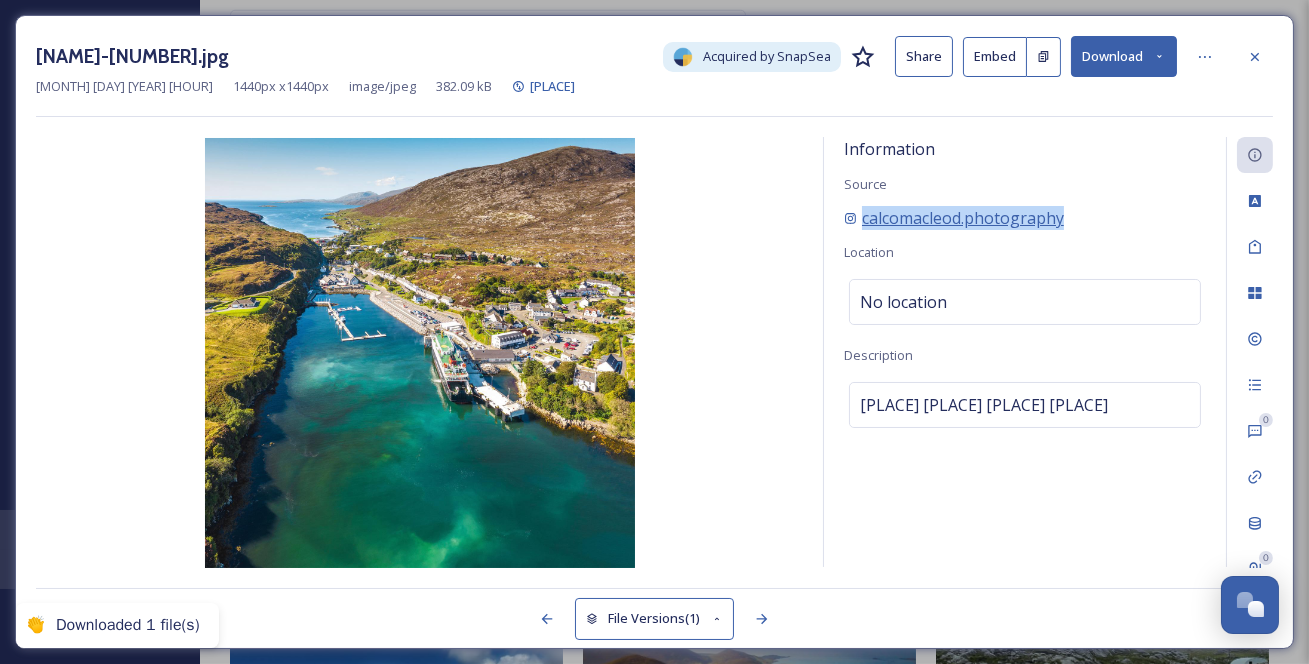copy on "calcomacleod.photography" 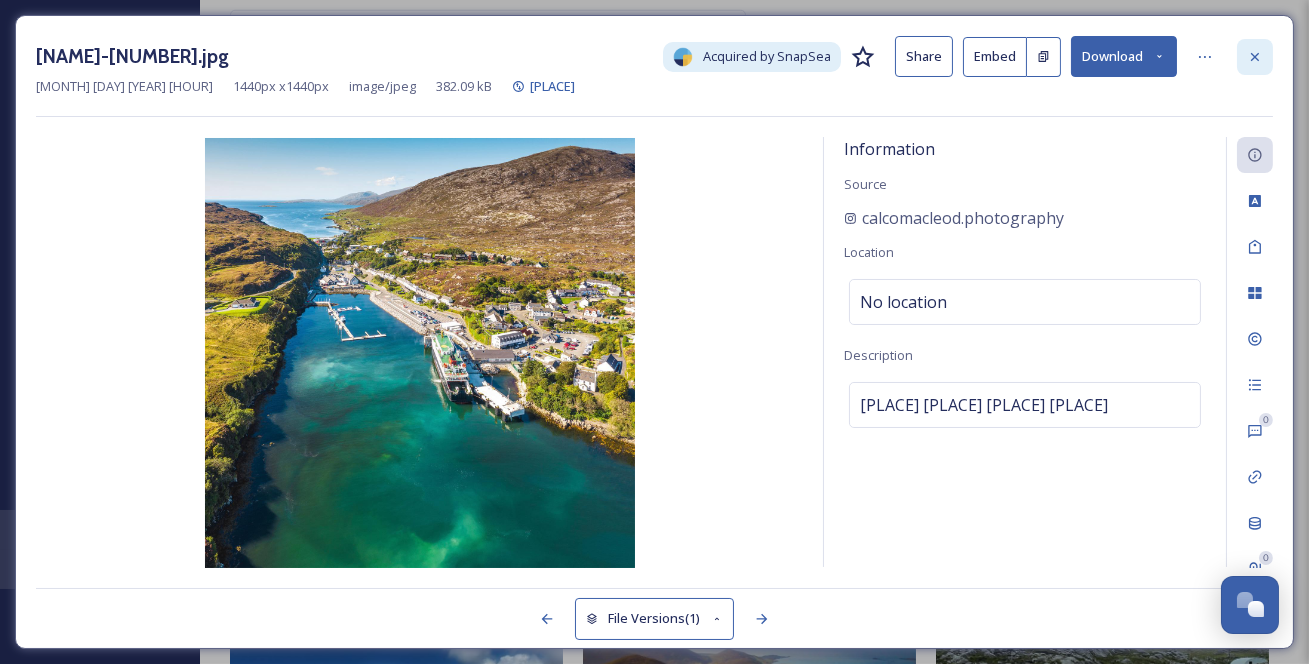 click 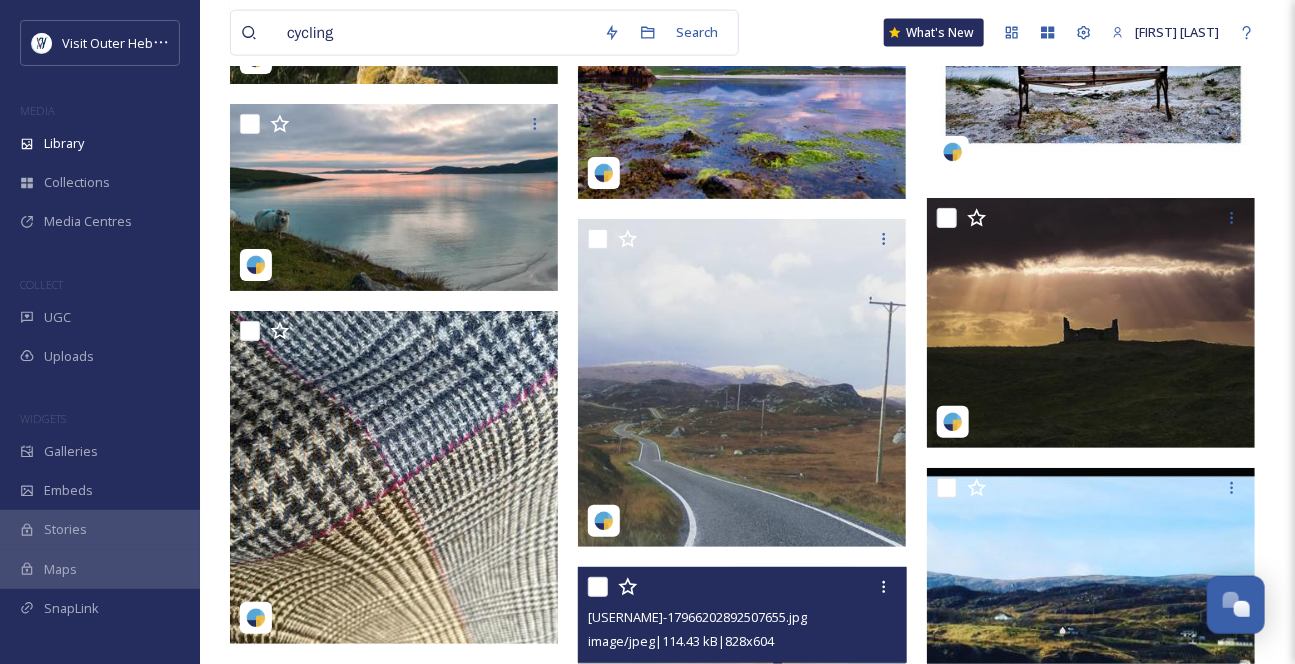 scroll, scrollTop: 32389, scrollLeft: 0, axis: vertical 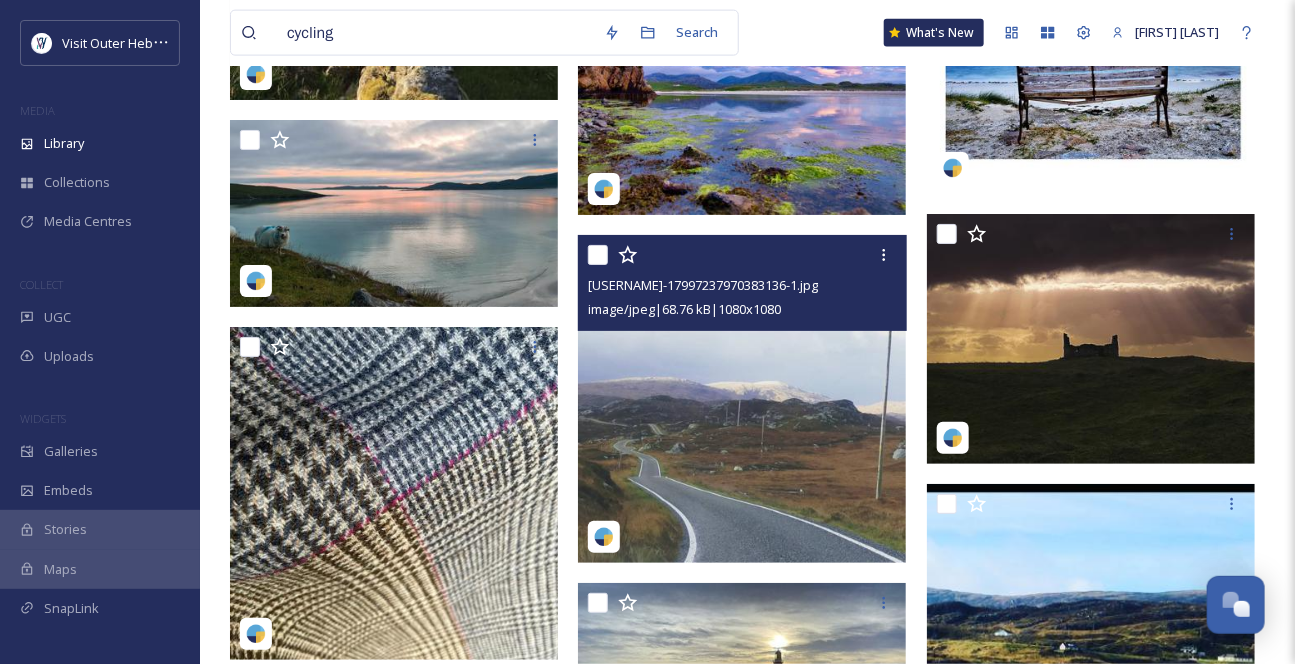 click at bounding box center (742, 399) 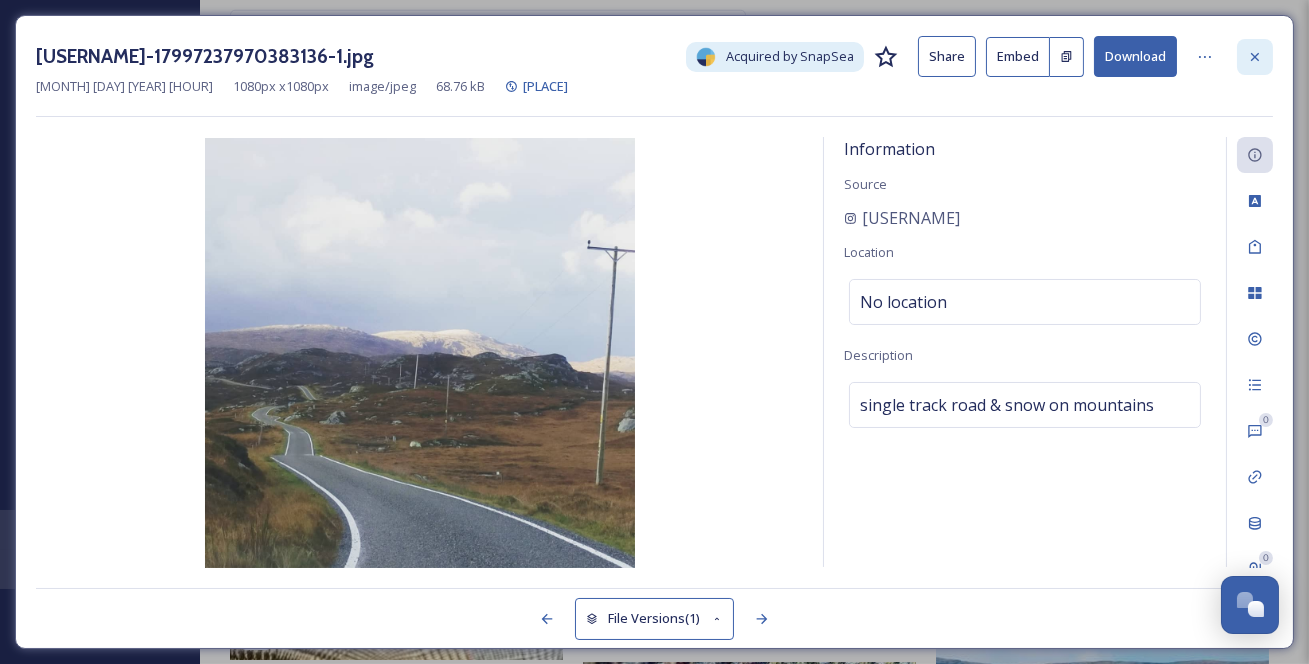 click 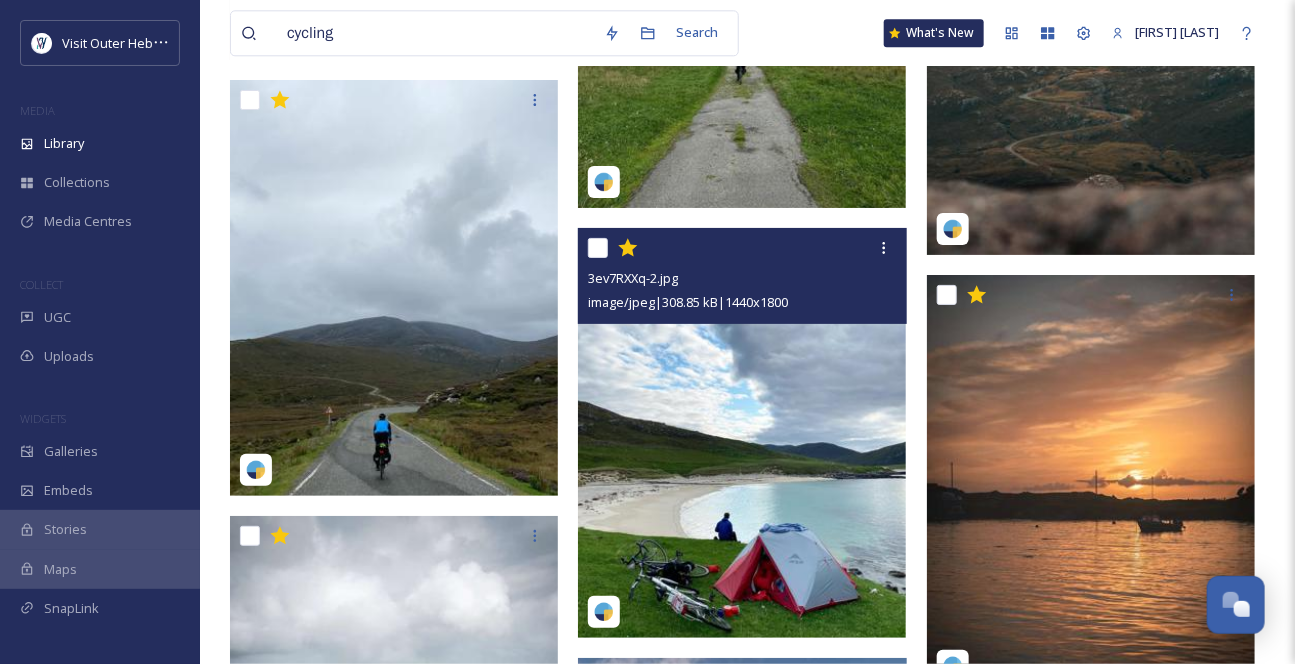 scroll, scrollTop: 41844, scrollLeft: 0, axis: vertical 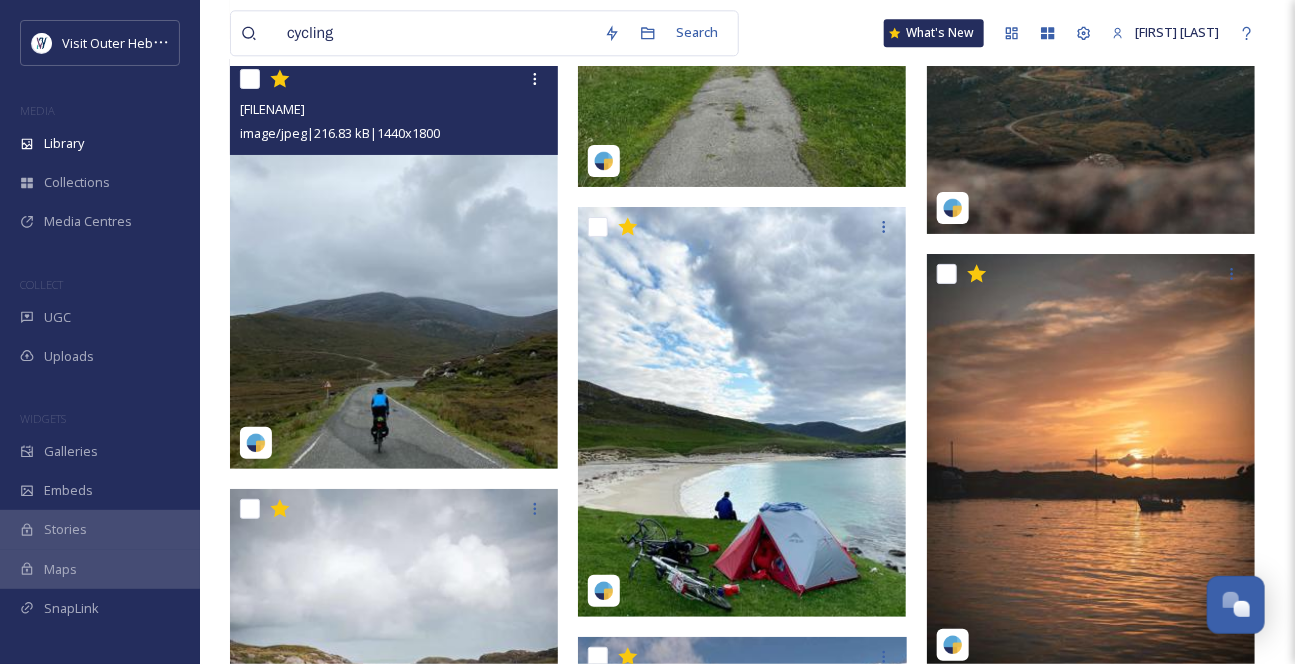 click at bounding box center [394, 264] 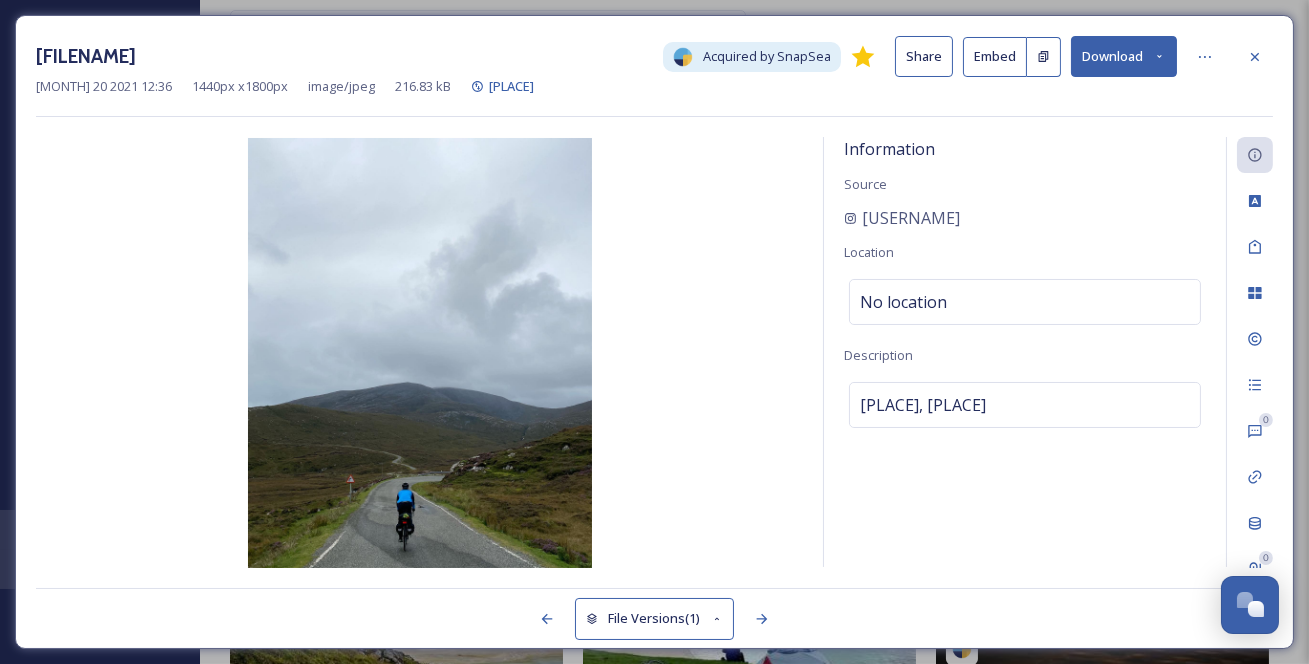 click 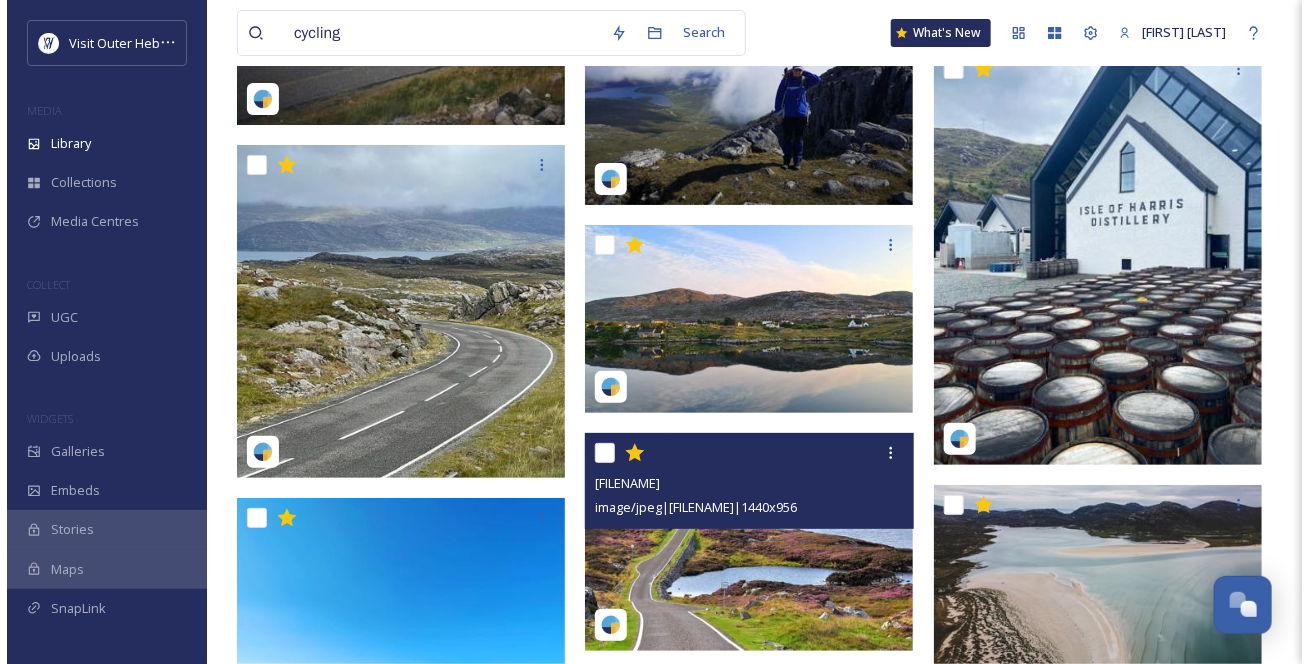 scroll, scrollTop: 45571, scrollLeft: 0, axis: vertical 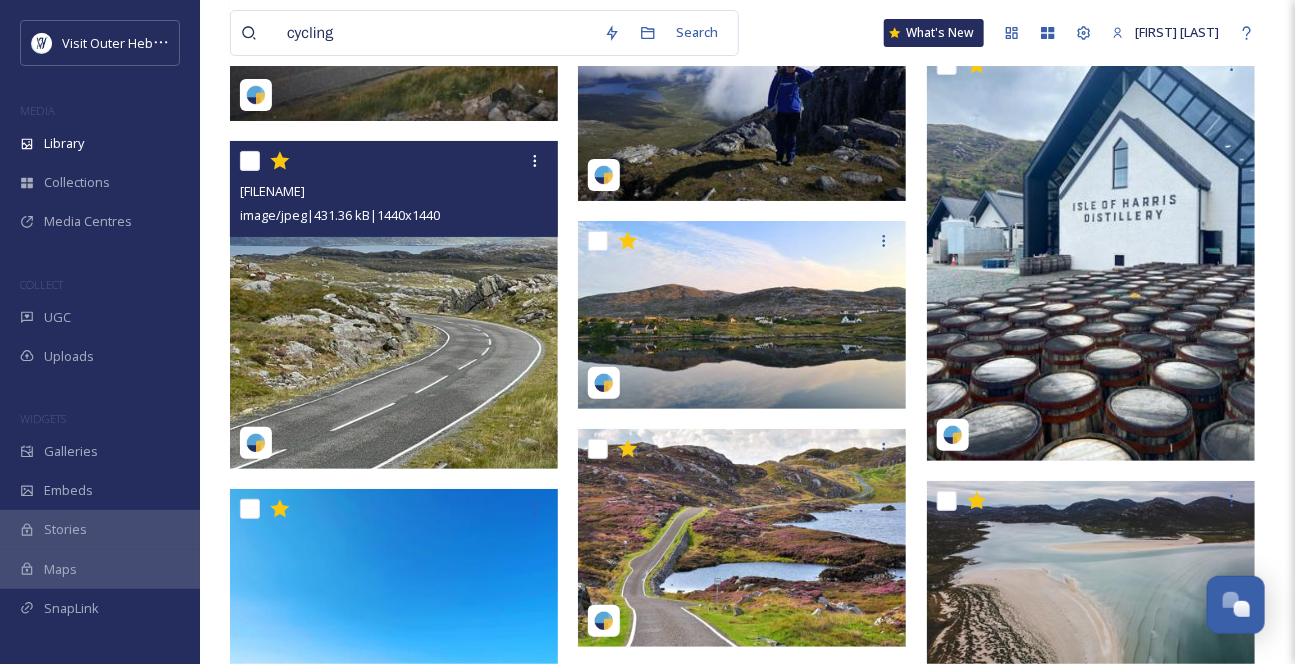 click at bounding box center (394, 305) 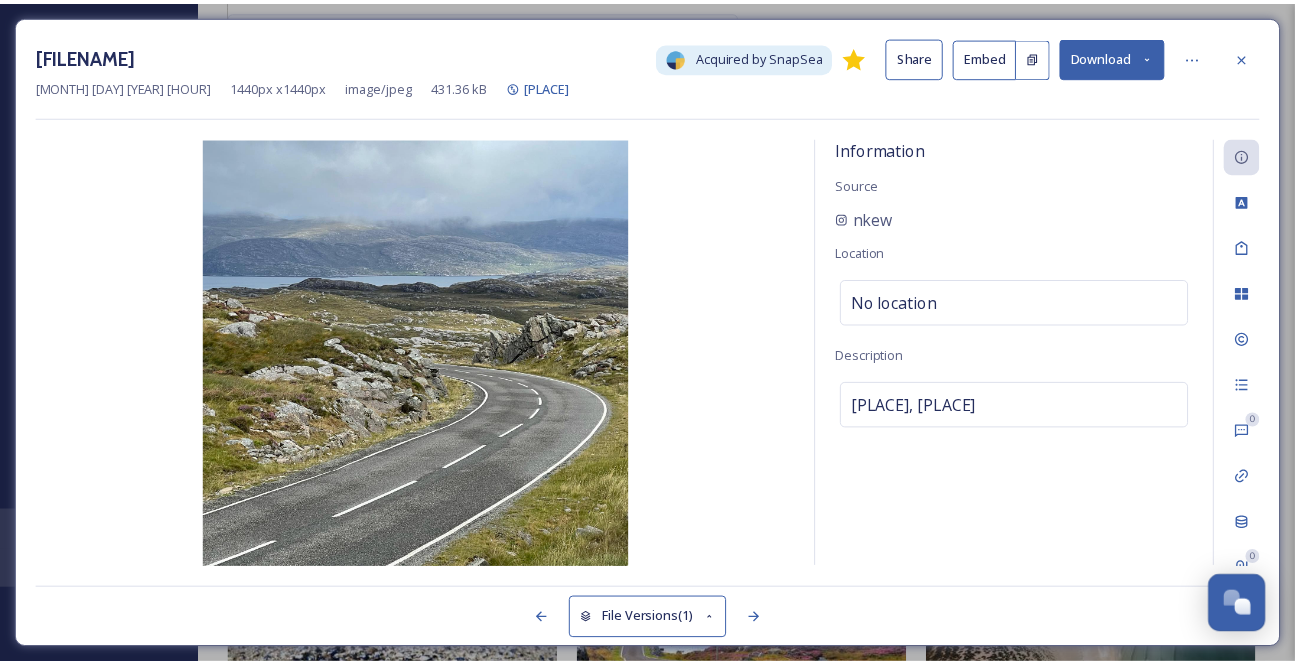scroll, scrollTop: 45577, scrollLeft: 0, axis: vertical 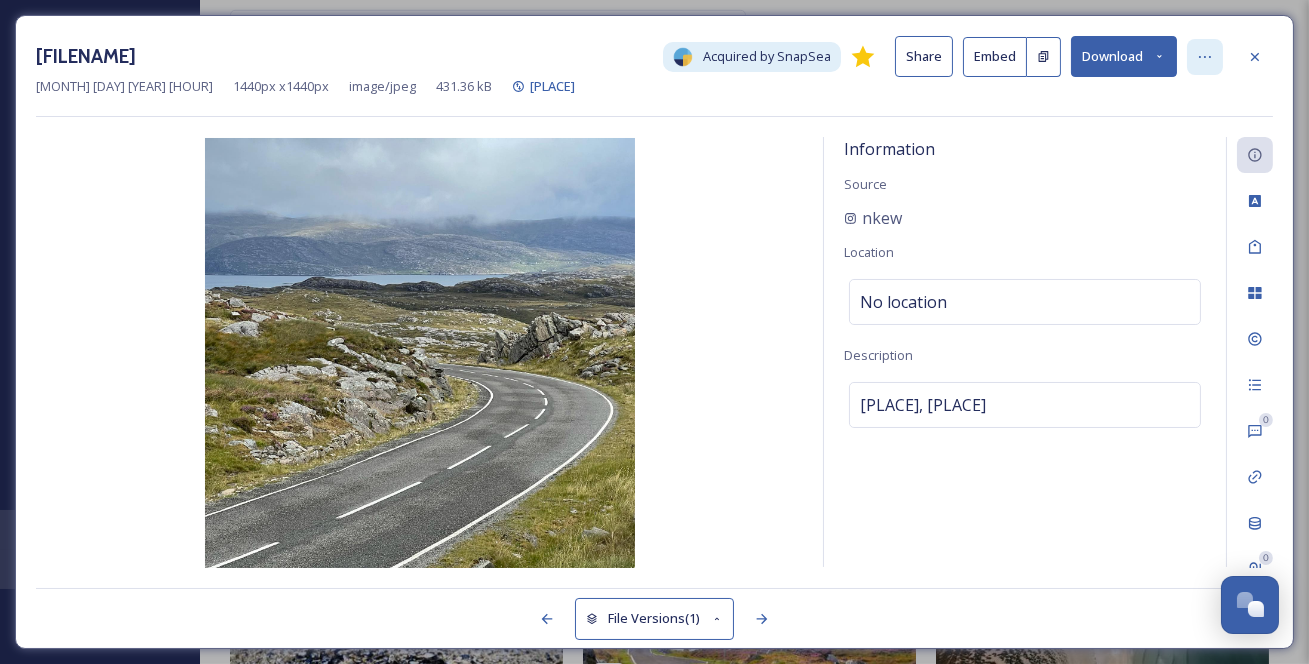 click 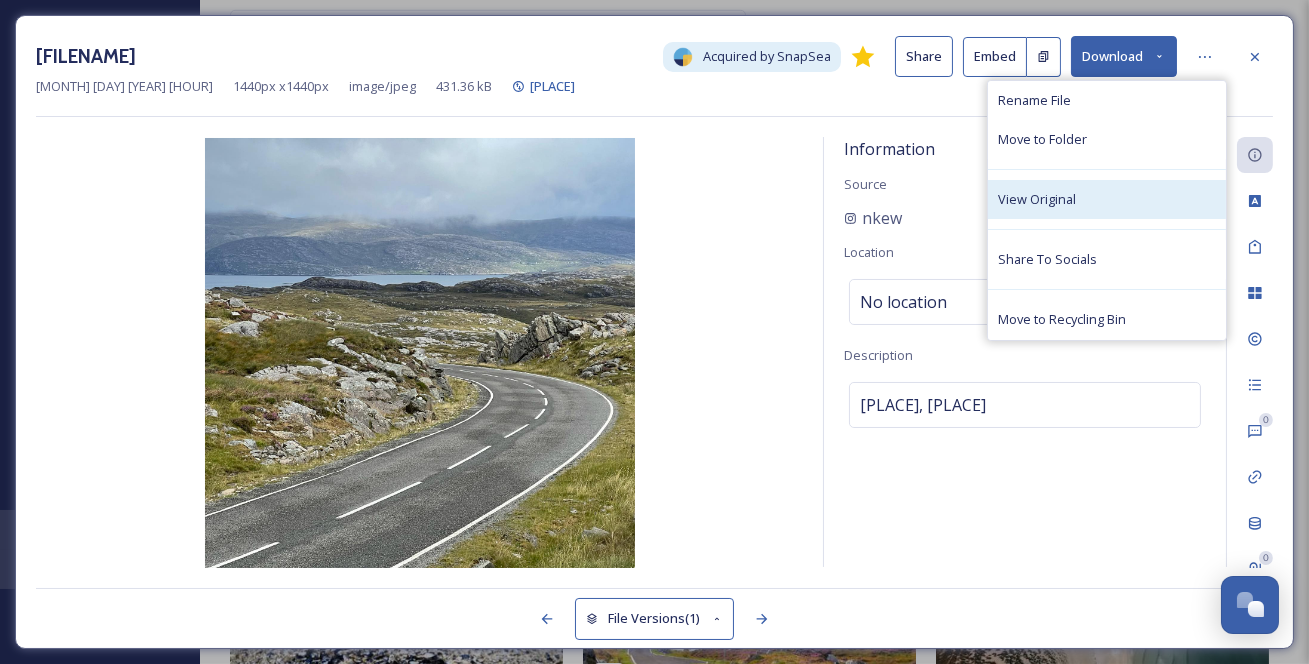 click on "View Original" at bounding box center (1037, 199) 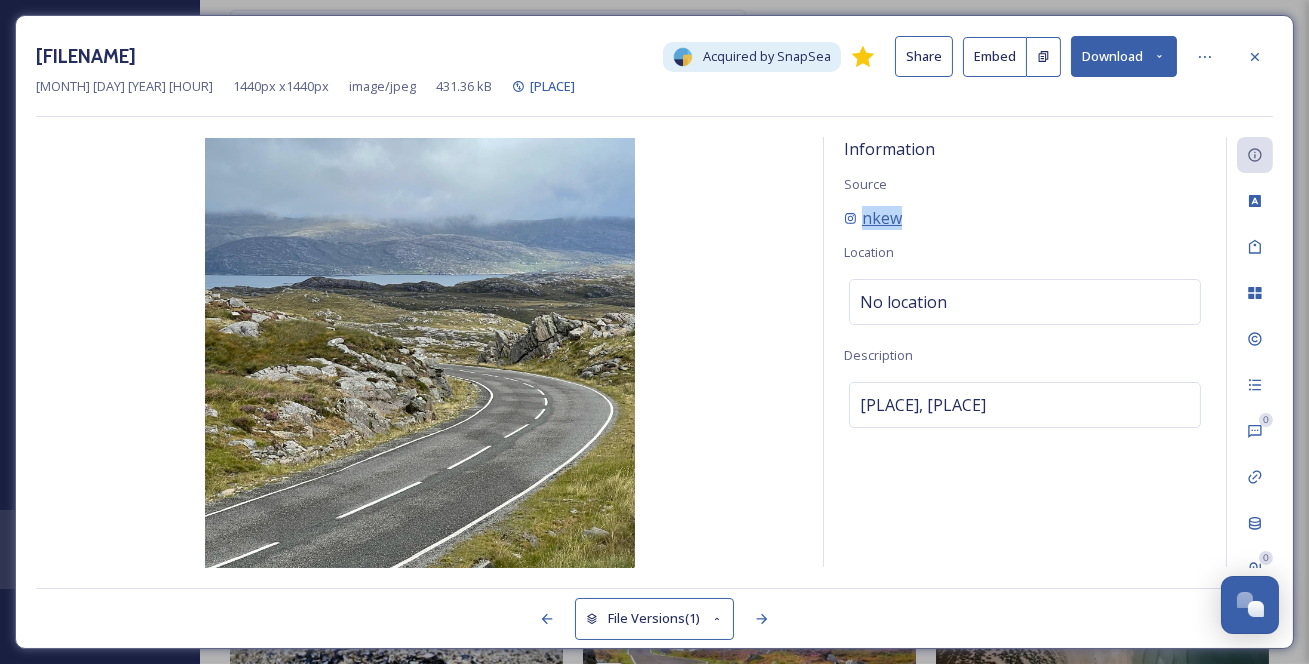 drag, startPoint x: 959, startPoint y: 236, endPoint x: 864, endPoint y: 243, distance: 95.257545 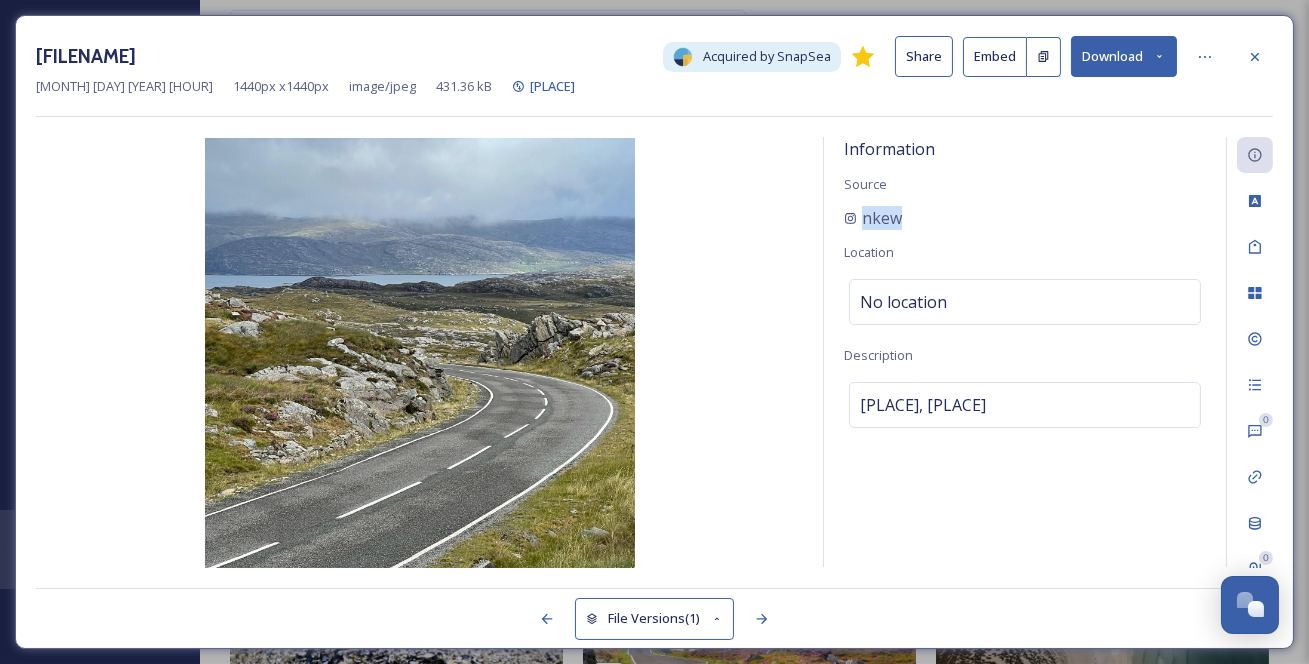 click 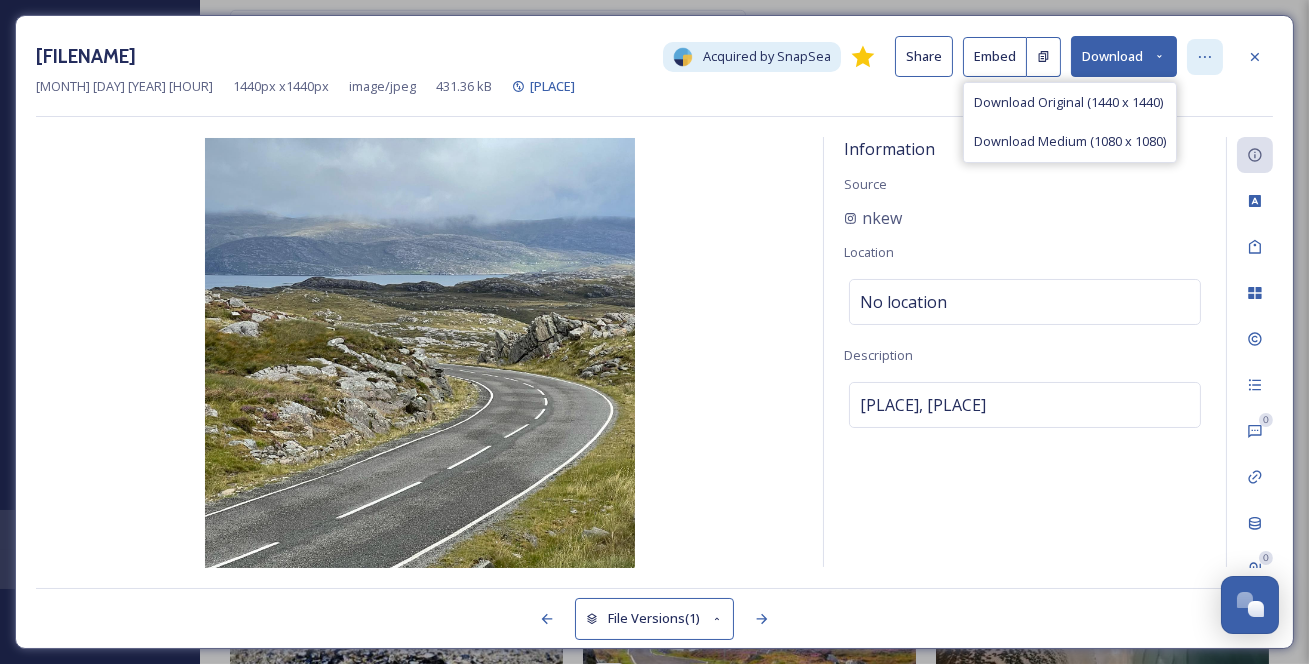 click 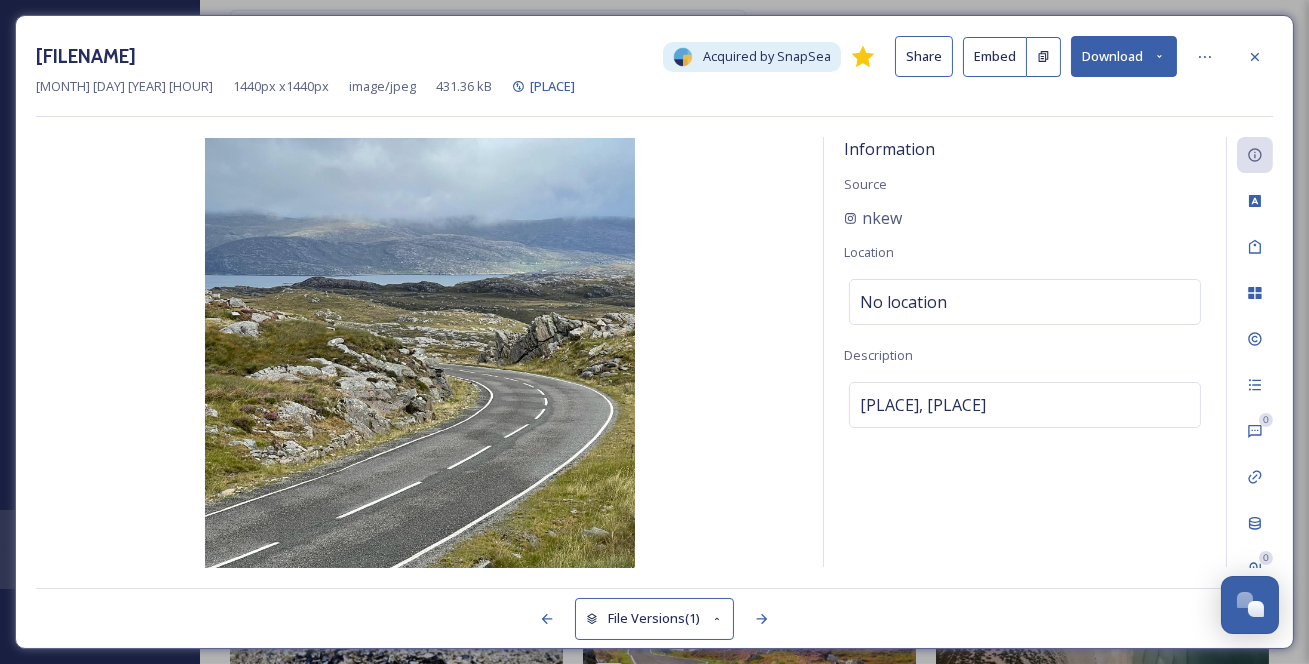 click on "Download" at bounding box center [1124, 56] 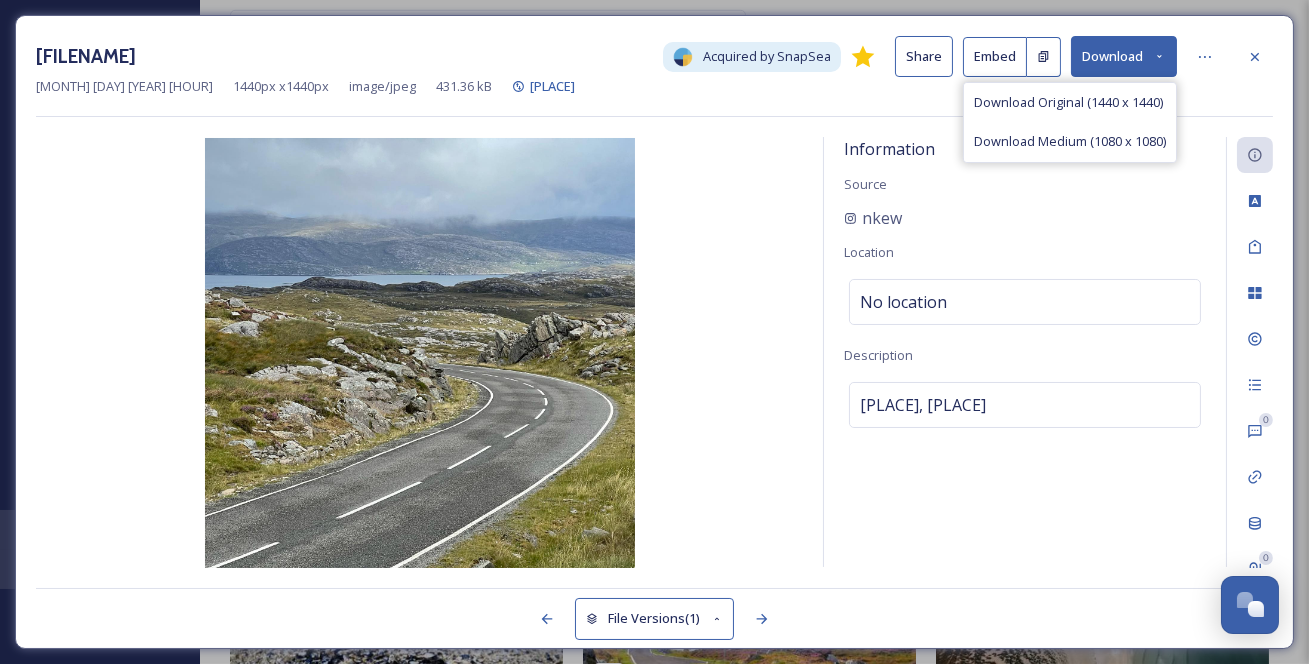 click on "Download" at bounding box center (1124, 56) 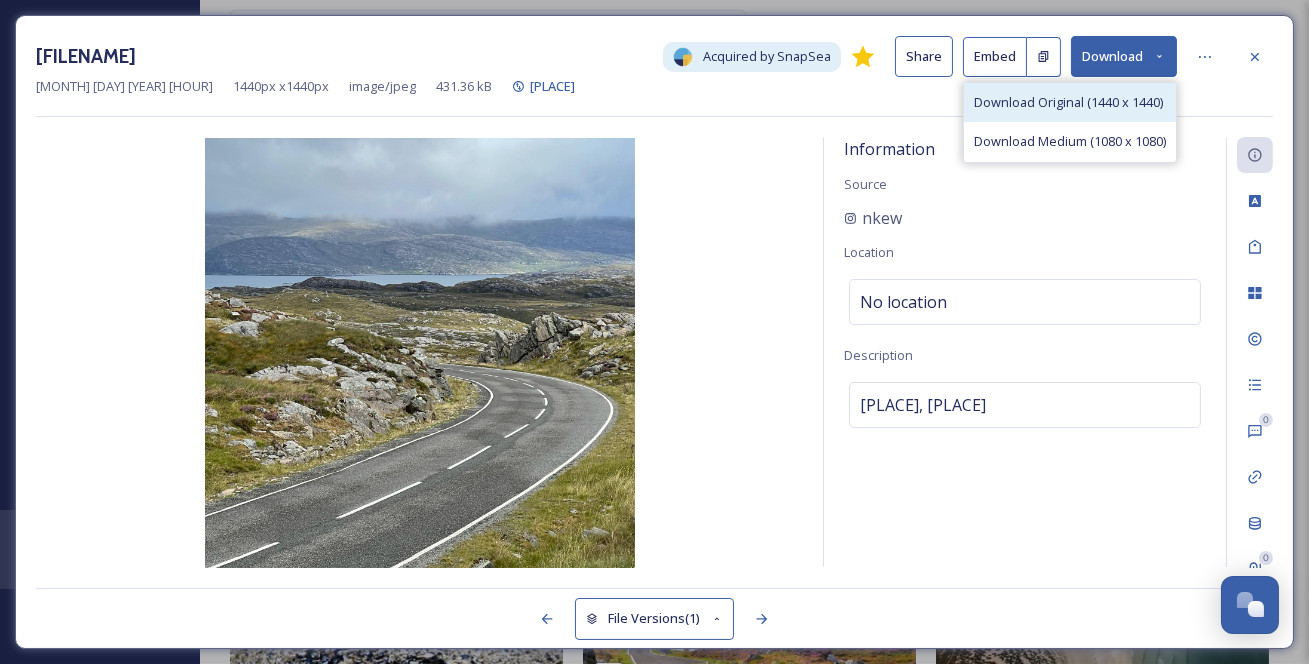 click on "Download Original (1440 x 1440)" at bounding box center [1068, 102] 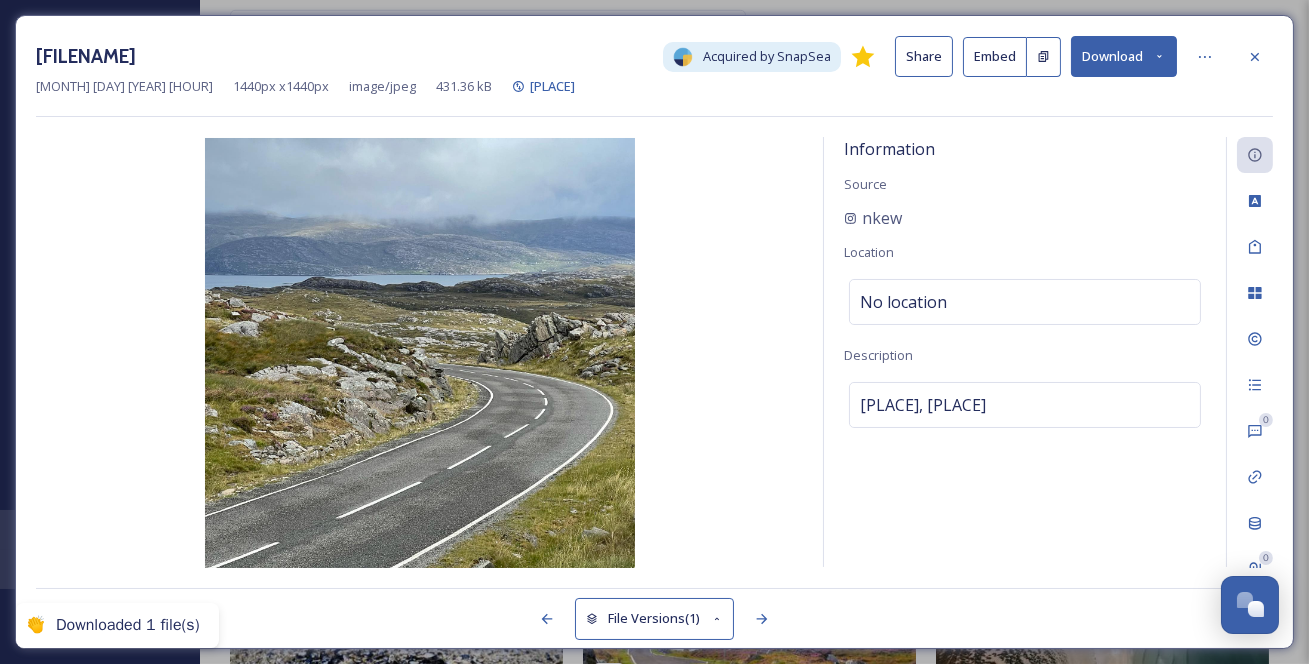 click 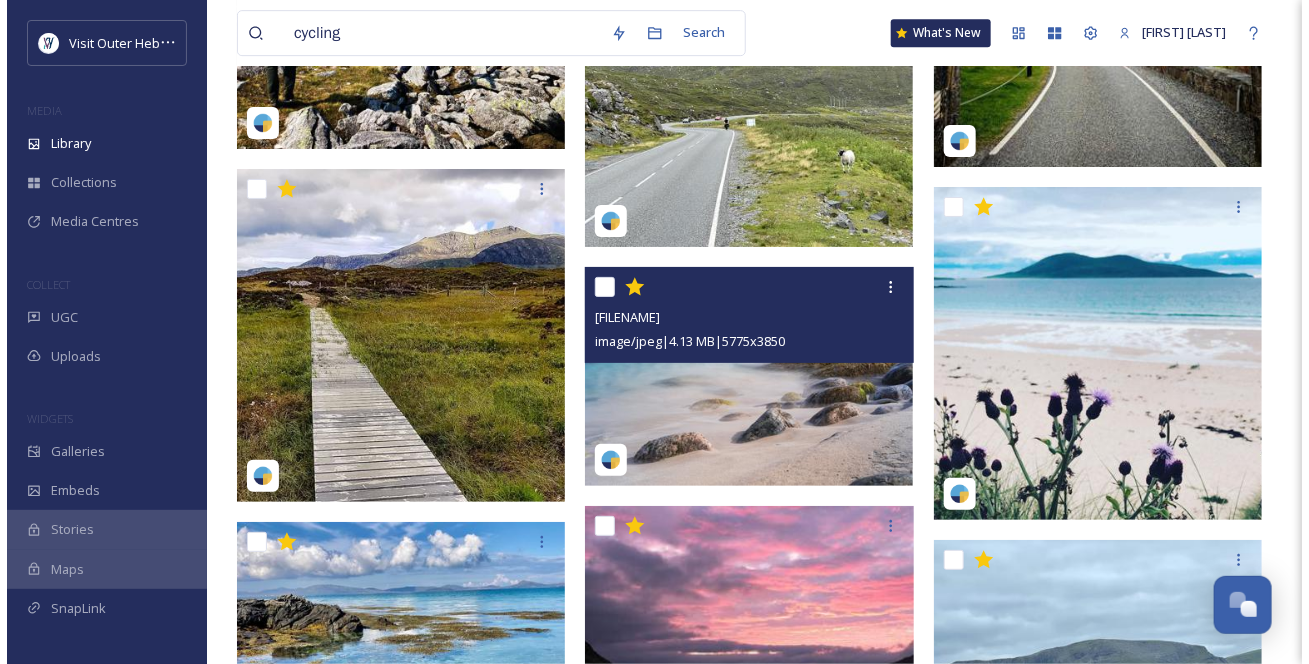 scroll, scrollTop: 47850, scrollLeft: 0, axis: vertical 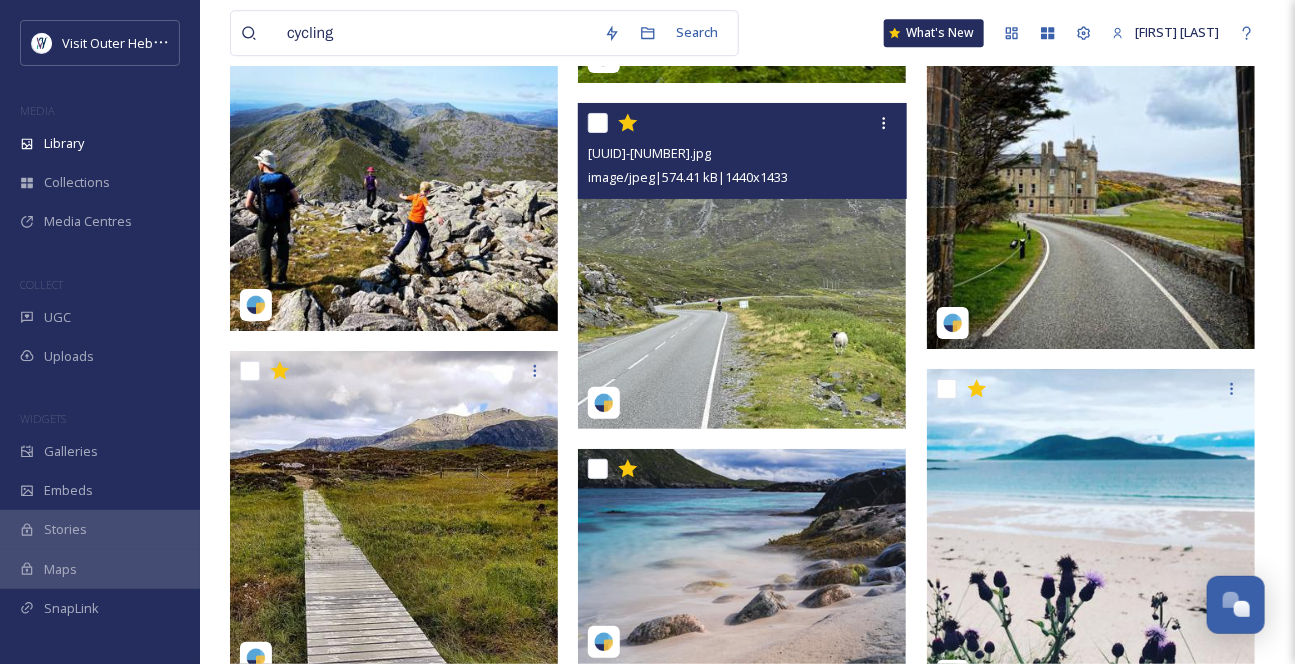 click at bounding box center [742, 266] 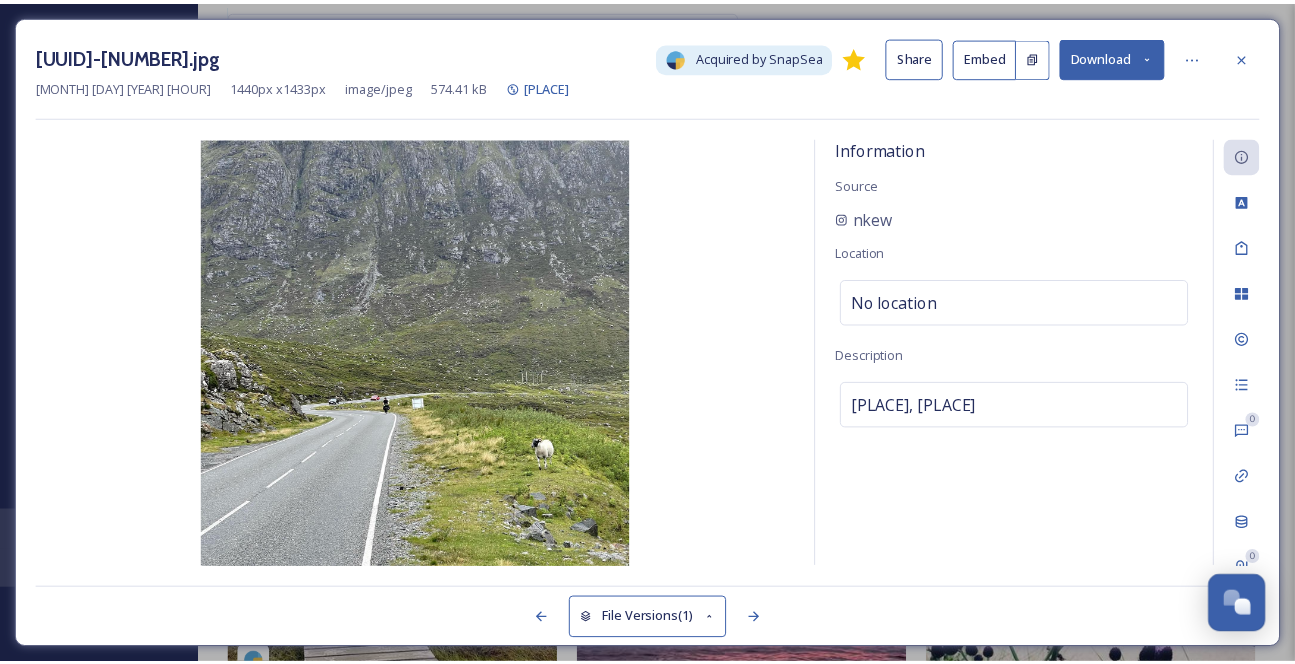 scroll, scrollTop: 47855, scrollLeft: 0, axis: vertical 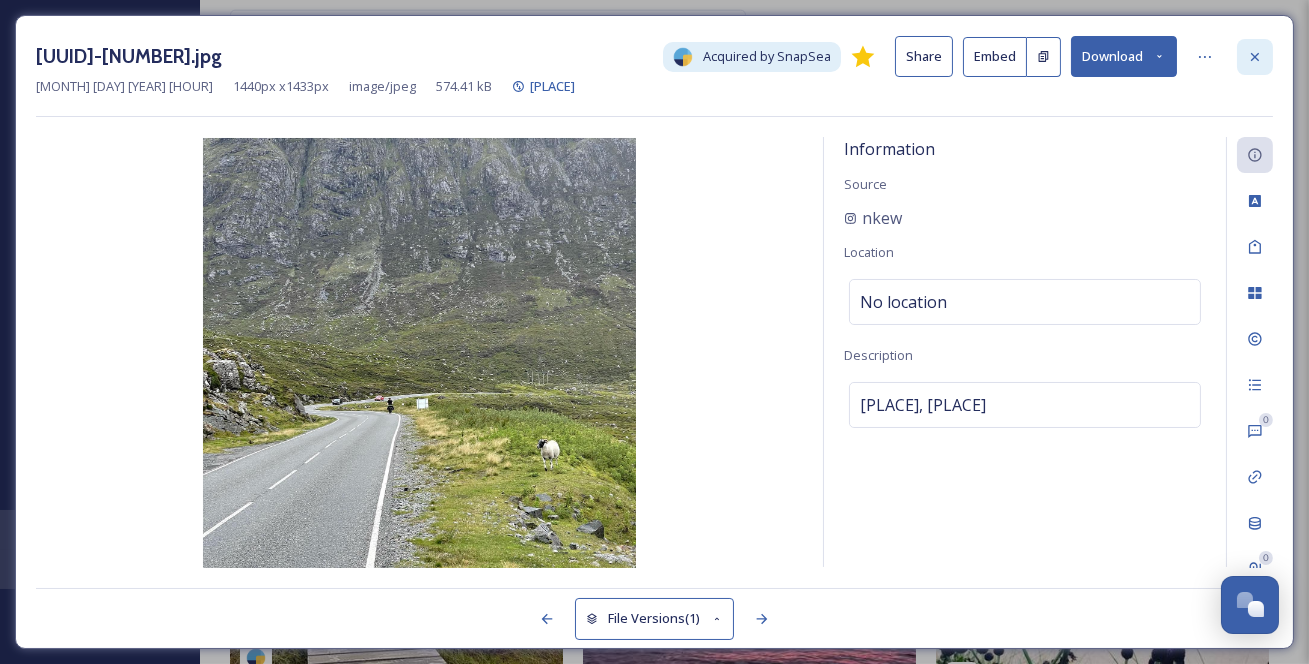 click 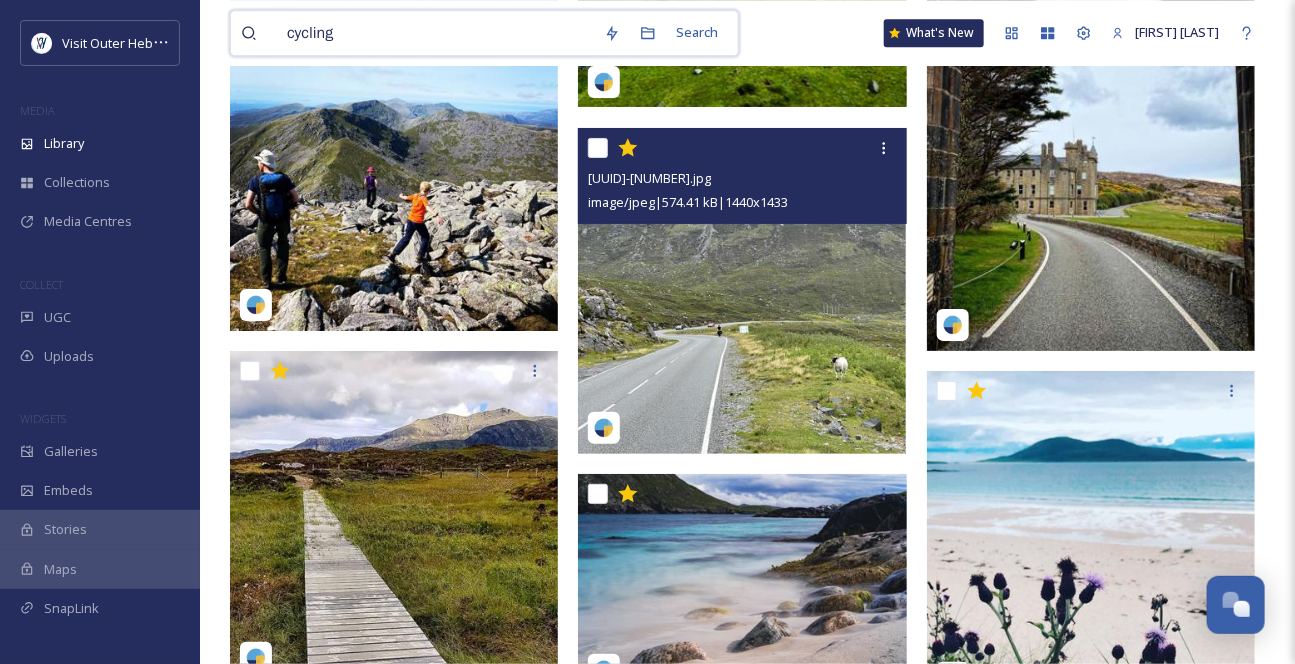 drag, startPoint x: 422, startPoint y: 43, endPoint x: 334, endPoint y: 32, distance: 88.68484 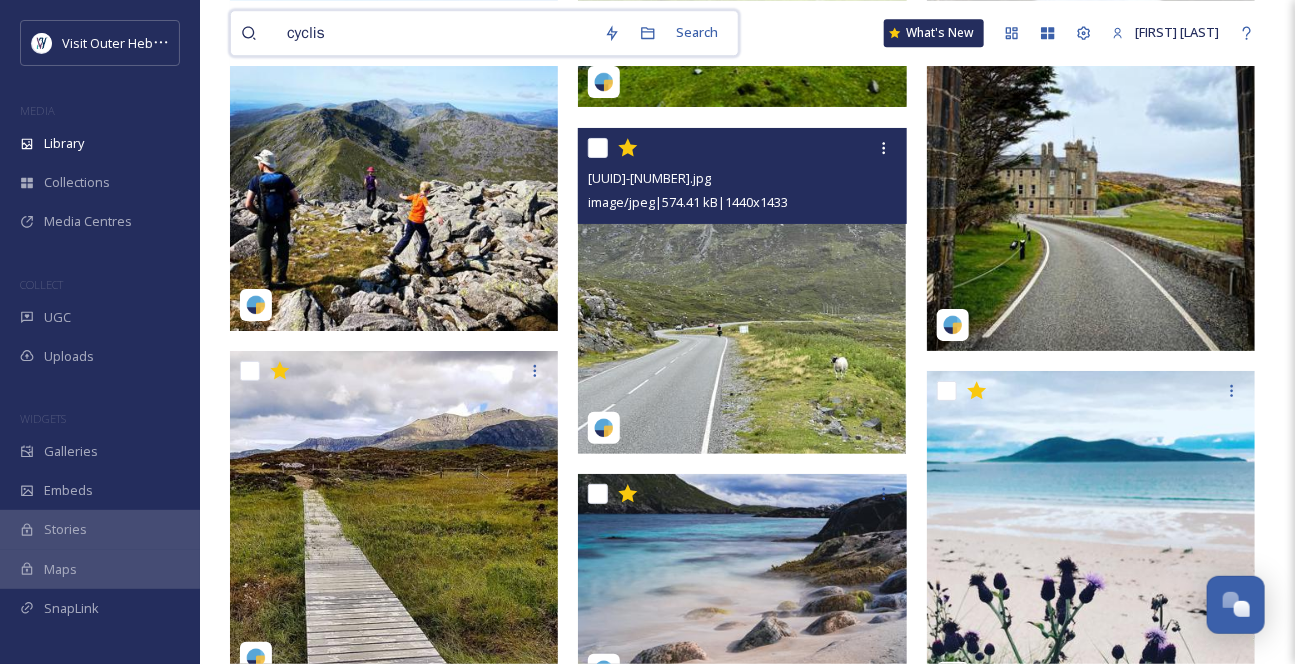 type on "cyclist" 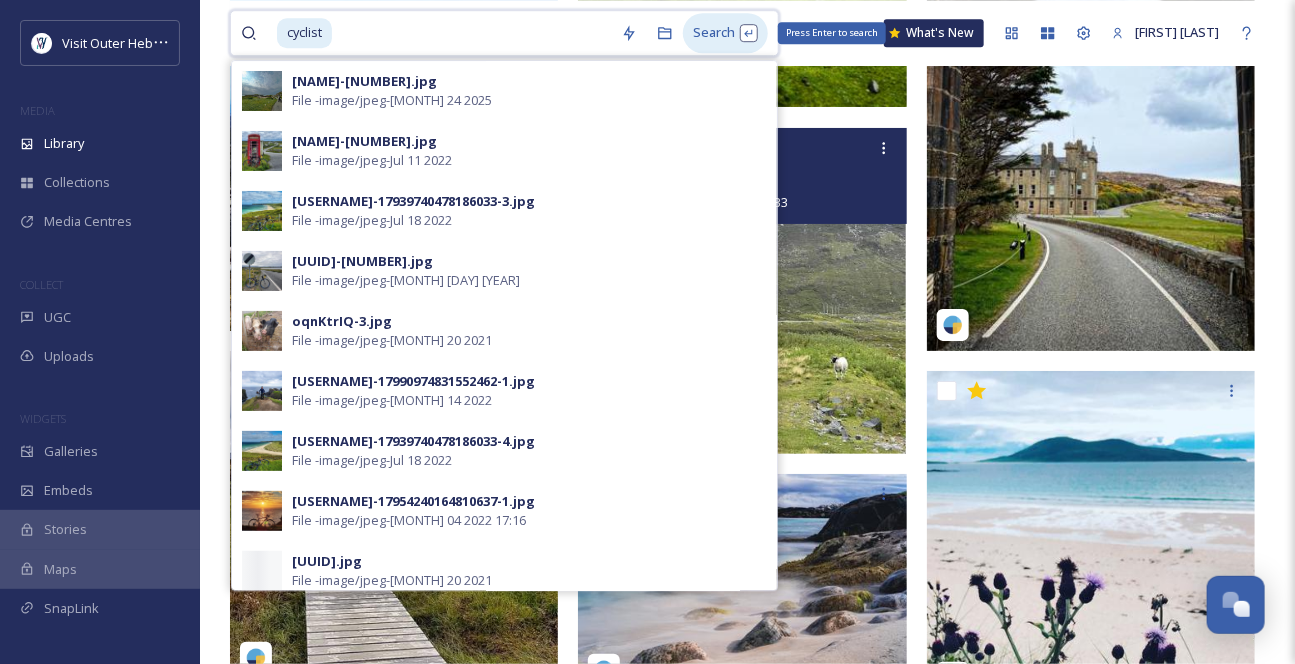 type 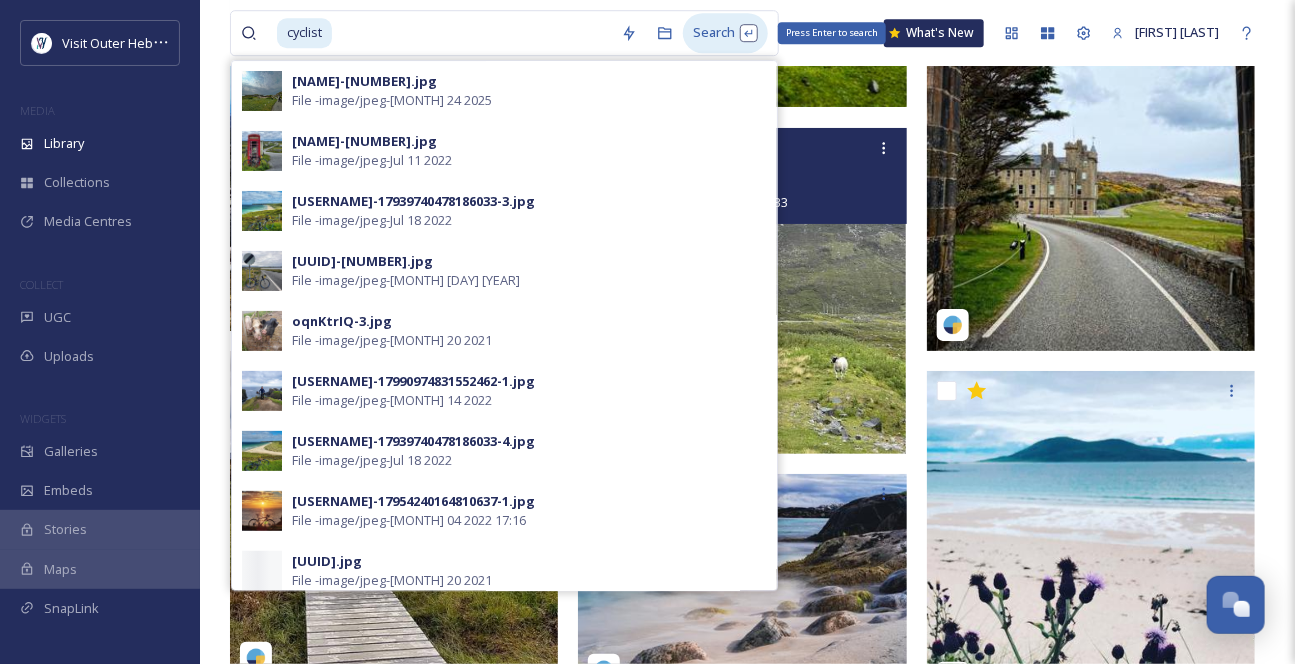 click on "Search Press Enter to search" at bounding box center [725, 32] 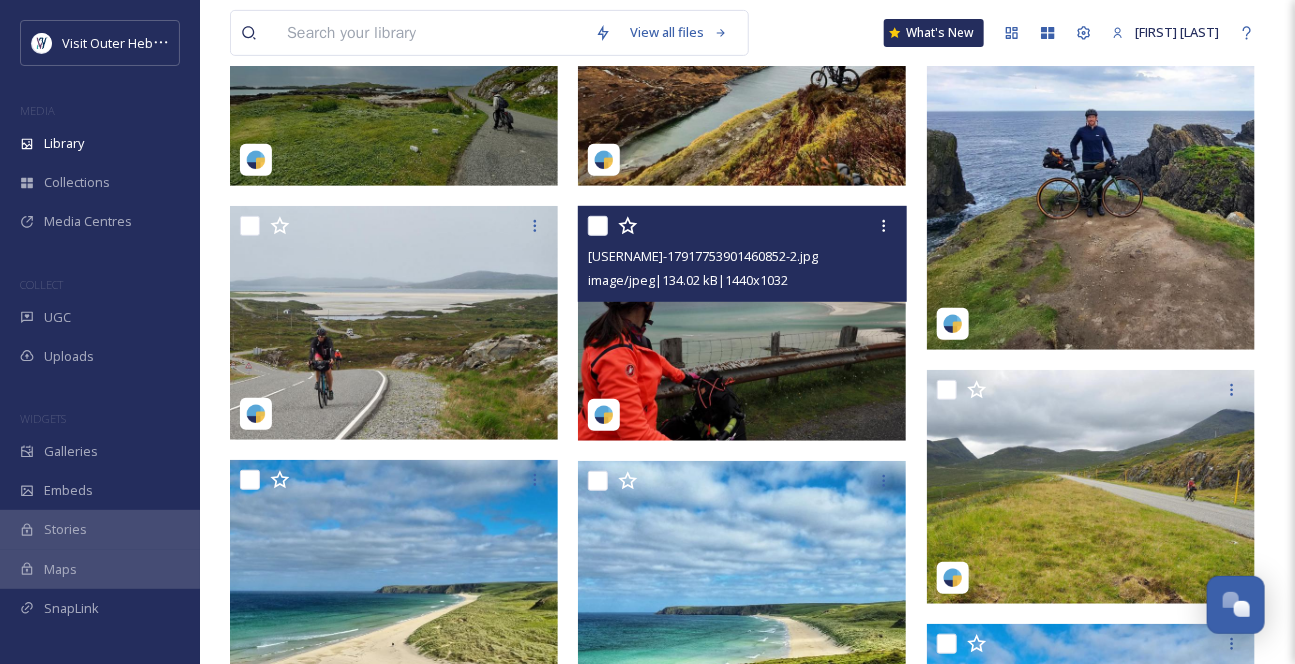 scroll, scrollTop: 363, scrollLeft: 0, axis: vertical 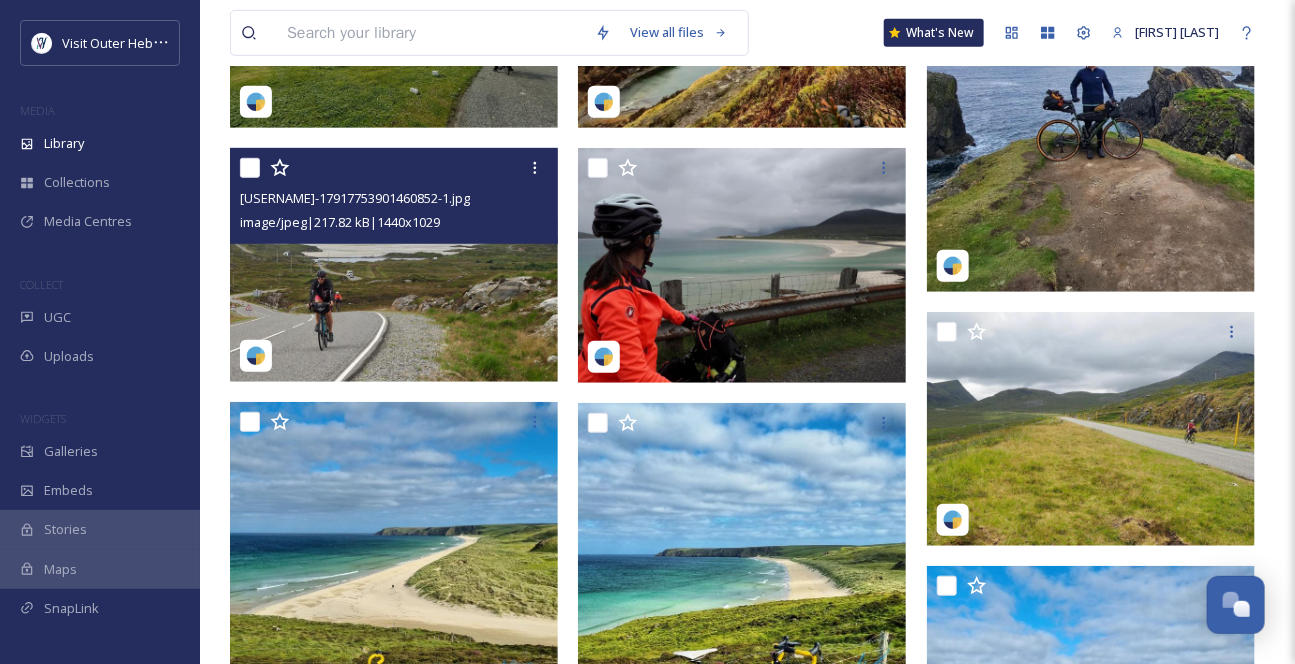 click at bounding box center (394, 265) 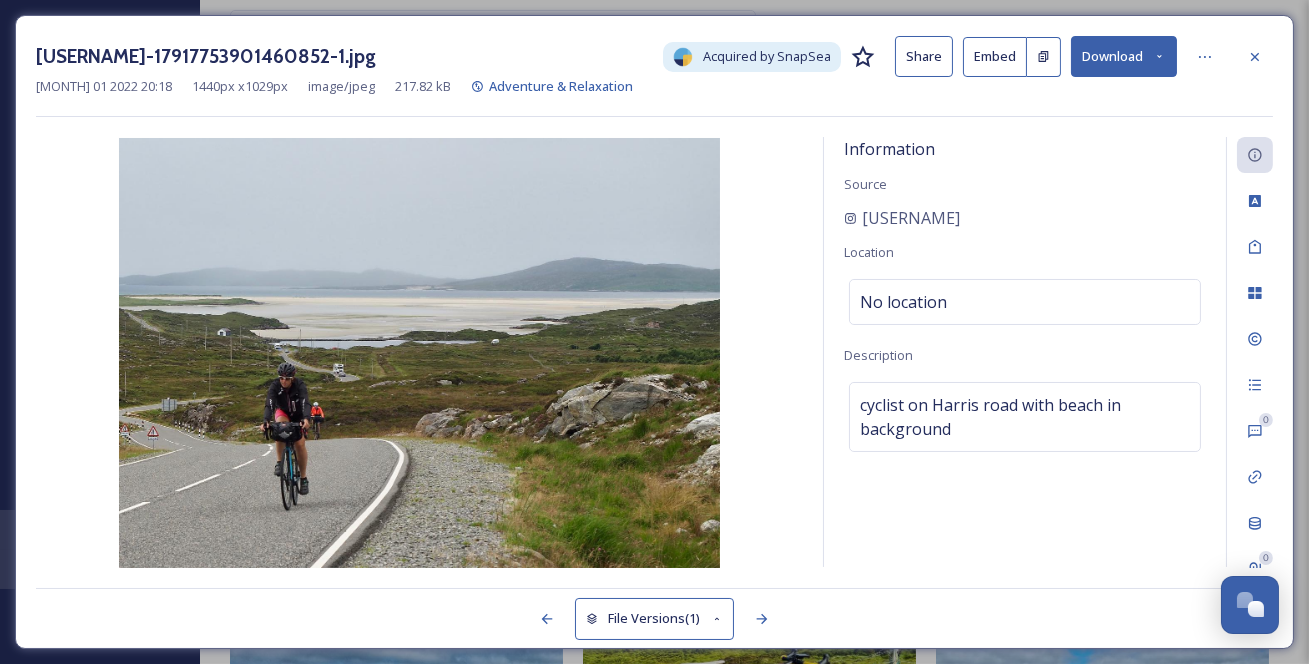 click 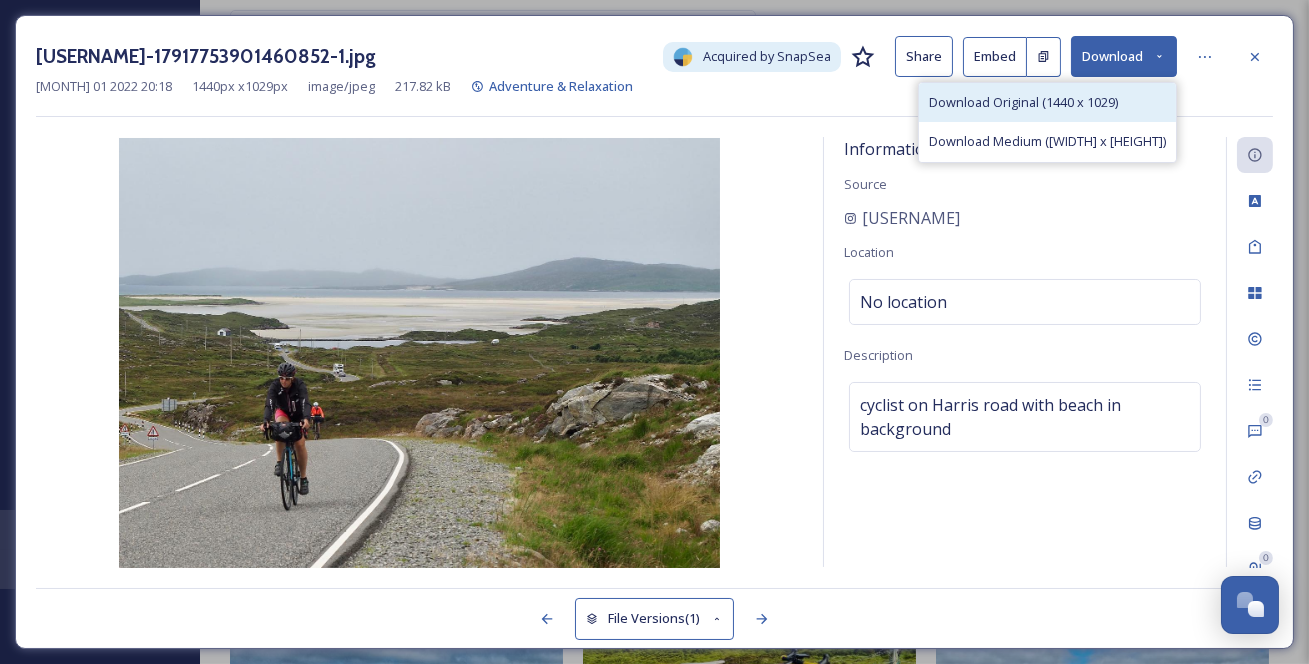 click on "Download Original (1440 x 1029)" at bounding box center (1023, 102) 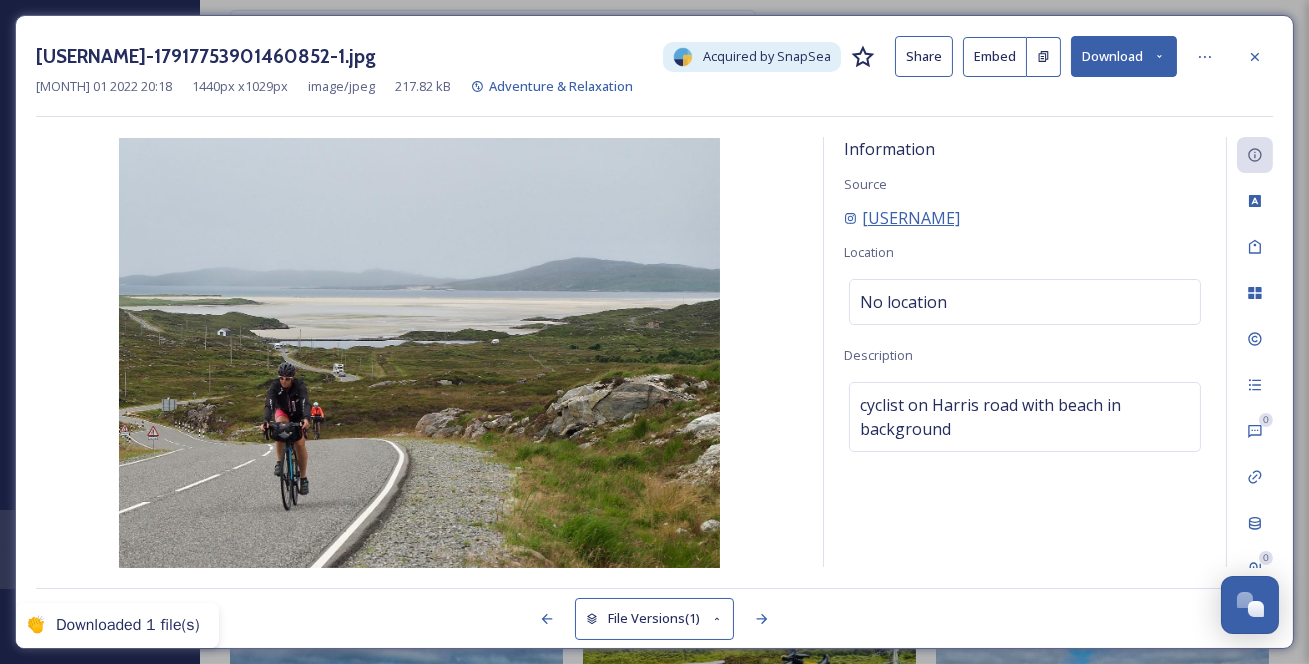 drag, startPoint x: 1041, startPoint y: 239, endPoint x: 865, endPoint y: 247, distance: 176.18172 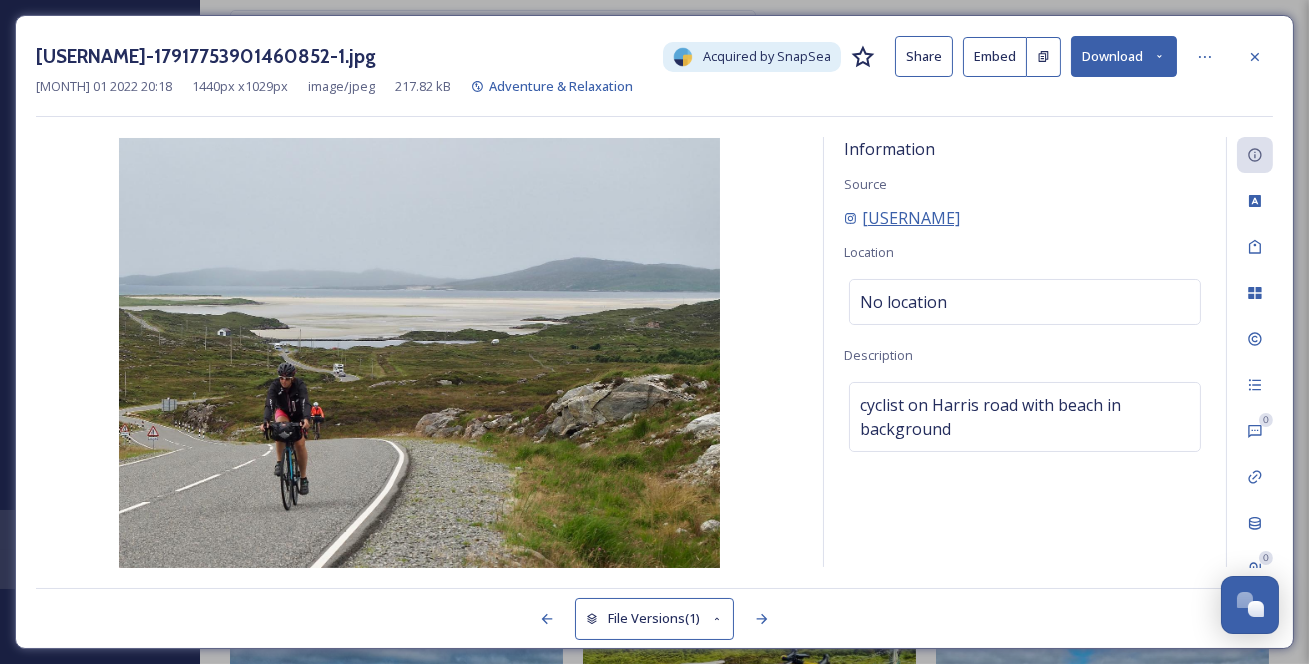 copy on "ray_allwood_iml" 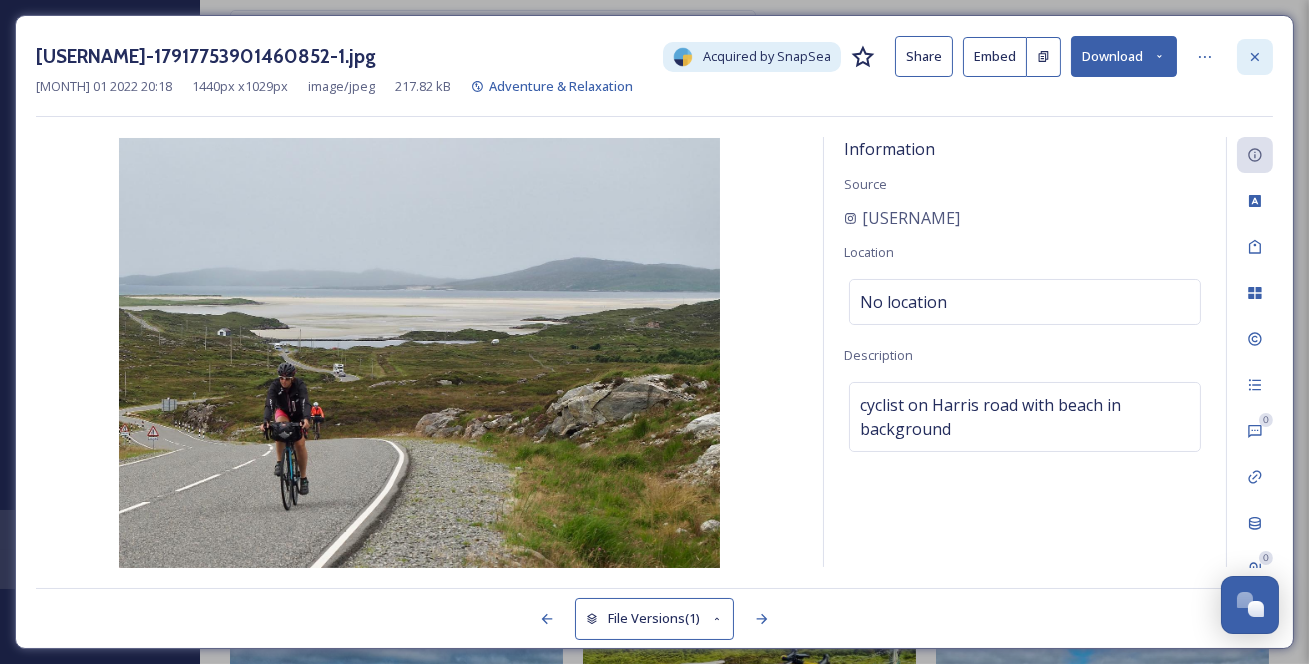click 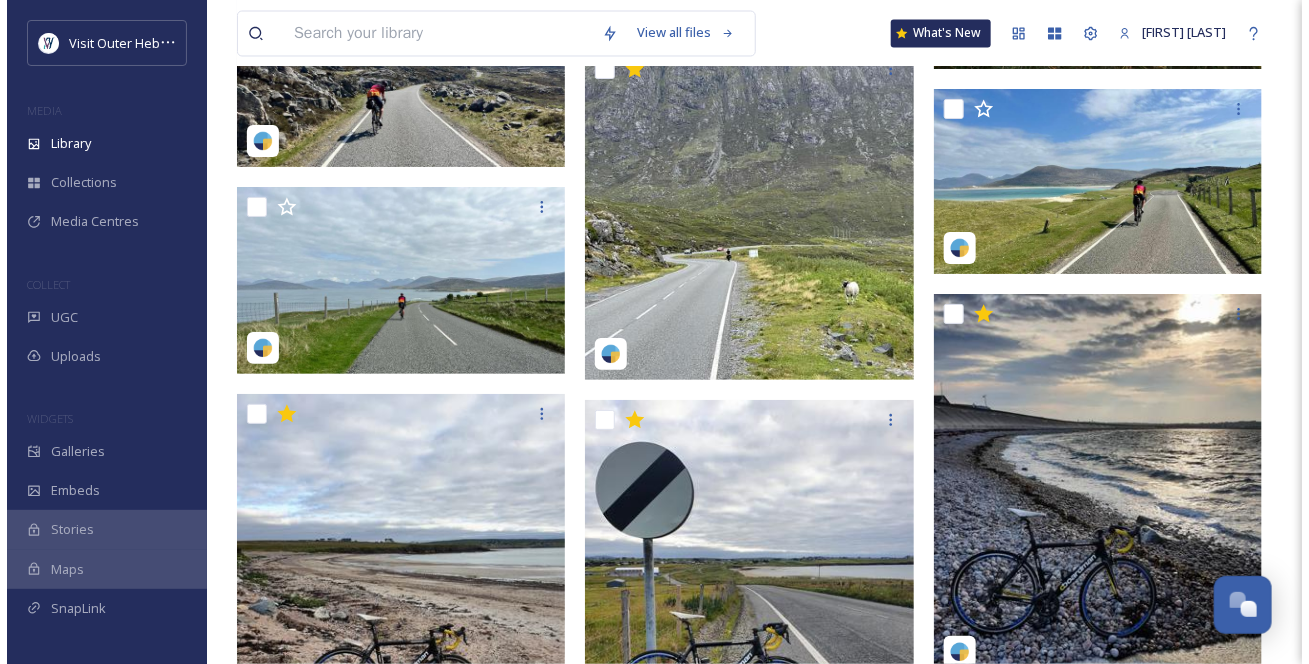 scroll, scrollTop: 4272, scrollLeft: 0, axis: vertical 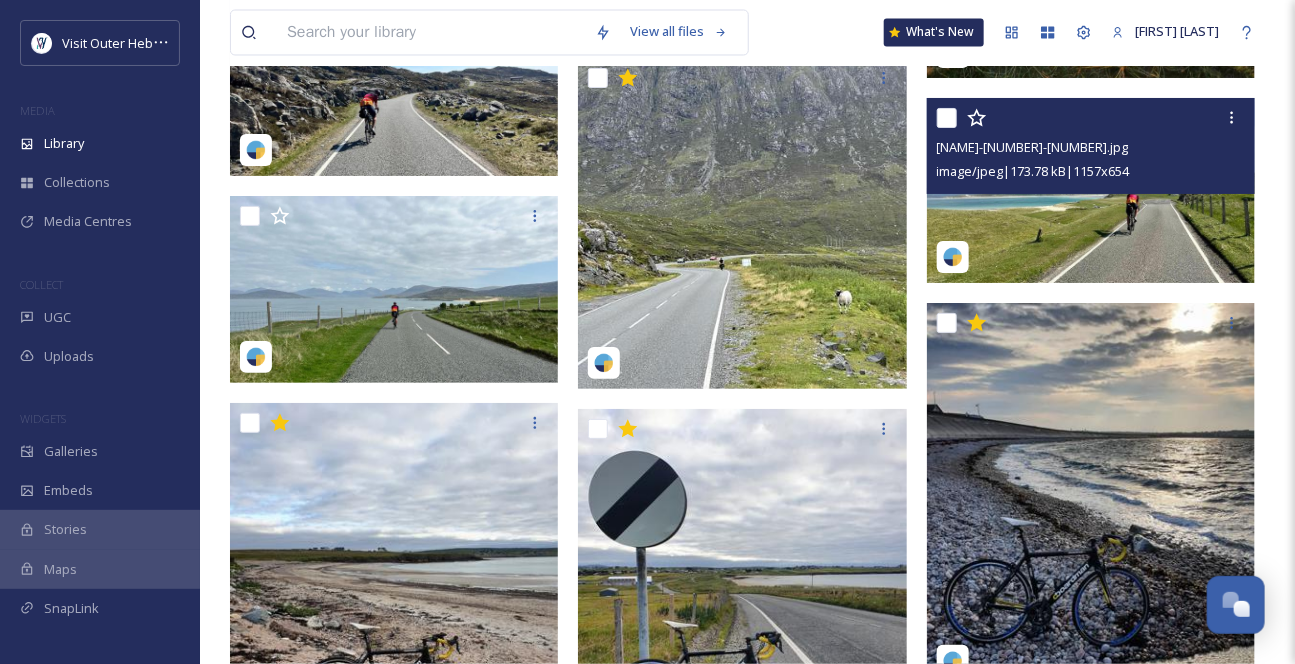 click on "roryjamesactual-17930934554096175-7.jpg image/jpeg  |  173.78 kB  |  1157  x  654" at bounding box center (1091, 146) 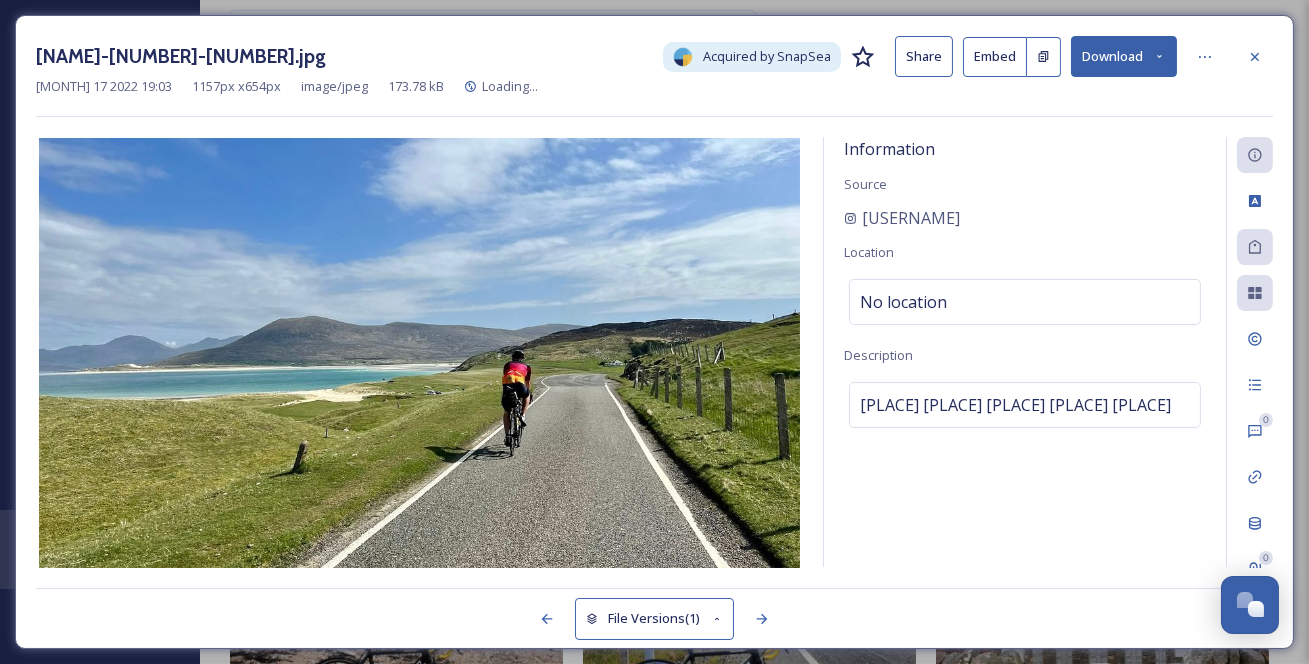 scroll, scrollTop: 4275, scrollLeft: 0, axis: vertical 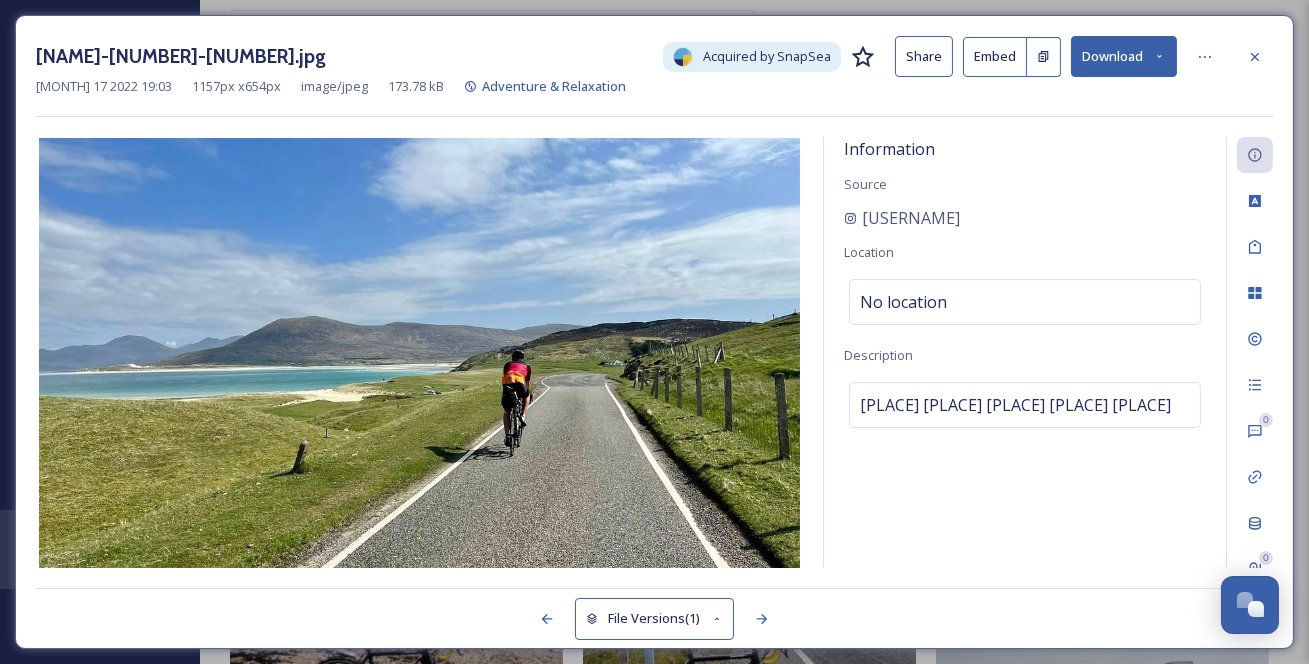 click 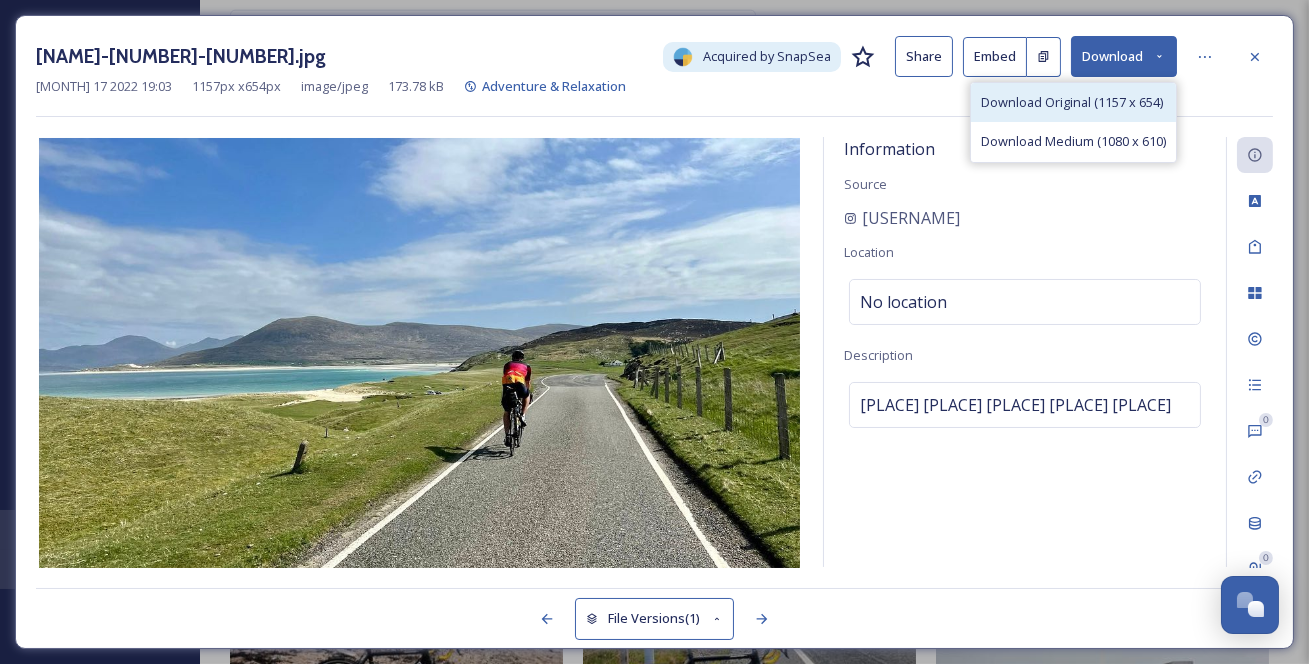 click on "Download Original (1157 x 654)" at bounding box center (1072, 102) 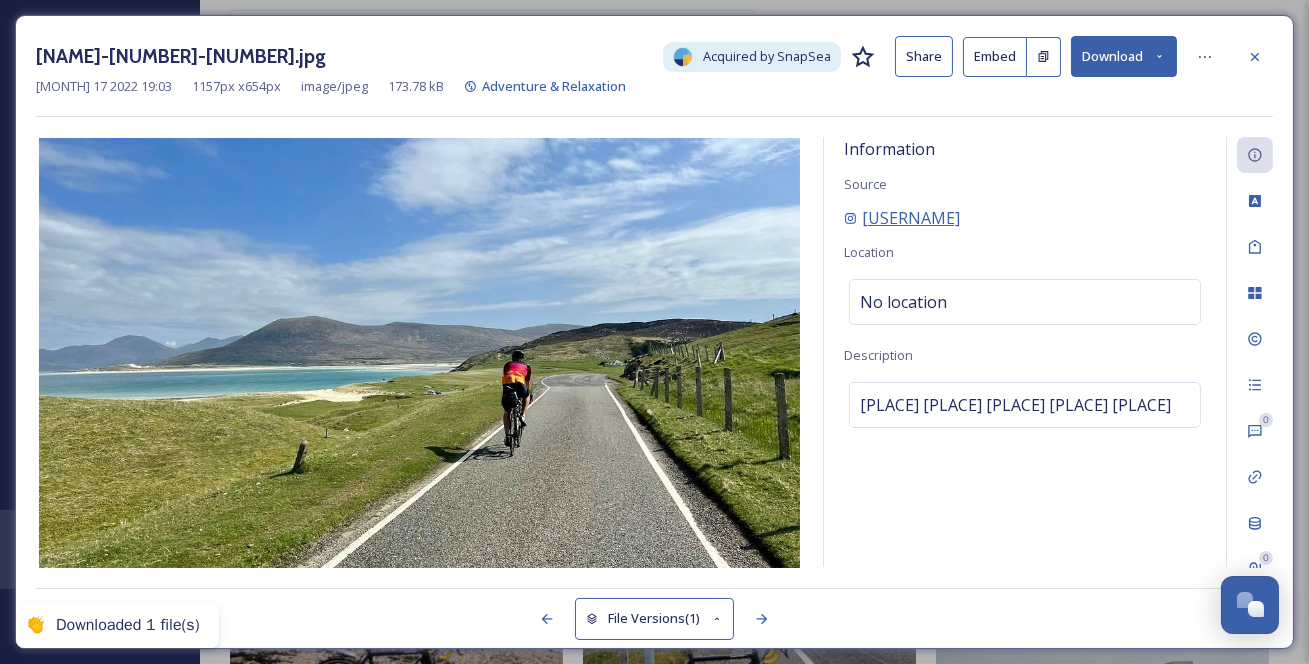 drag, startPoint x: 1049, startPoint y: 239, endPoint x: 861, endPoint y: 243, distance: 188.04254 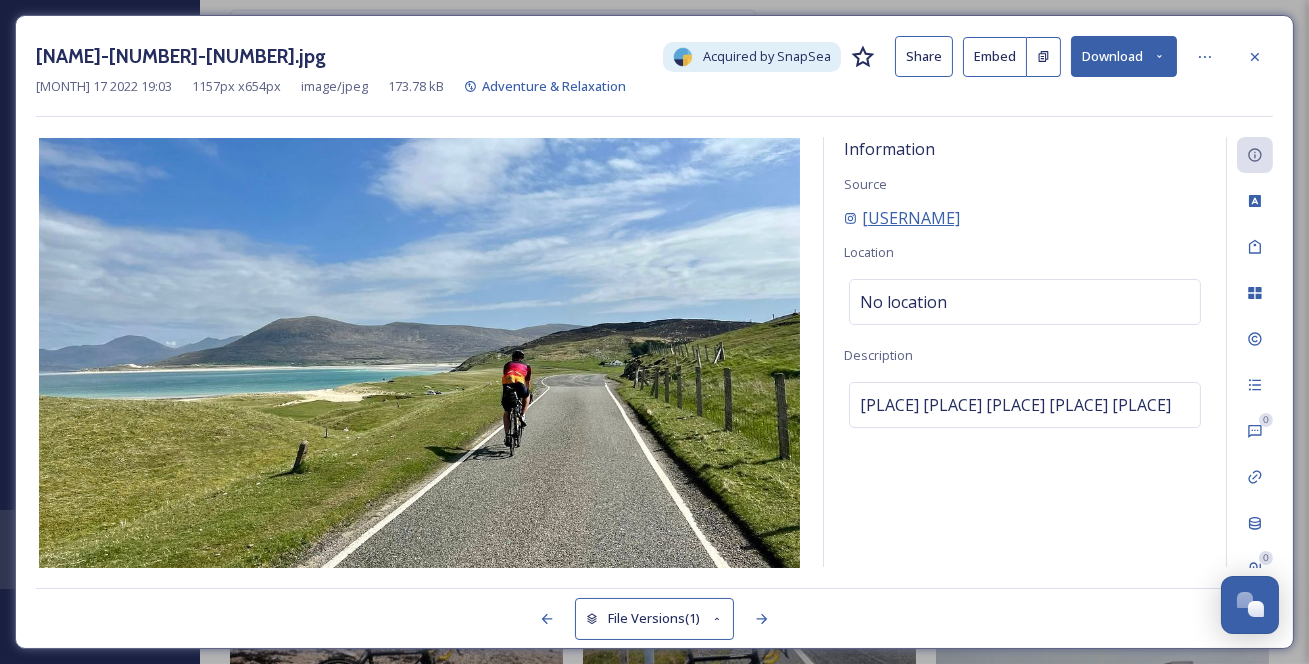 drag, startPoint x: 895, startPoint y: 256, endPoint x: 933, endPoint y: 231, distance: 45.486263 